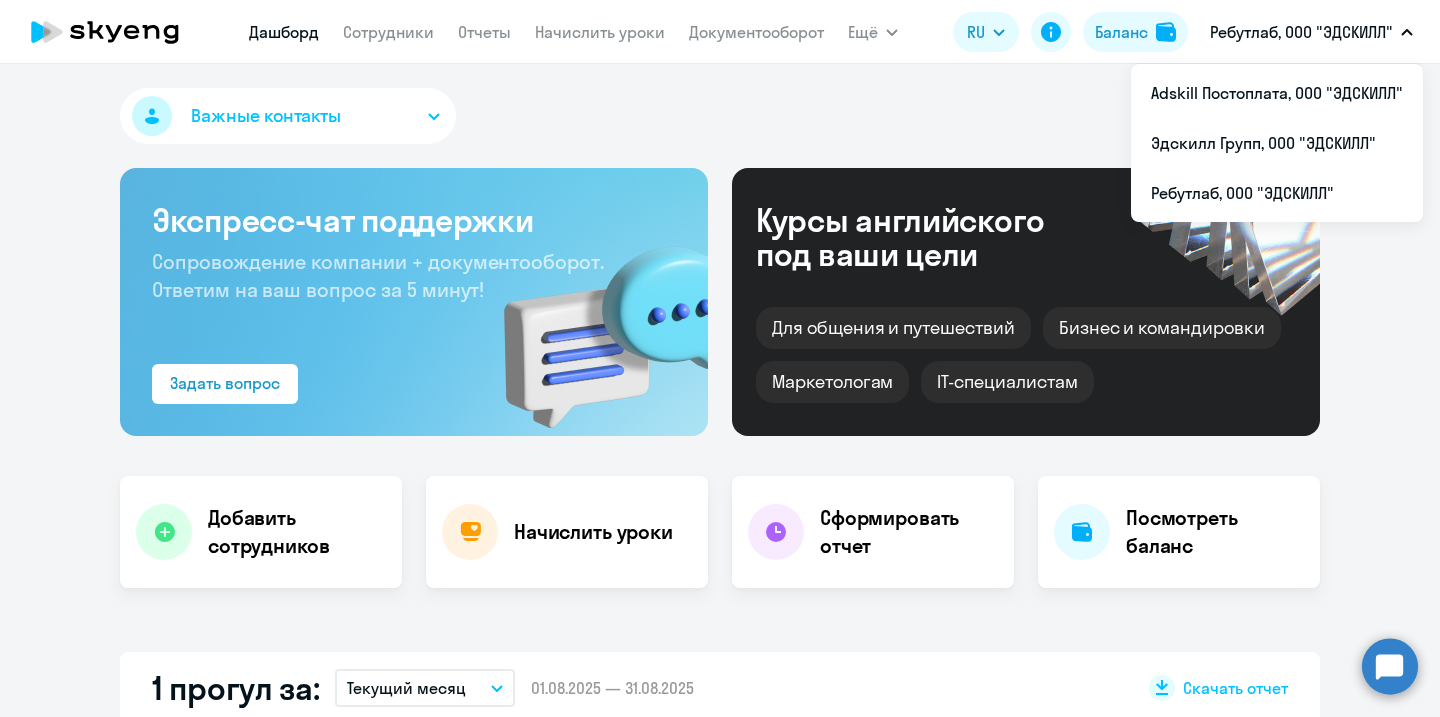 select on "30" 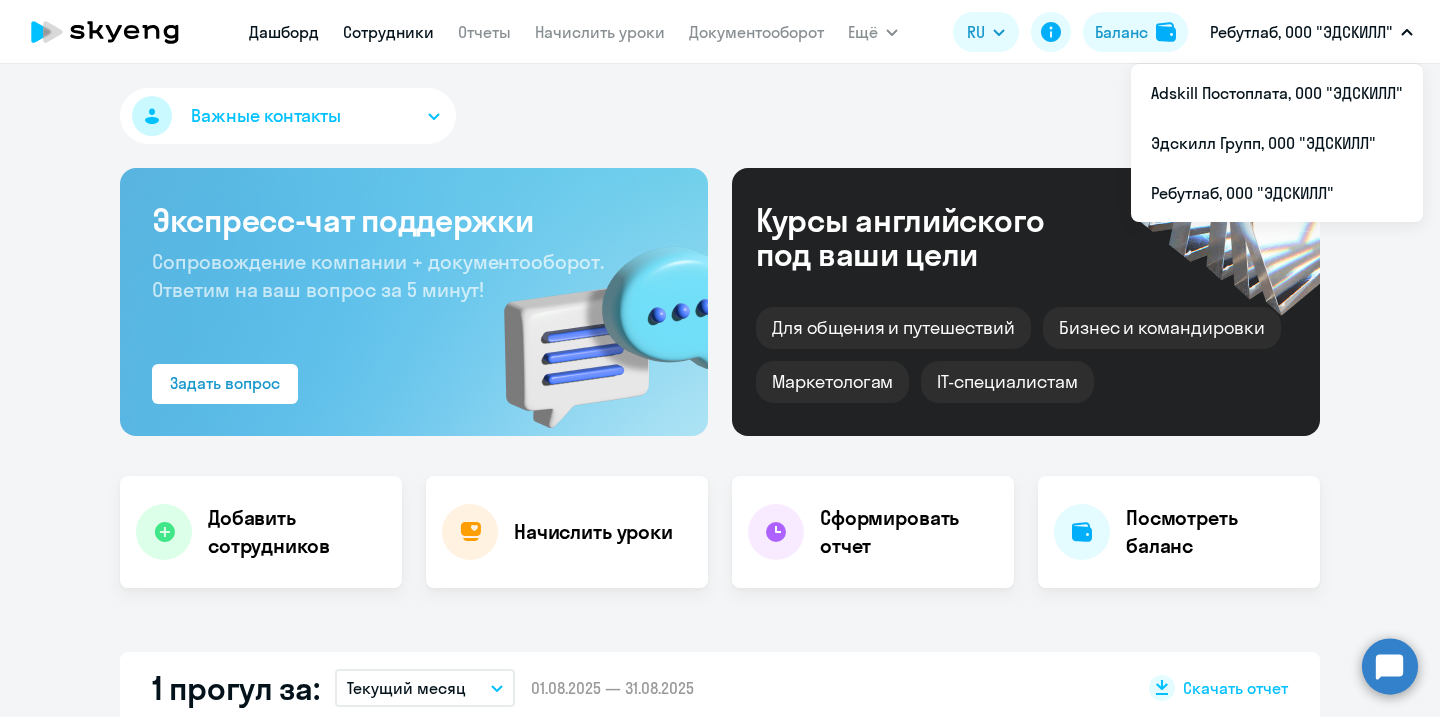 click on "Сотрудники" at bounding box center [388, 32] 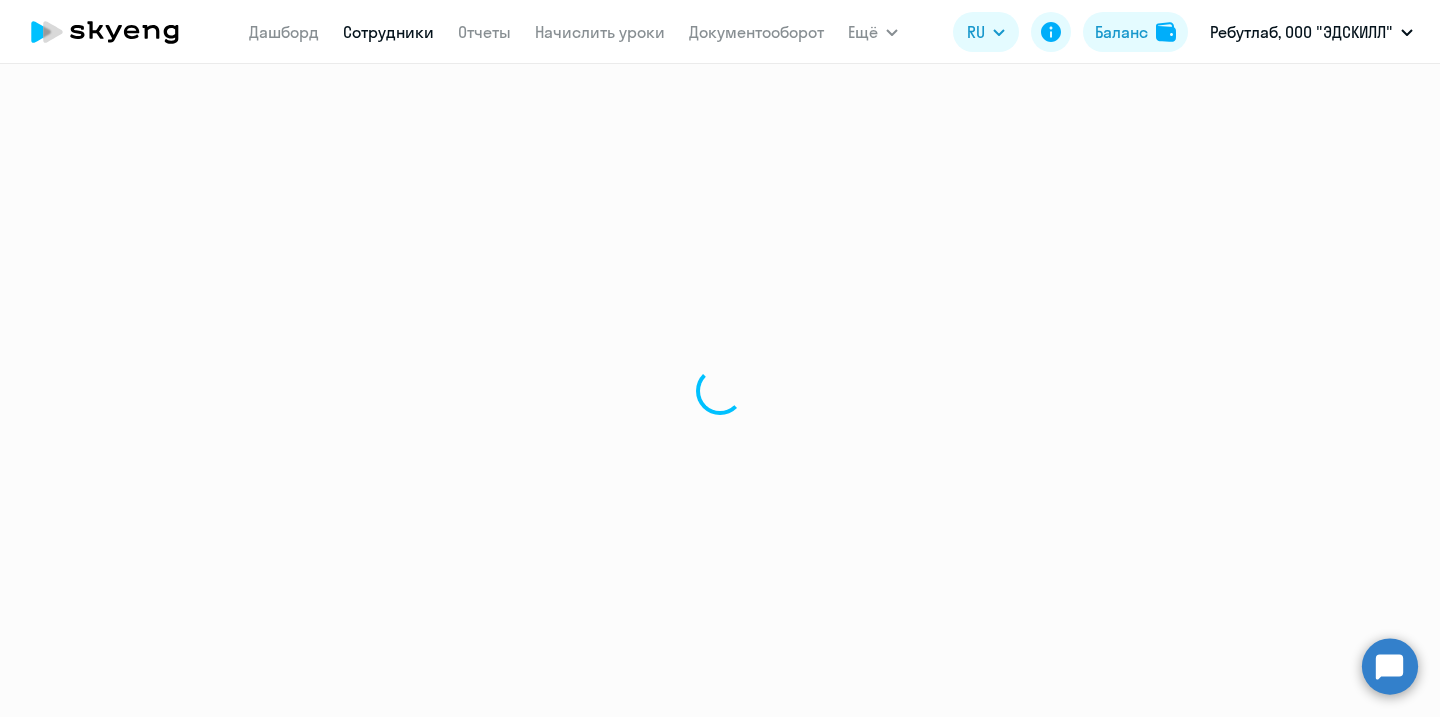 select on "30" 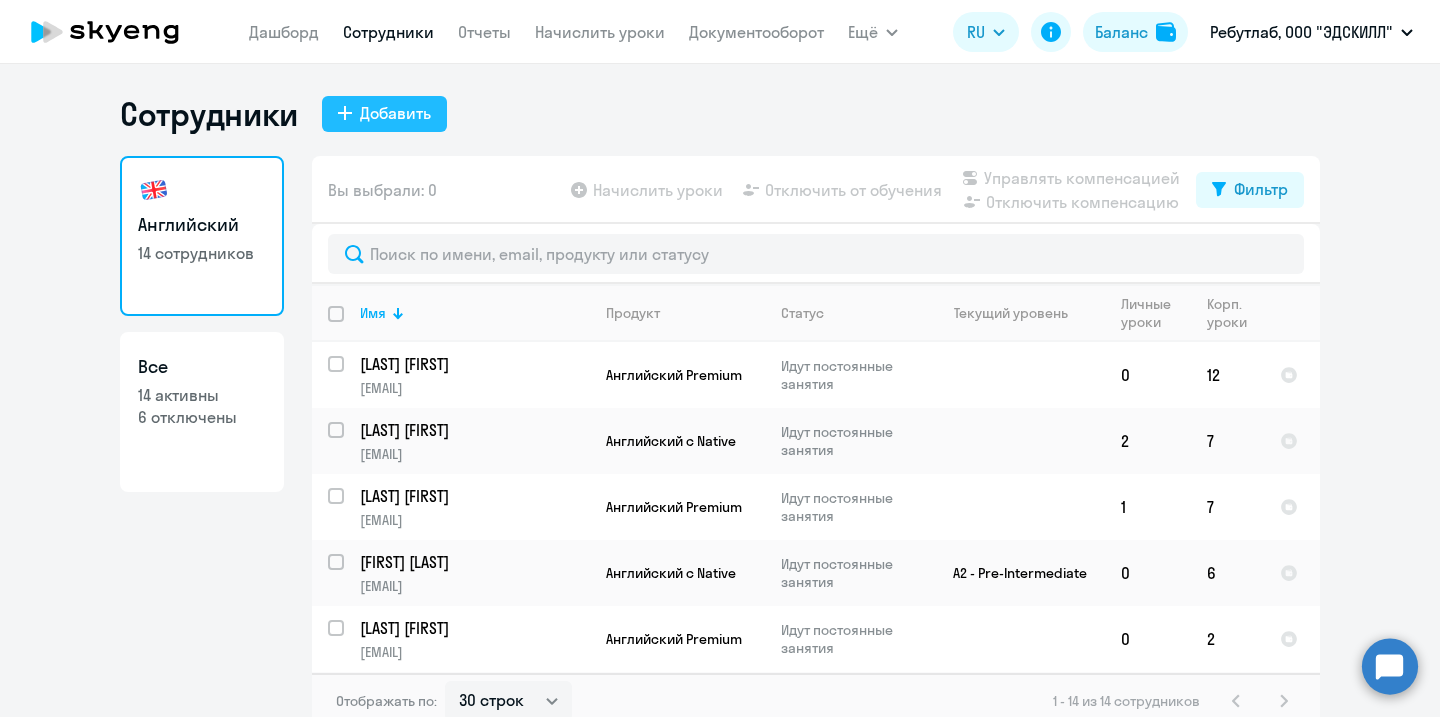 click on "Добавить" 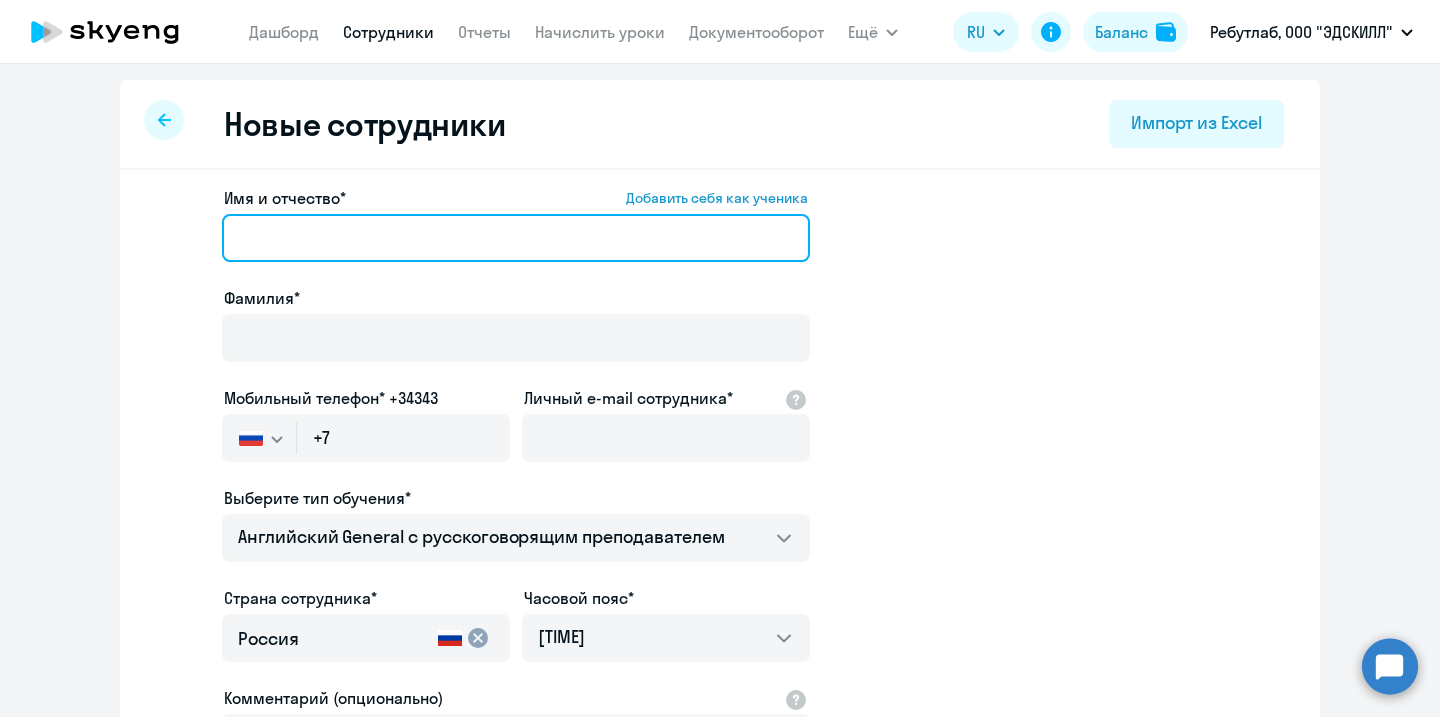 click on "Имя и отчество*  Добавить себя как ученика" at bounding box center (516, 238) 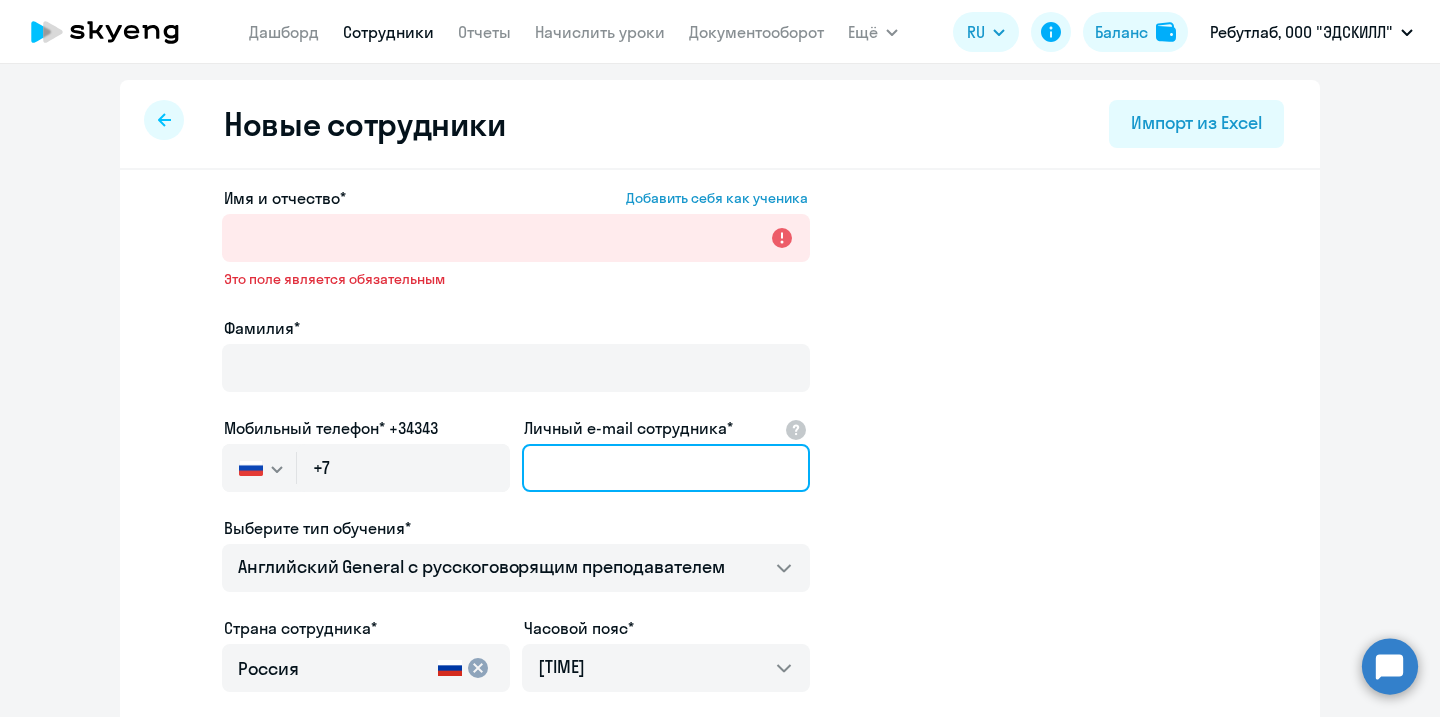 click on "Личный e-mail сотрудника*" at bounding box center (666, 468) 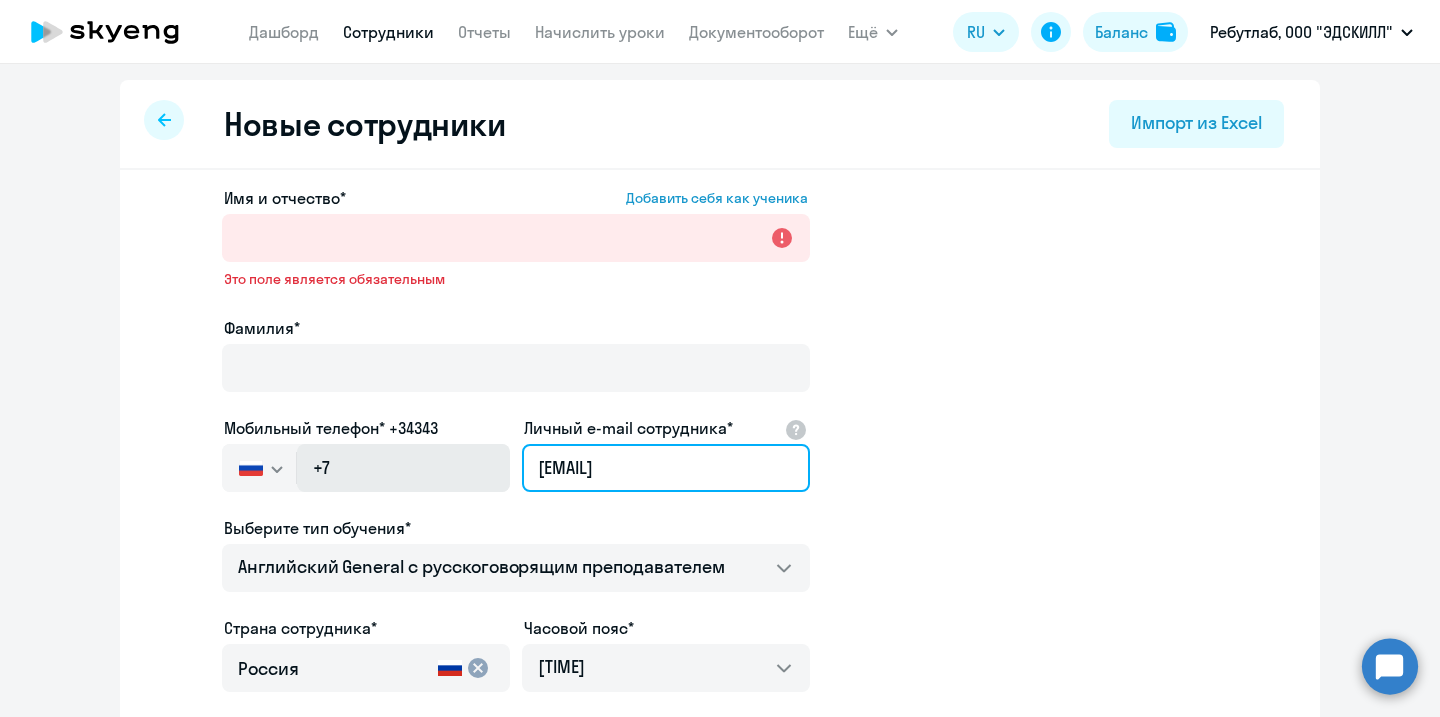type on "[EMAIL]" 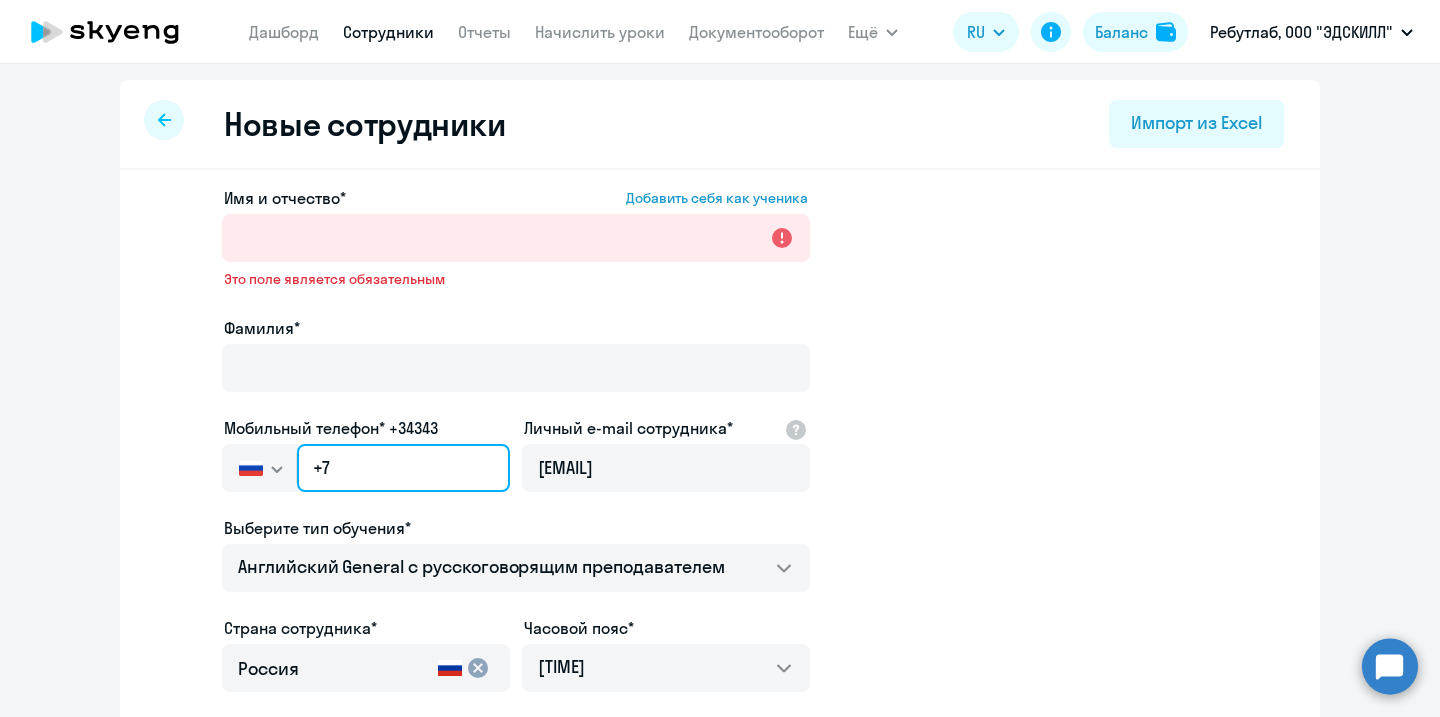 click on "+7" 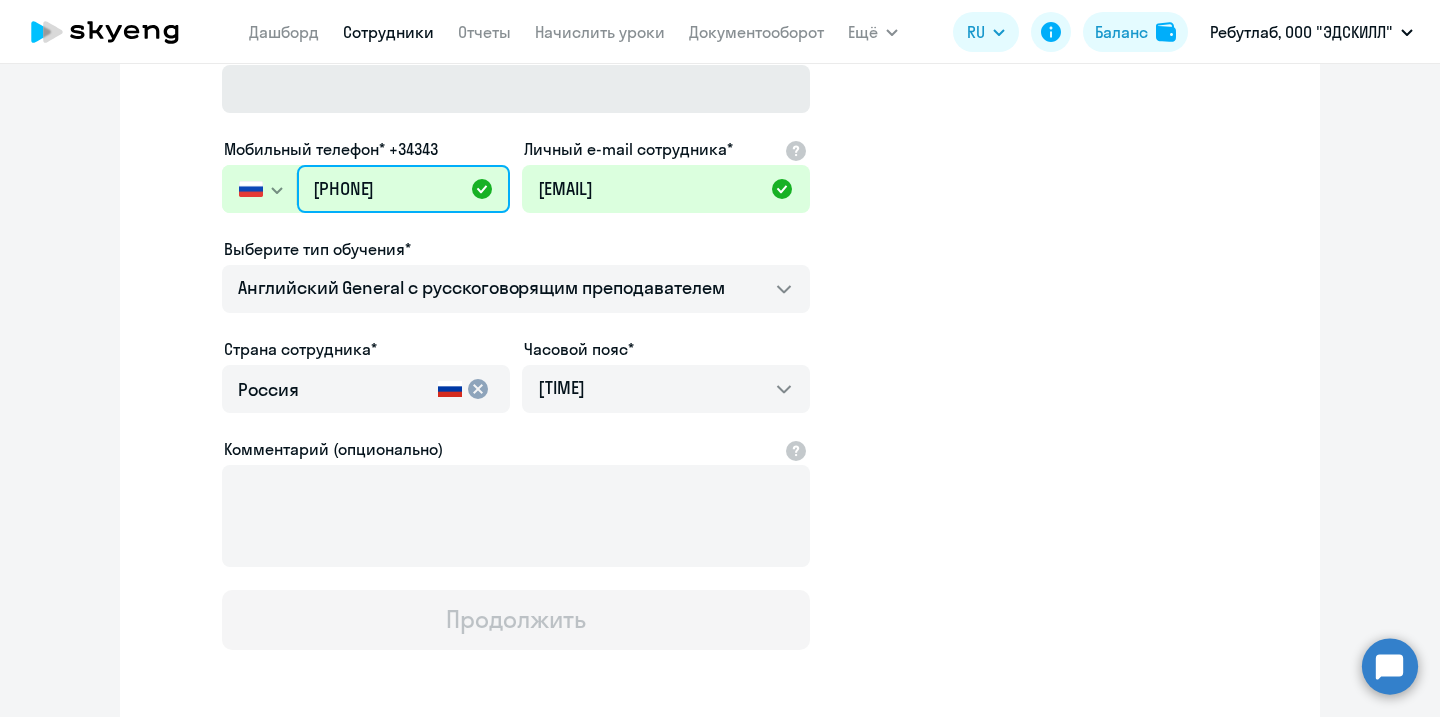 scroll, scrollTop: 361, scrollLeft: 0, axis: vertical 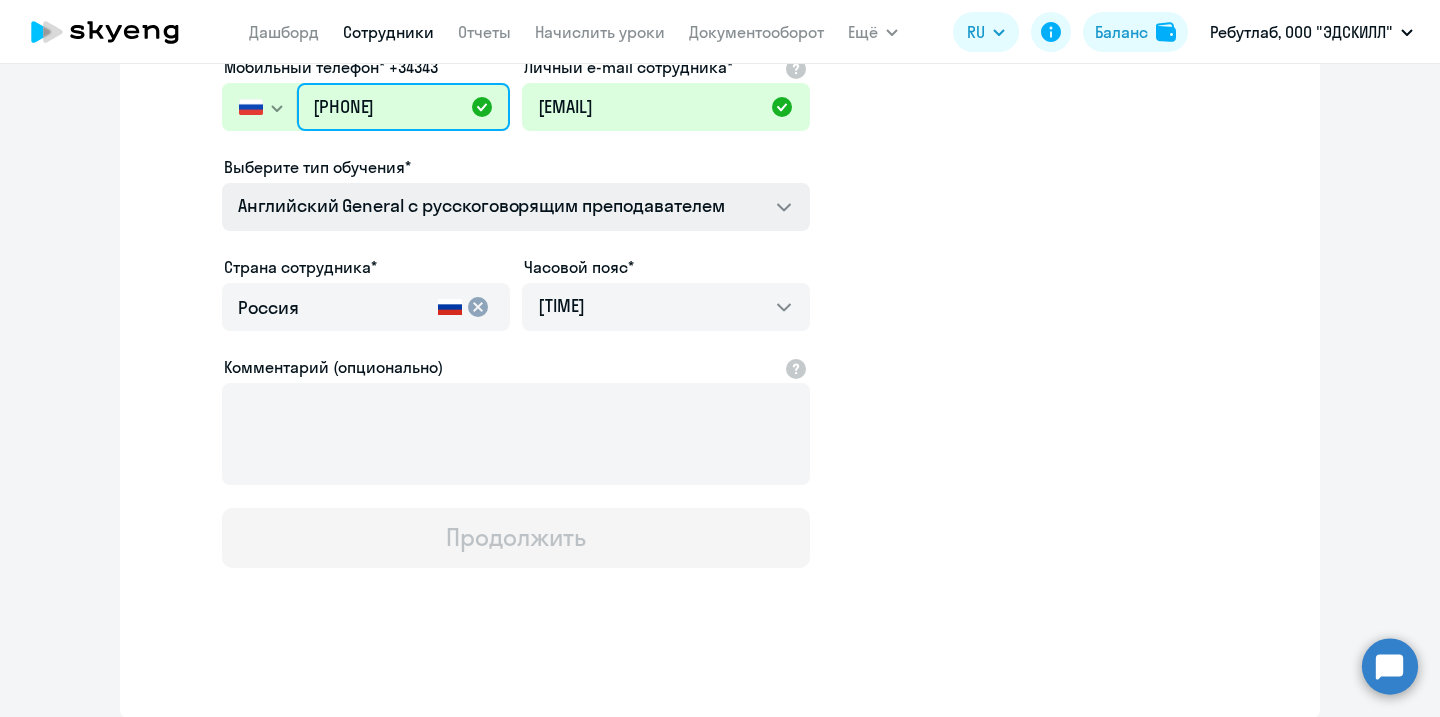 type on "[PHONE]" 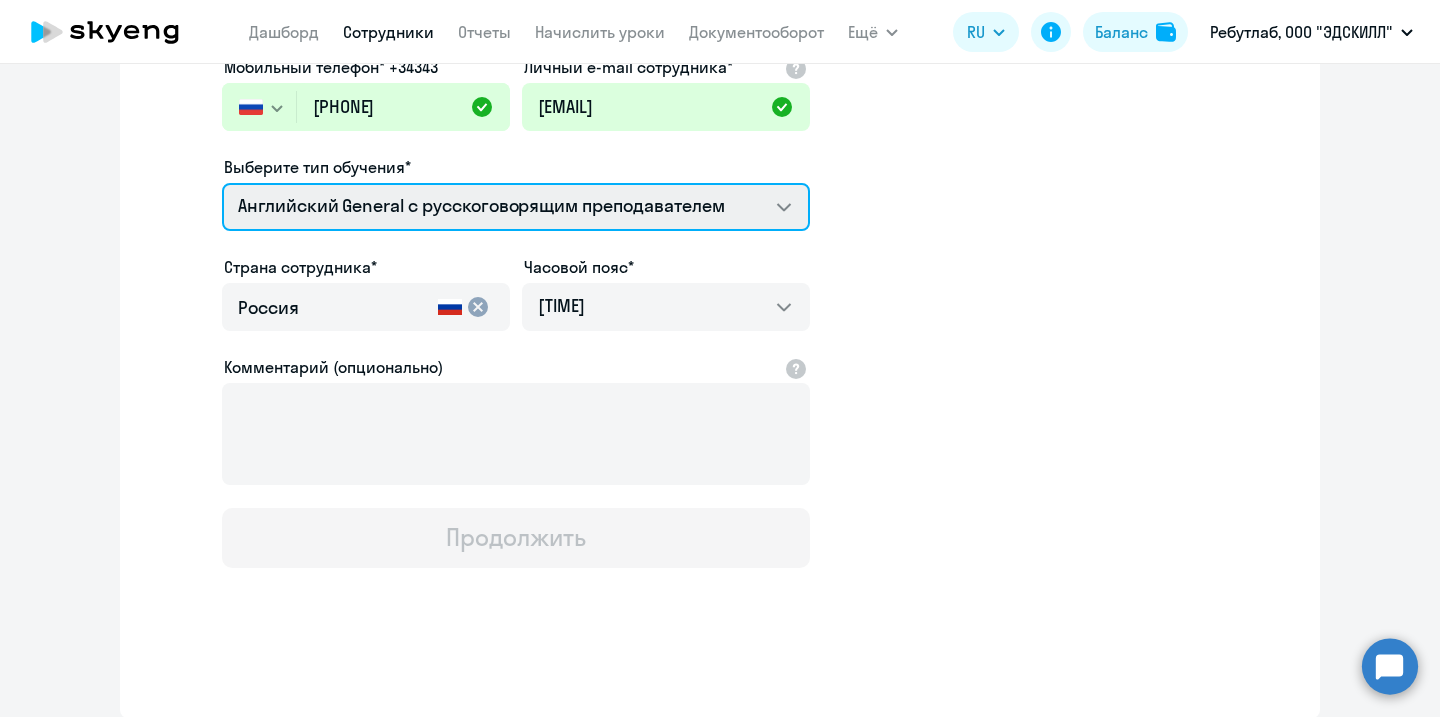 click on "Премиум английский с русскоговорящим преподавателем   Английский General с англоговорящим преподавателем   Английский General с русскоговорящим преподавателем" at bounding box center [516, 207] 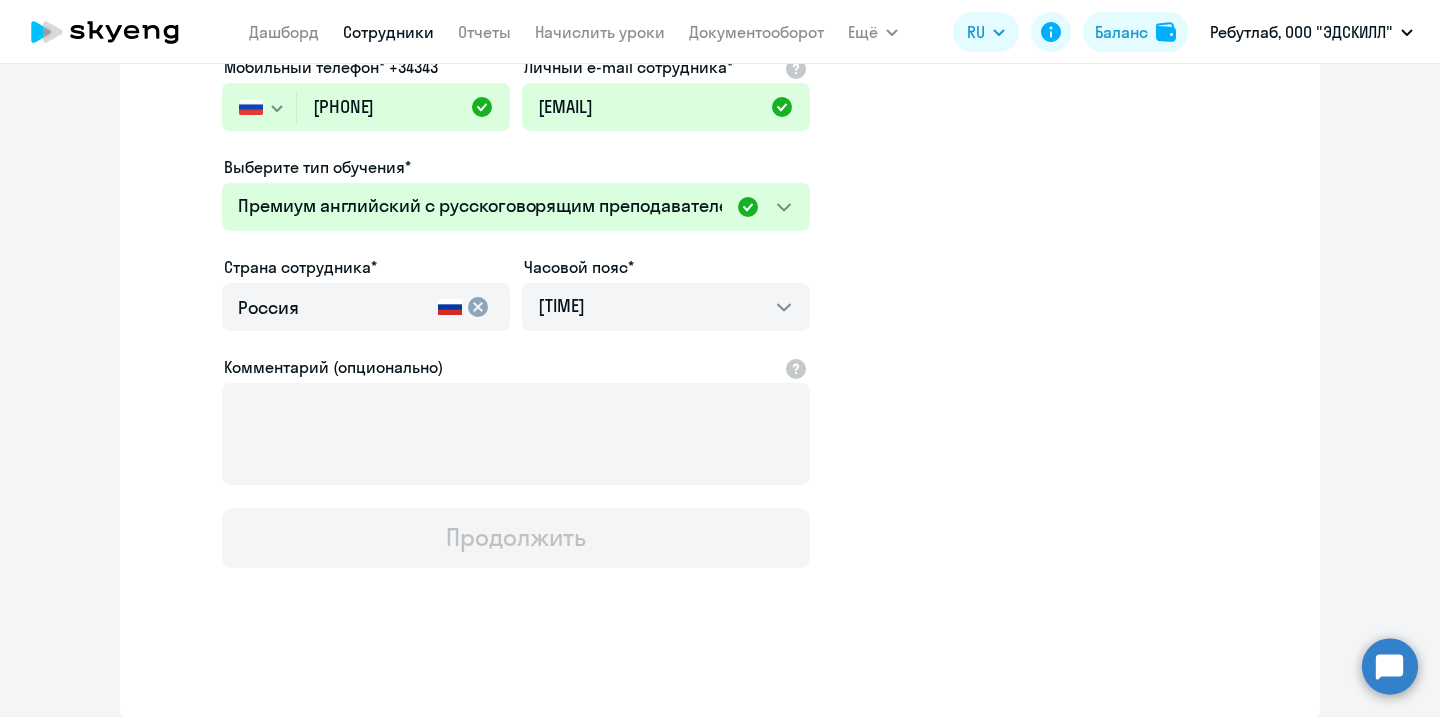 click on "Имя и отчество*  Добавить себя как ученика   Это поле является обязательным  Фамилия*  Мобильный телефон* +34343
Россия +7 Казахстан +7 Украина +380 Беларусь (Белоруссия) +375 Австралия +61 Австрия +43 Азербайджан +994 Албания +355 Алжир +213 Ангилья +1(264) Ангола +244 Андорра +376 Антигуа и Барбуда +1(268) Аргентина +54 Армения +374 Аруба +297 Афганистан +93 Багамские Острова +1(242) Бангладеш +880 Барбадос +1(246) Бахрейн +973 Белиз +501 Бельгия +32 Бенин +229 Бермудские острова +1(441) Бирма (Мьянма) +95 Болгария +359 Боливия +591 Бонайре, Синт-Эстатиус и Саба +599 Босния и Герцеговина +387 Ботсвана +267 Бразилия +55 +44" 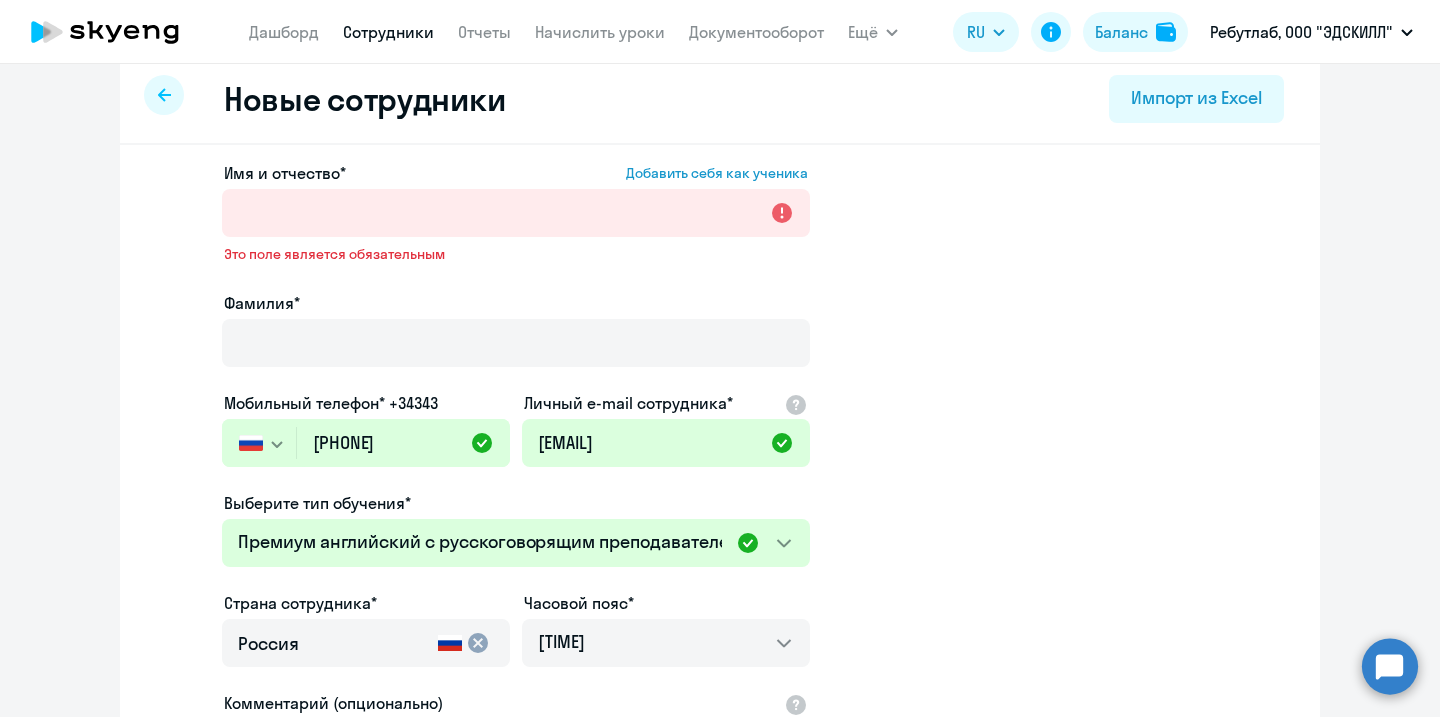 scroll, scrollTop: 13, scrollLeft: 0, axis: vertical 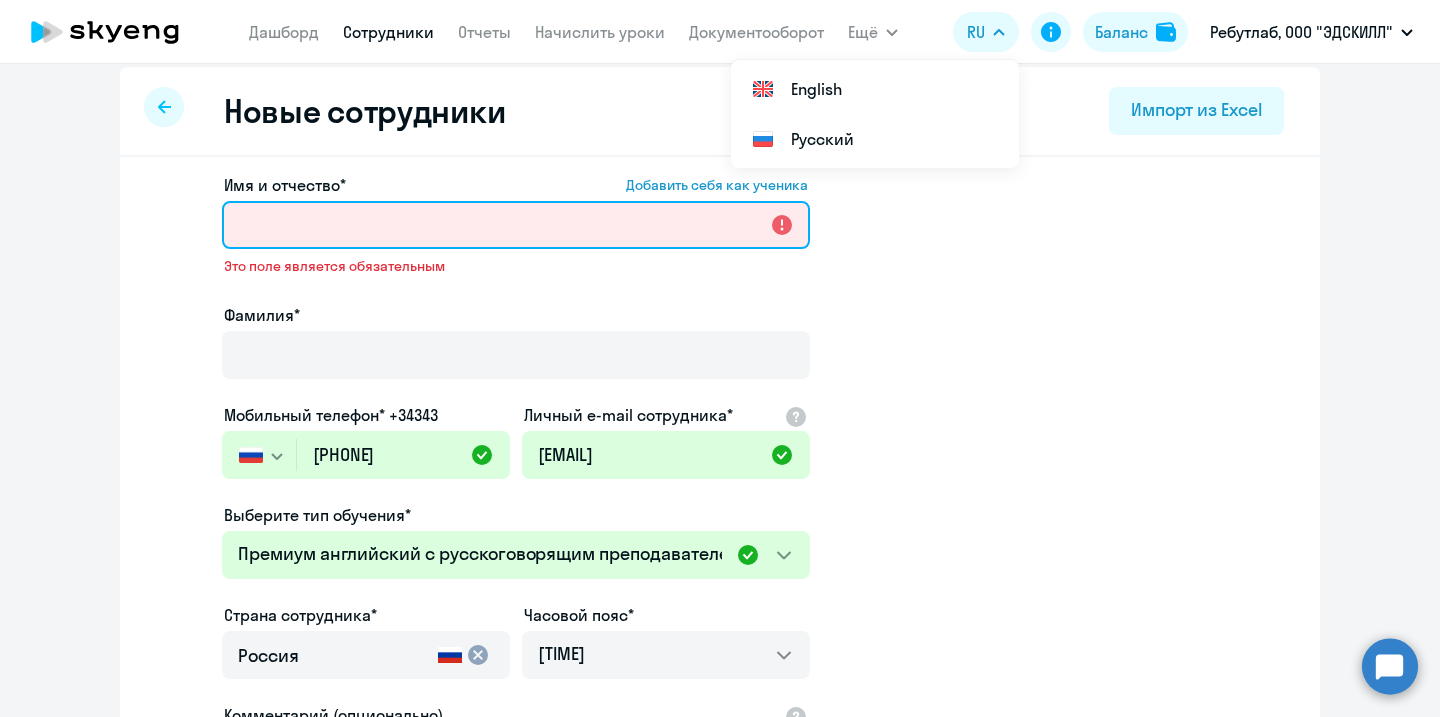 click on "Имя и отчество*  Добавить себя как ученика" at bounding box center (516, 225) 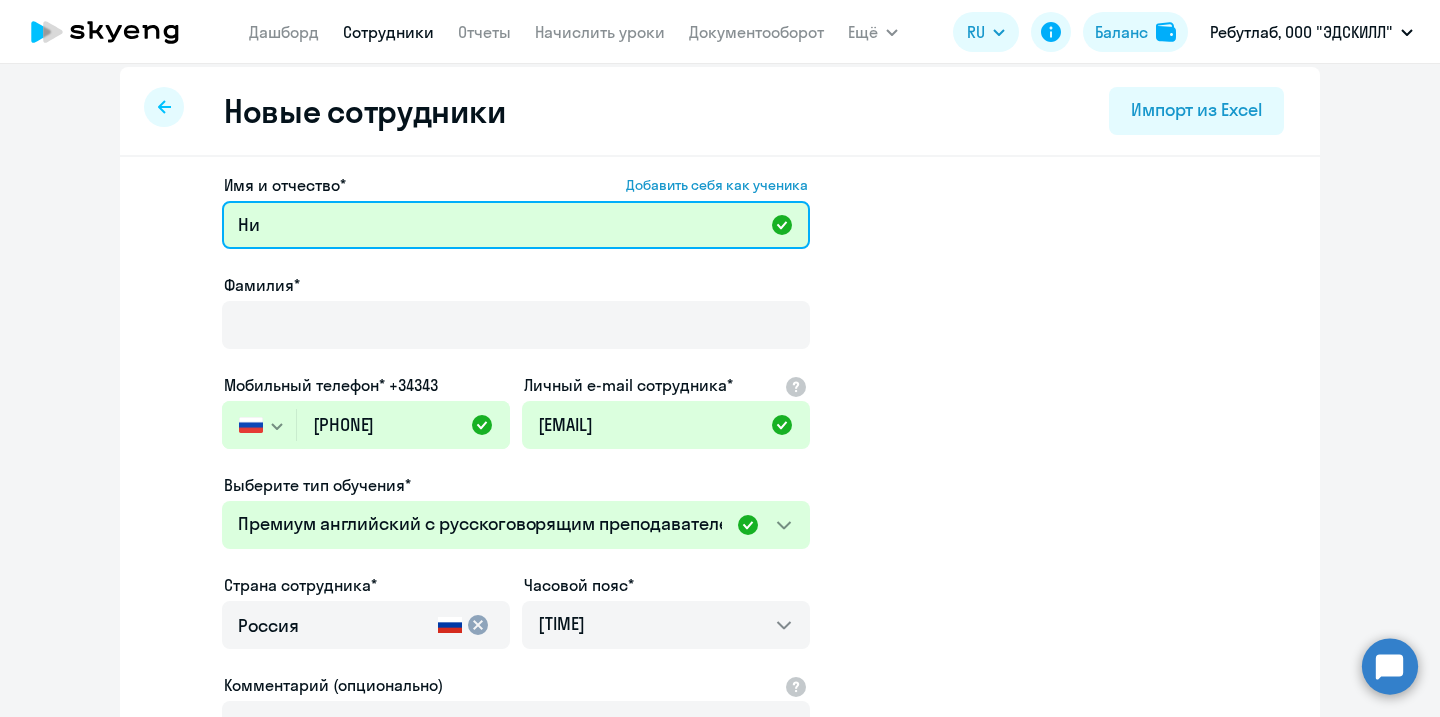 type on "Н" 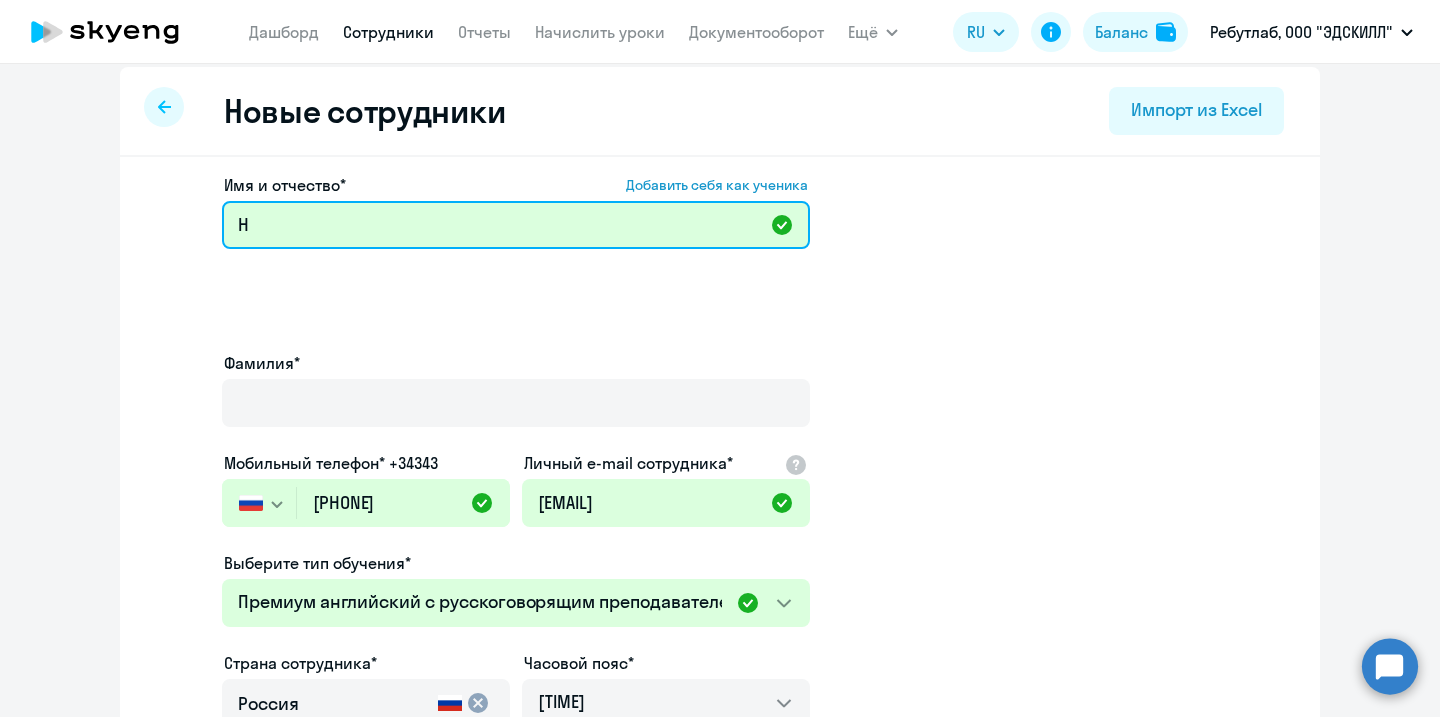 type 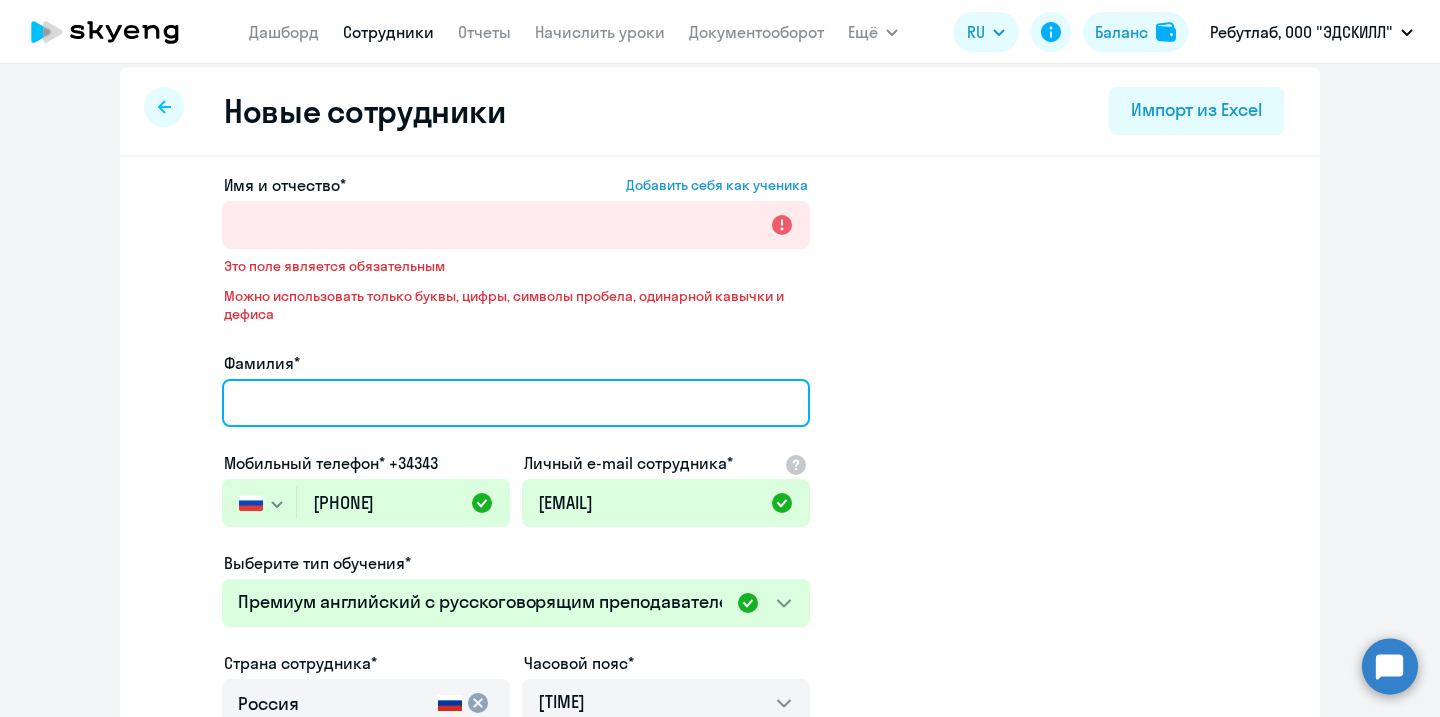 click on "Фамилия*" at bounding box center [516, 403] 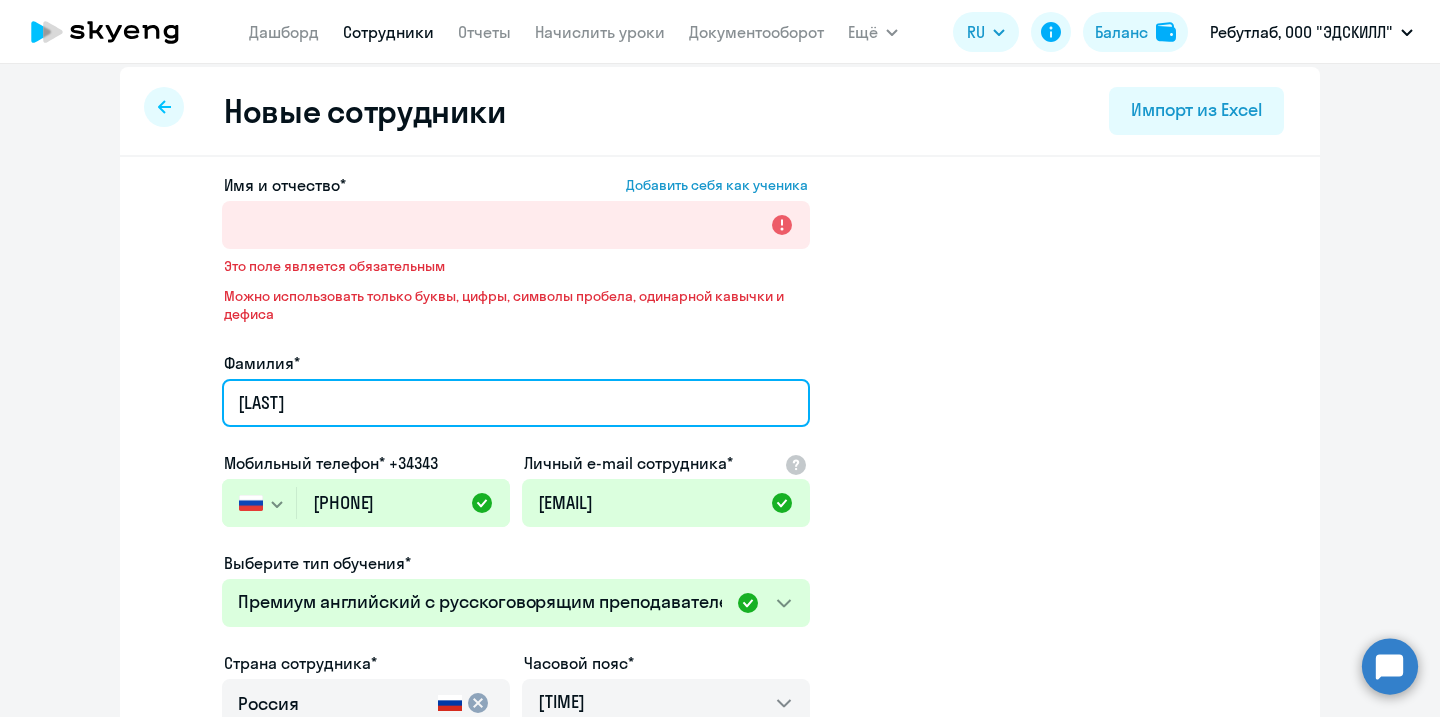 type on "[LAST]" 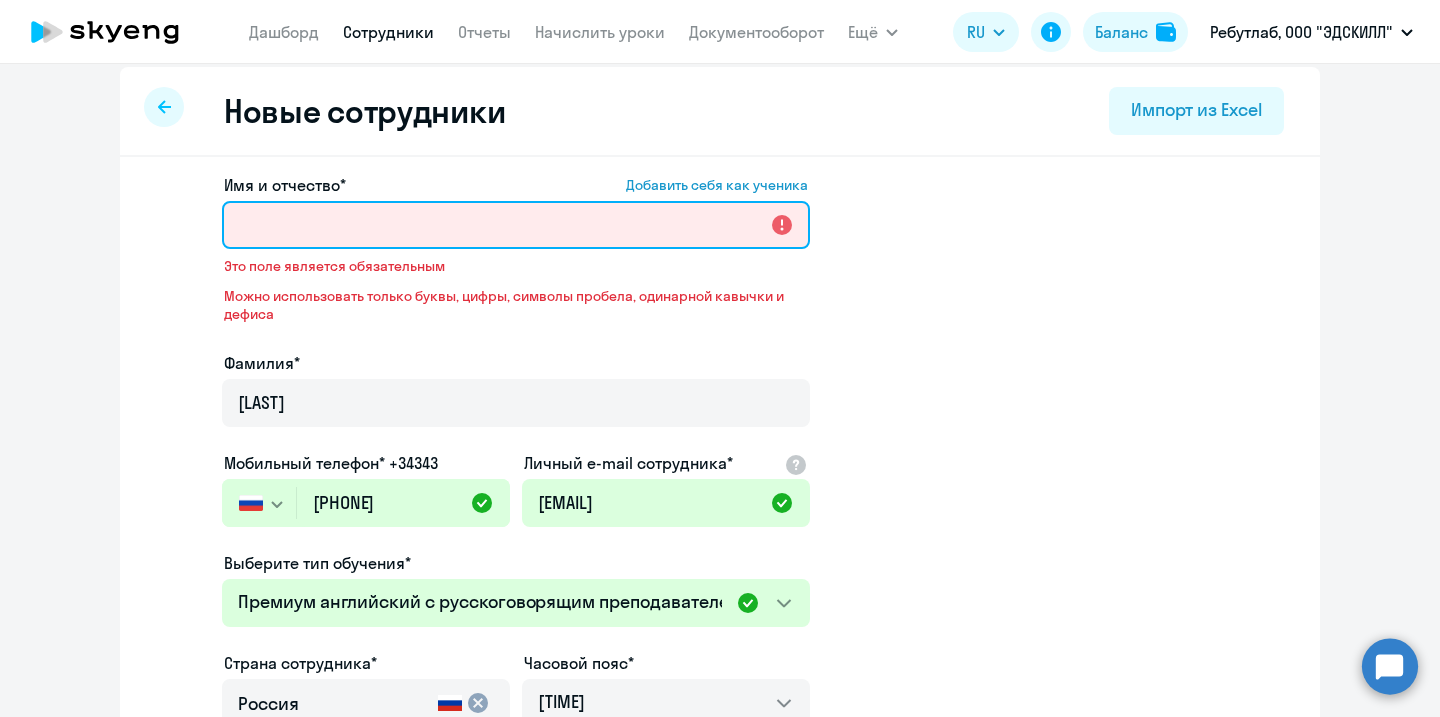 click on "Имя и отчество*  Добавить себя как ученика" at bounding box center (516, 225) 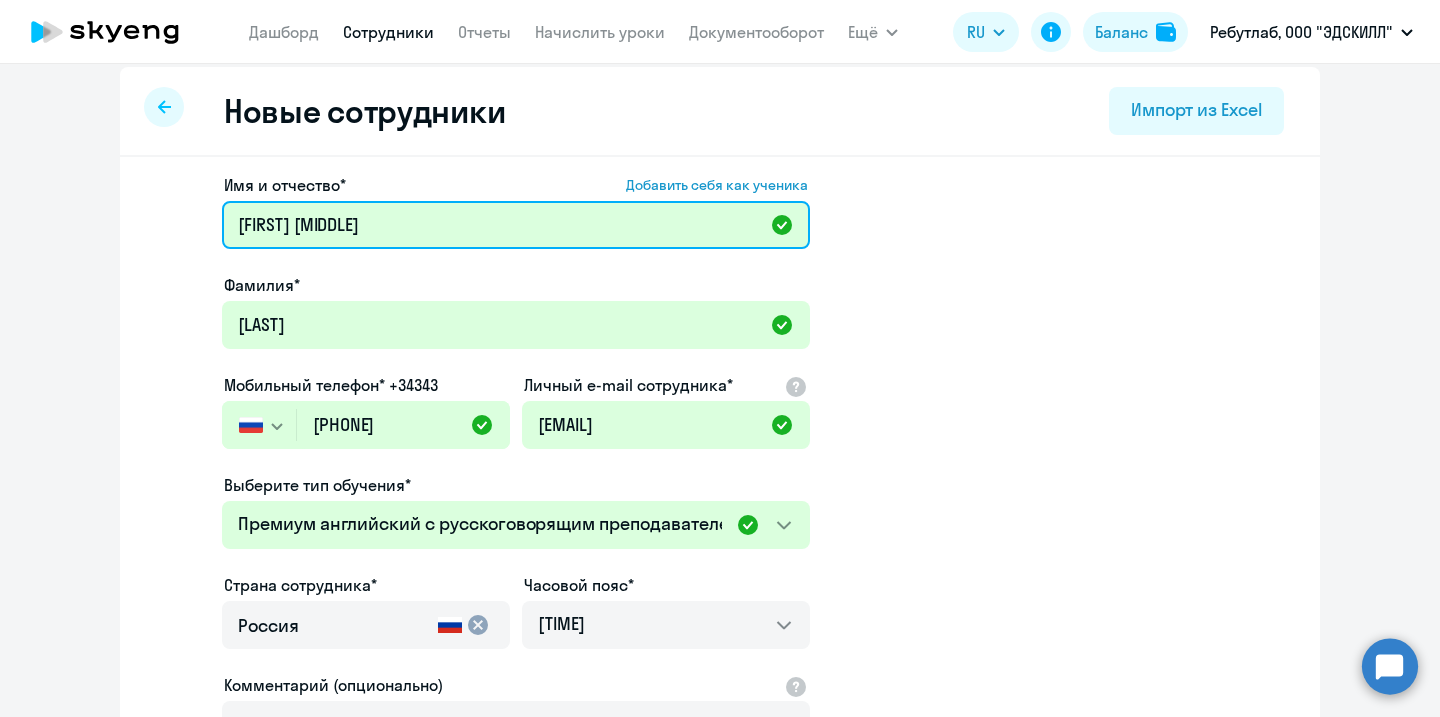 type on "[FIRST] [MIDDLE]" 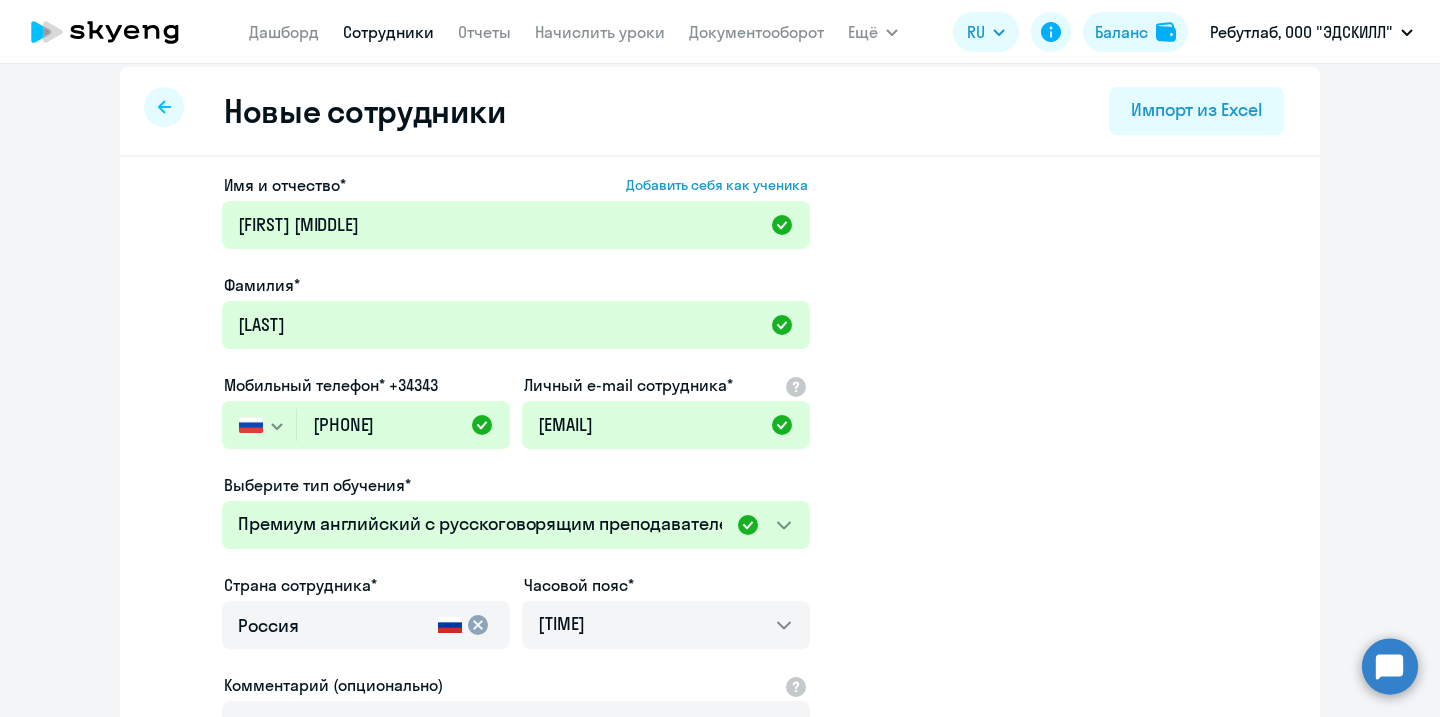 click on "[PHONE]" 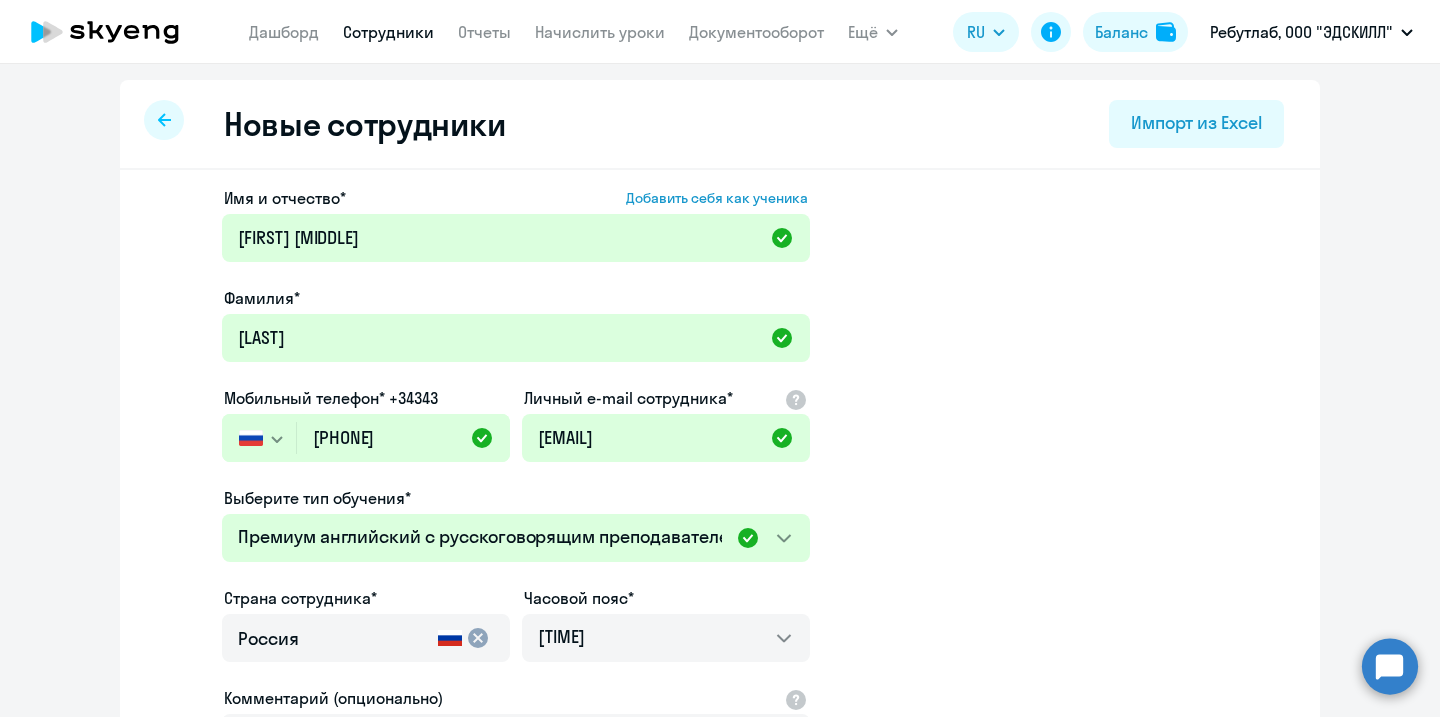 scroll, scrollTop: 331, scrollLeft: 0, axis: vertical 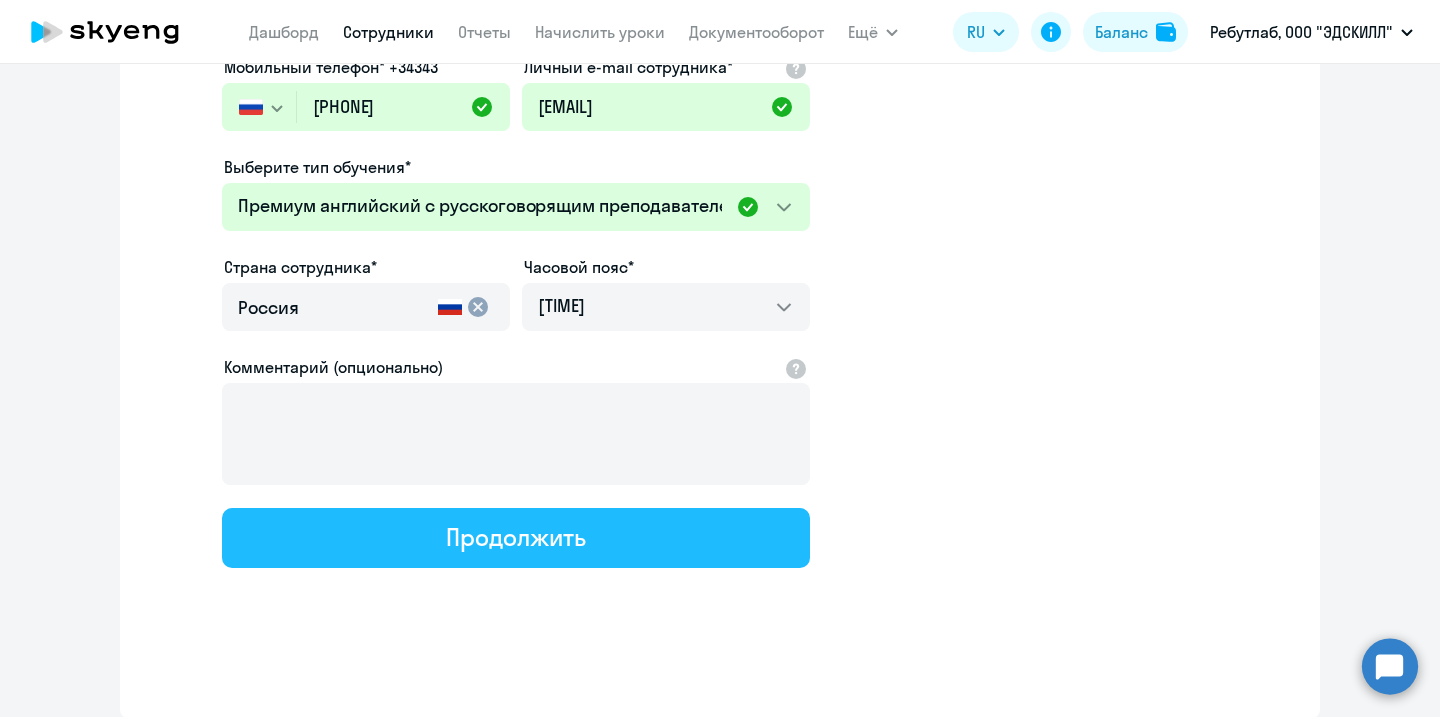 click on "Продолжить" 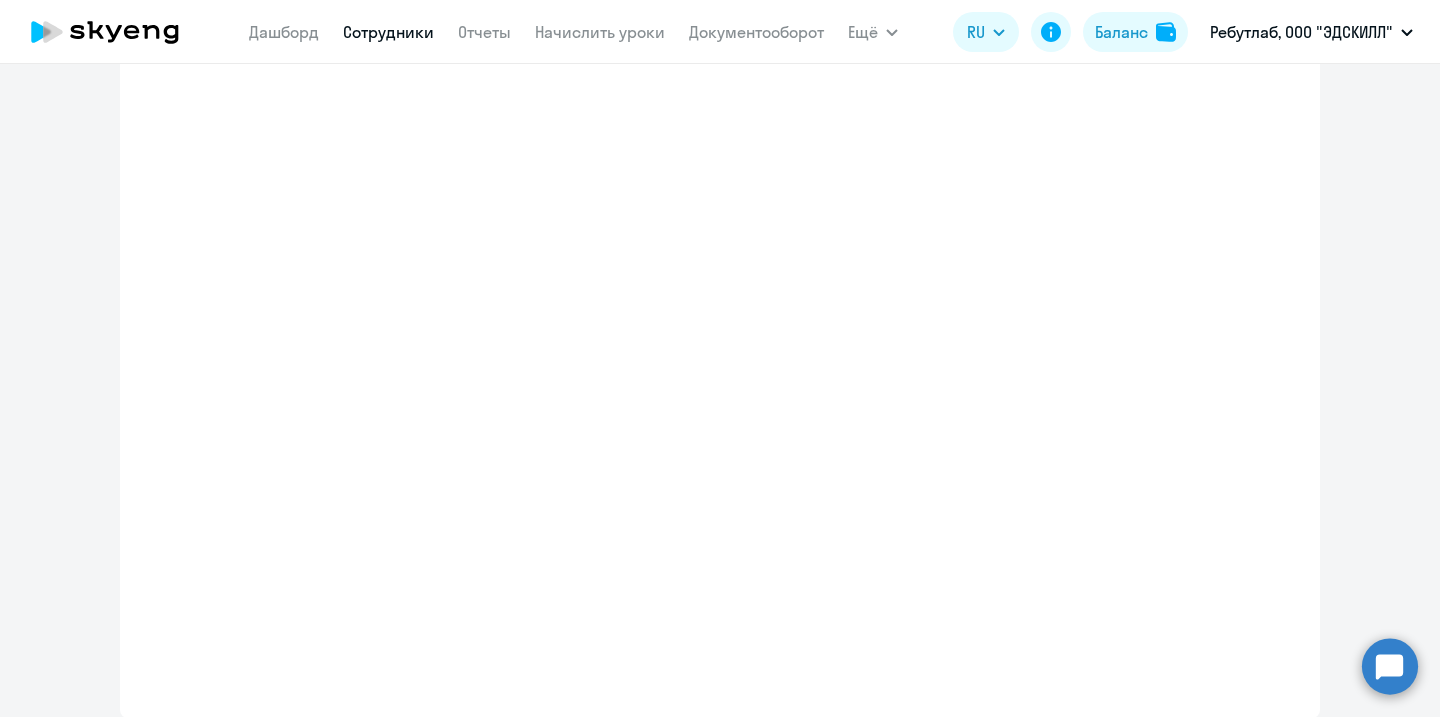 select on "english_adult_not_native_speaker_premium" 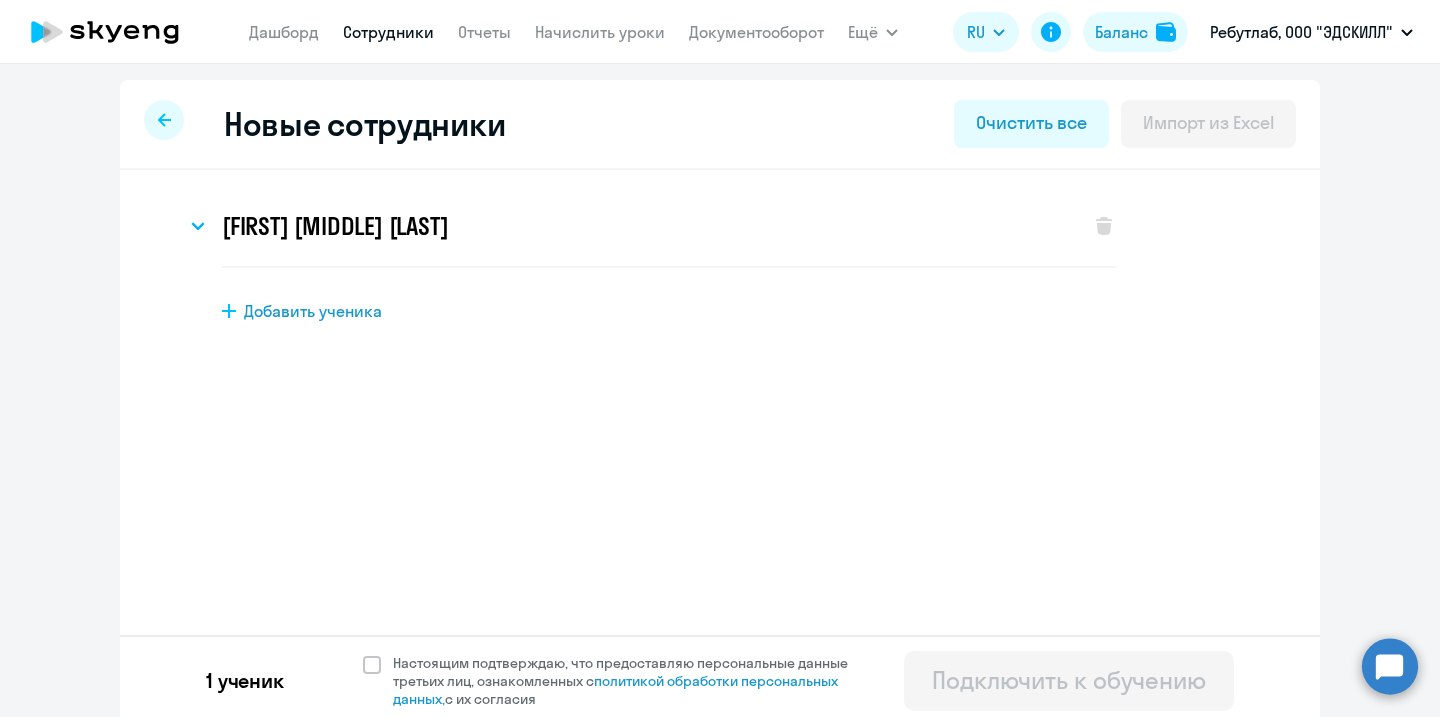 scroll, scrollTop: 8, scrollLeft: 0, axis: vertical 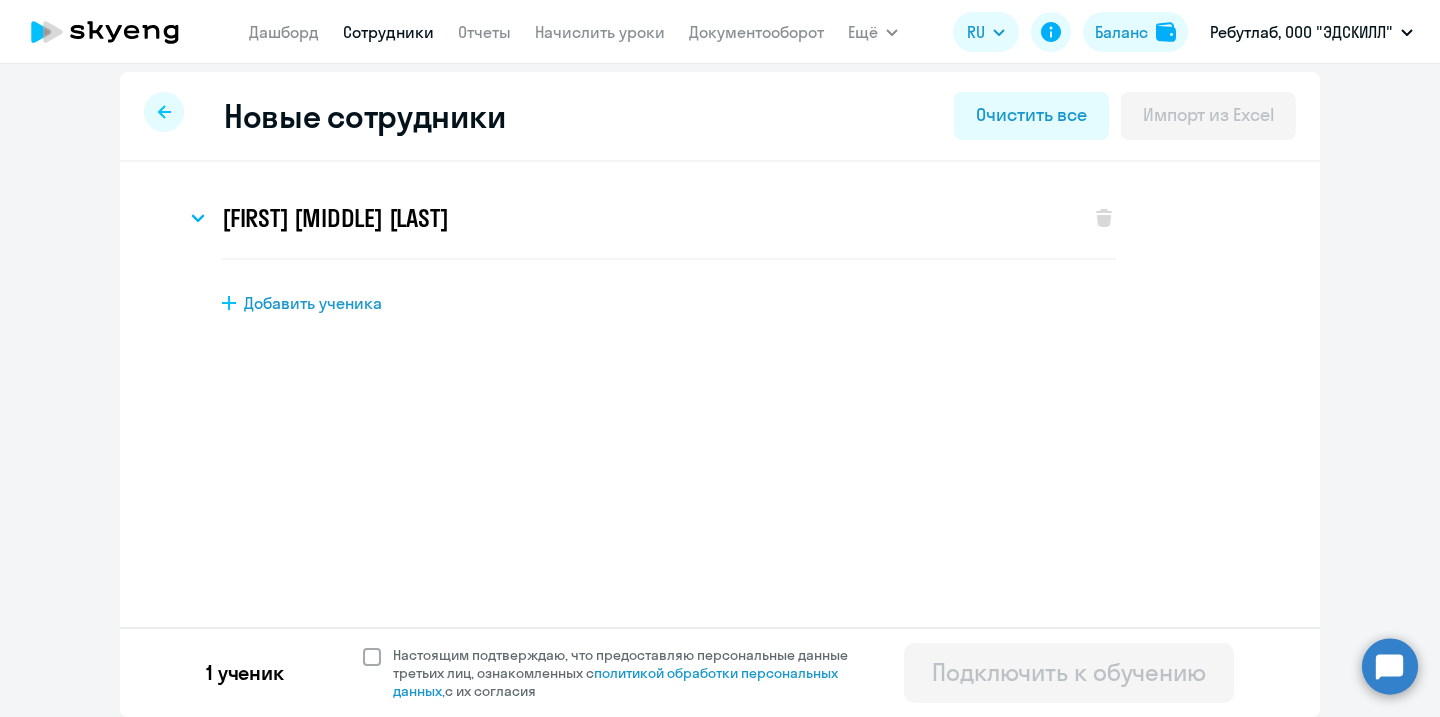 click 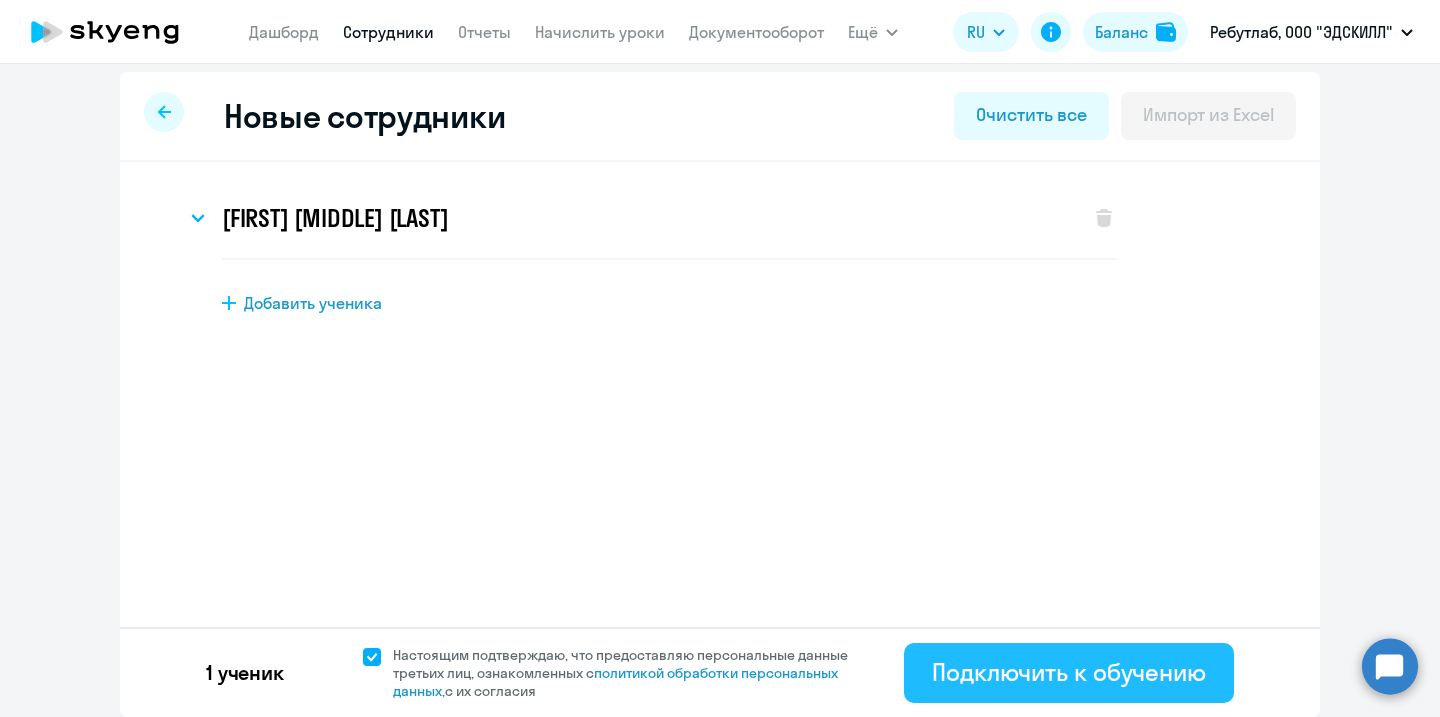 click on "Подключить к обучению" 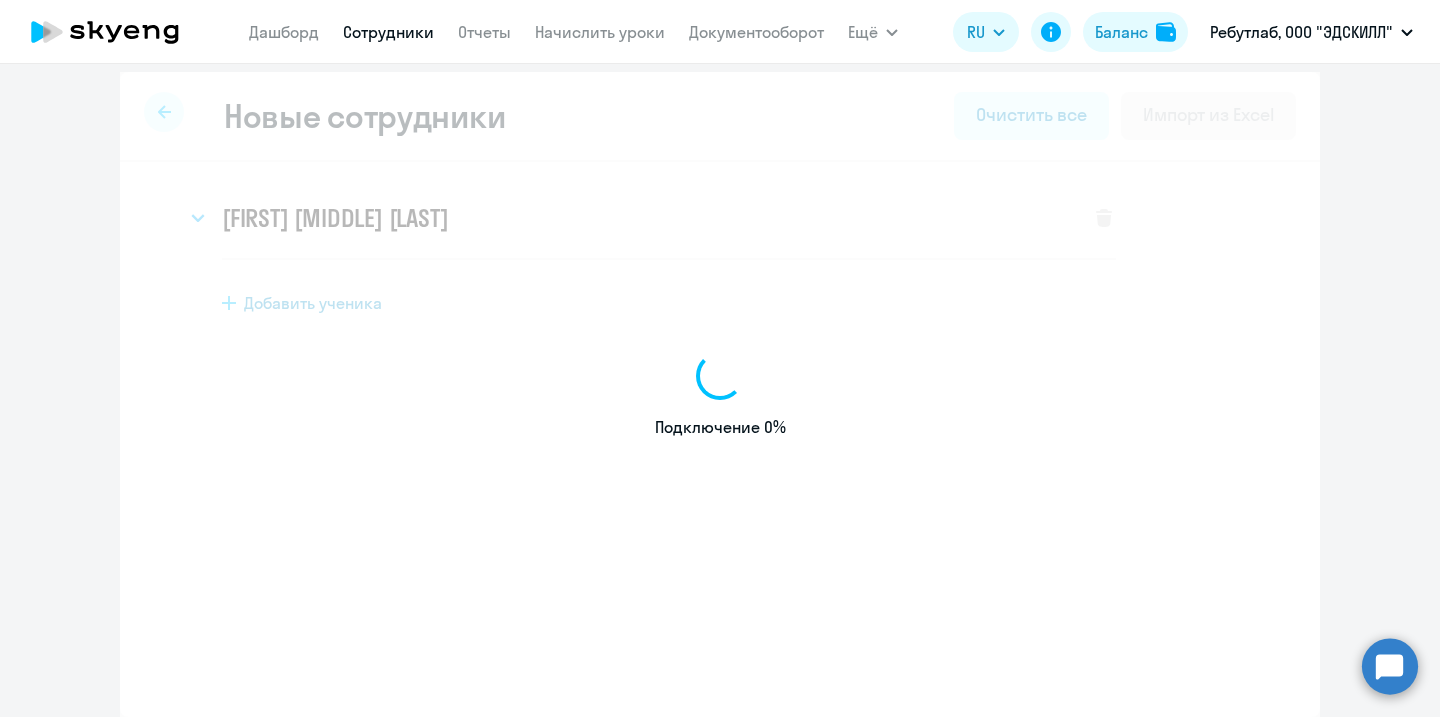 select on "english_adult_not_native_speaker" 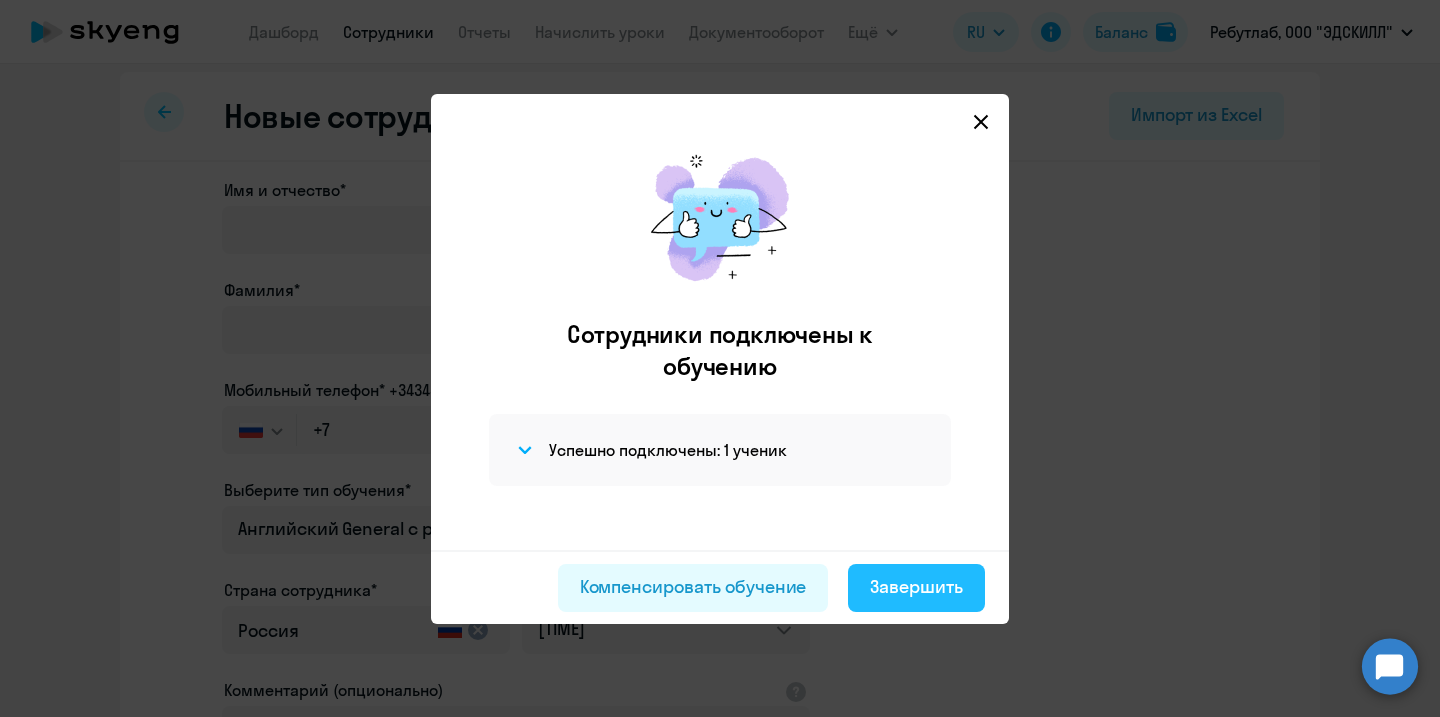 click on "Завершить" at bounding box center (916, 587) 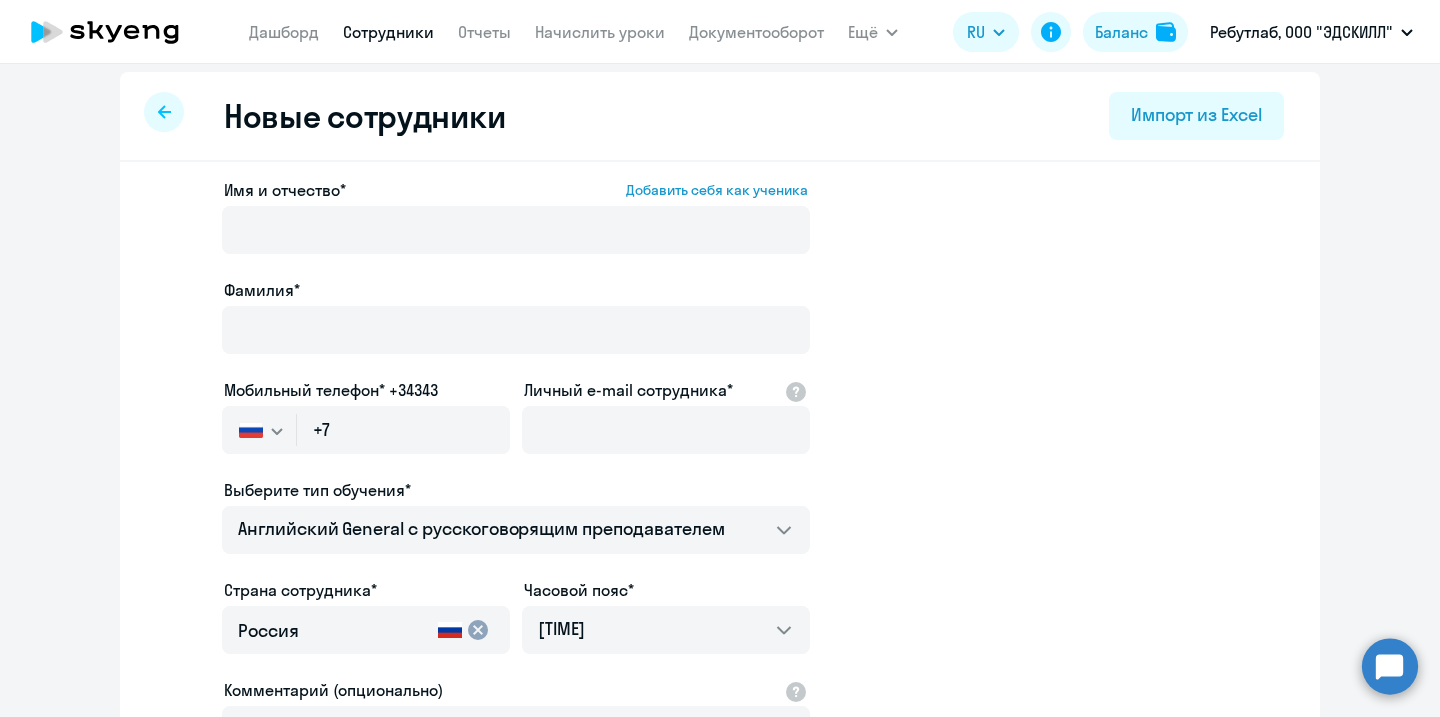 select on "30" 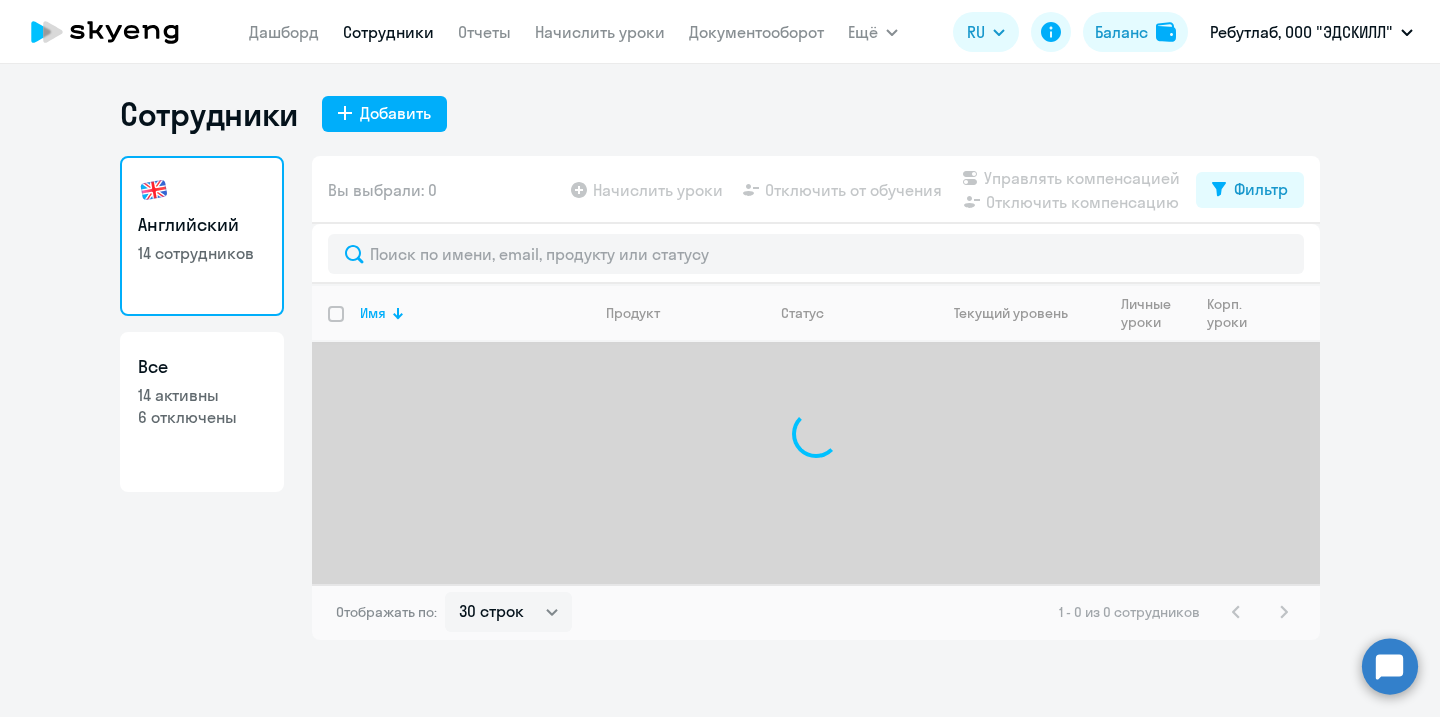 scroll, scrollTop: 0, scrollLeft: 0, axis: both 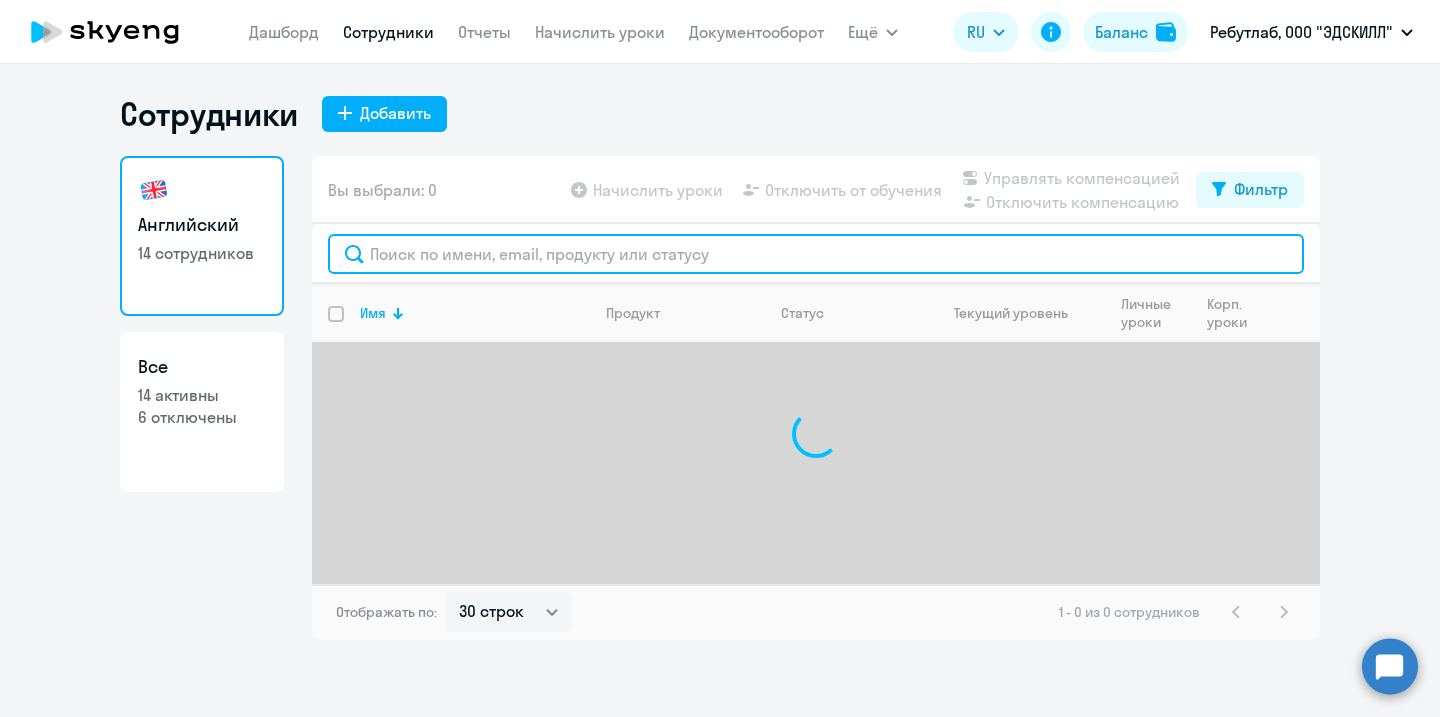click 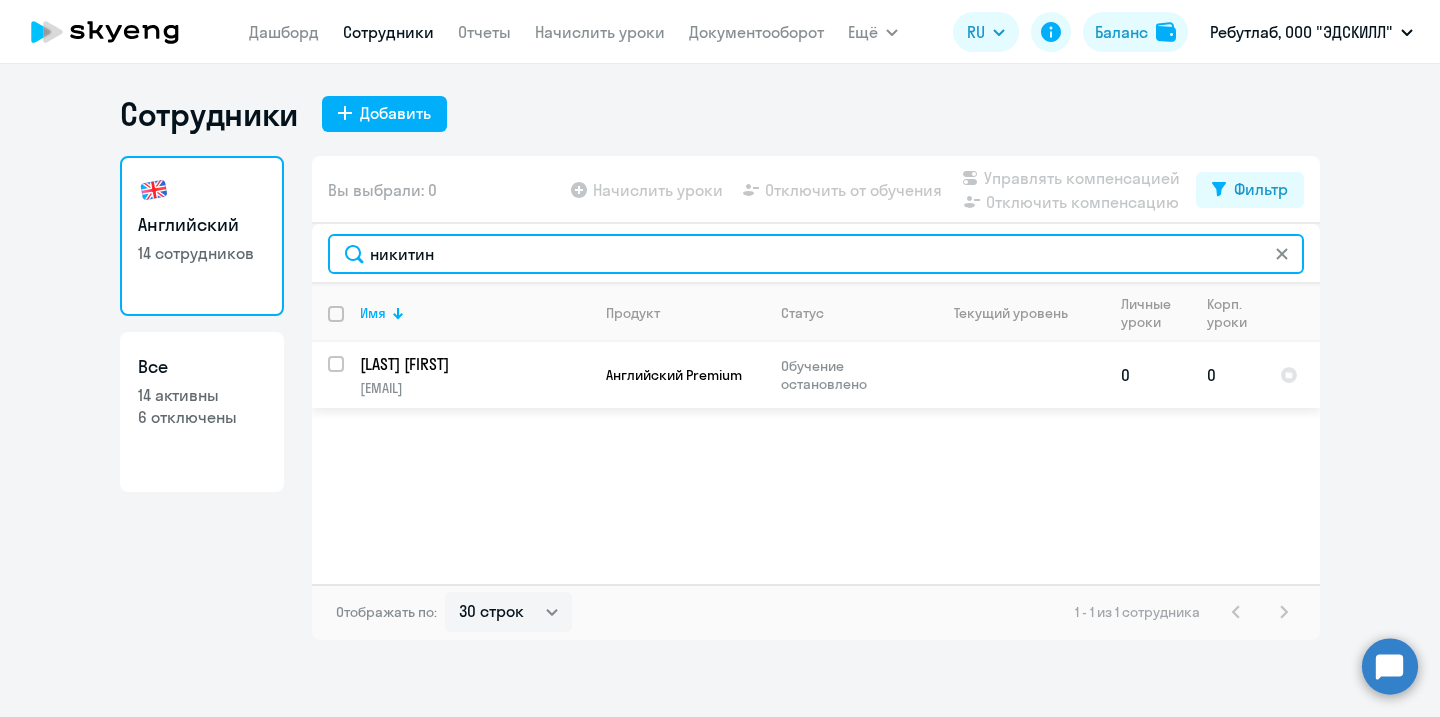 type on "никитин" 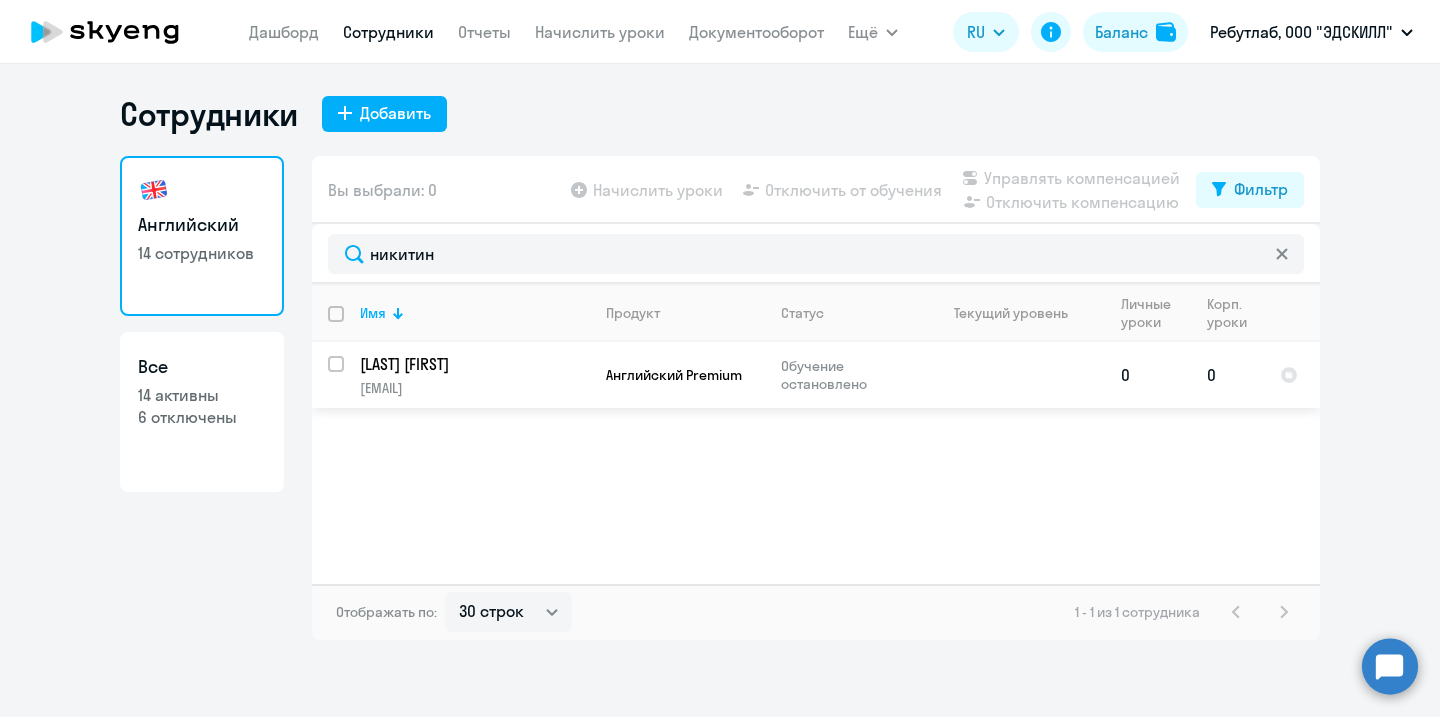 click on "[LAST] [FIRST]" 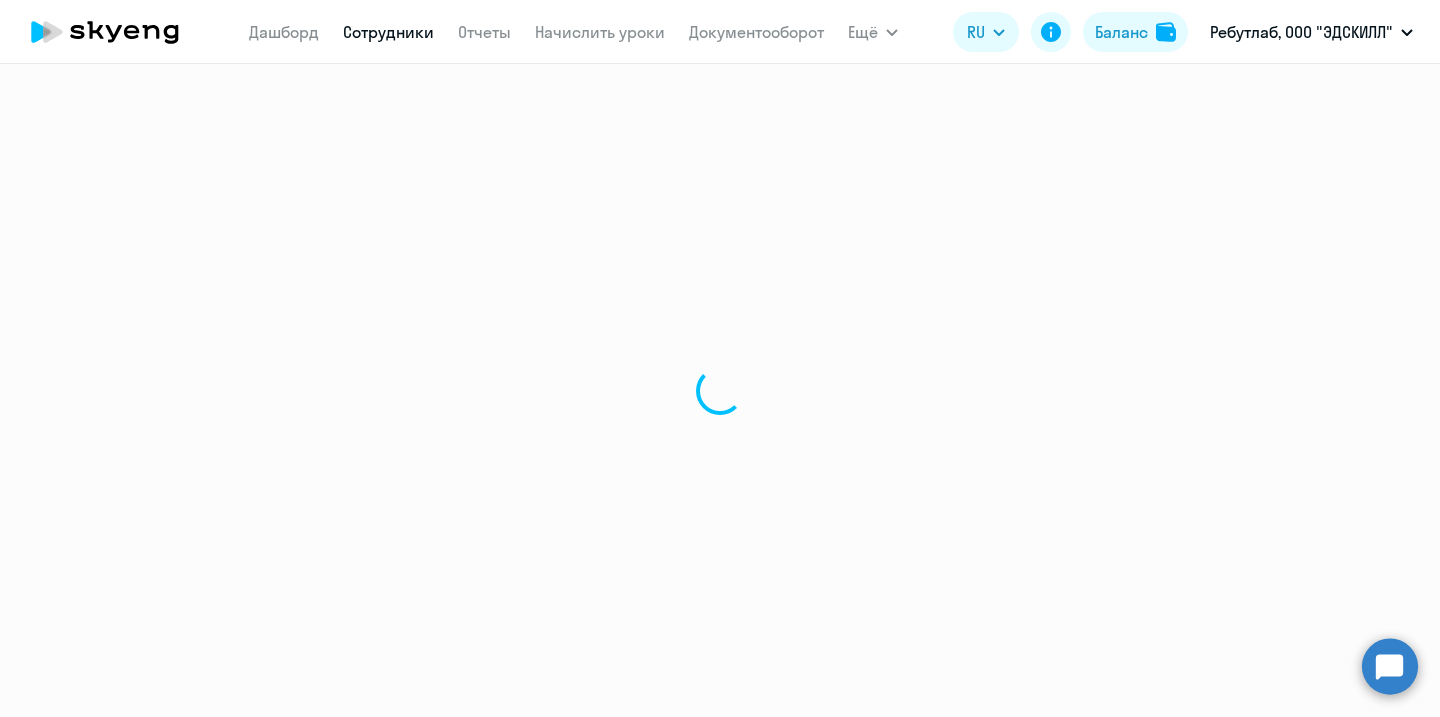 select on "english" 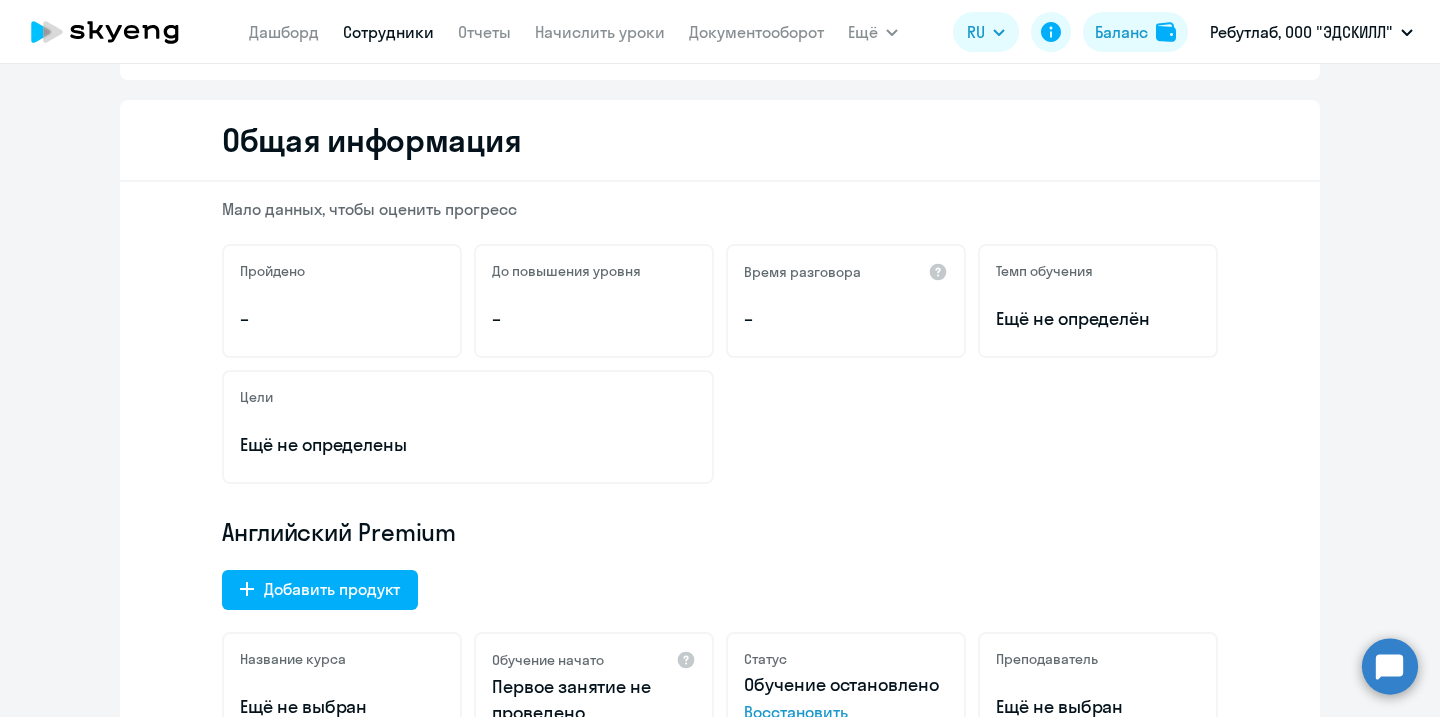 scroll, scrollTop: 0, scrollLeft: 0, axis: both 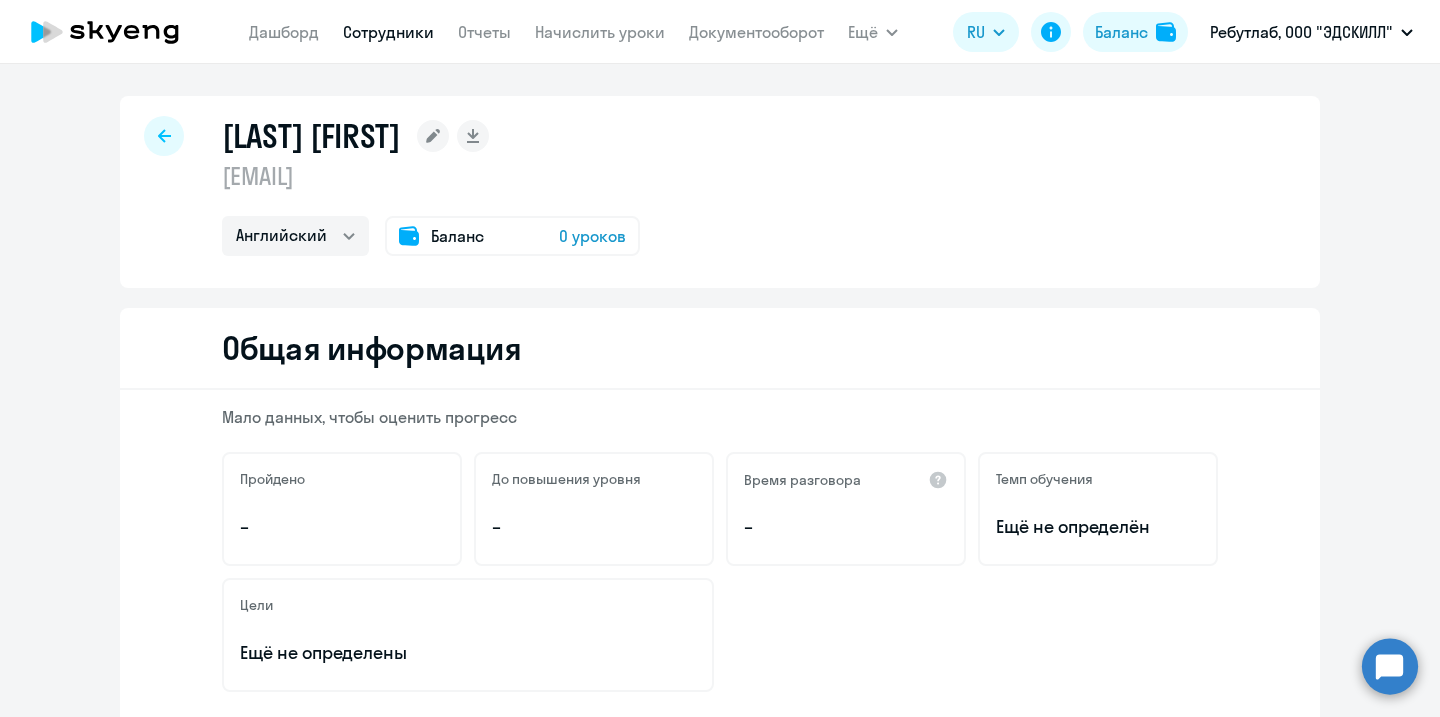 click on "0 уроков" 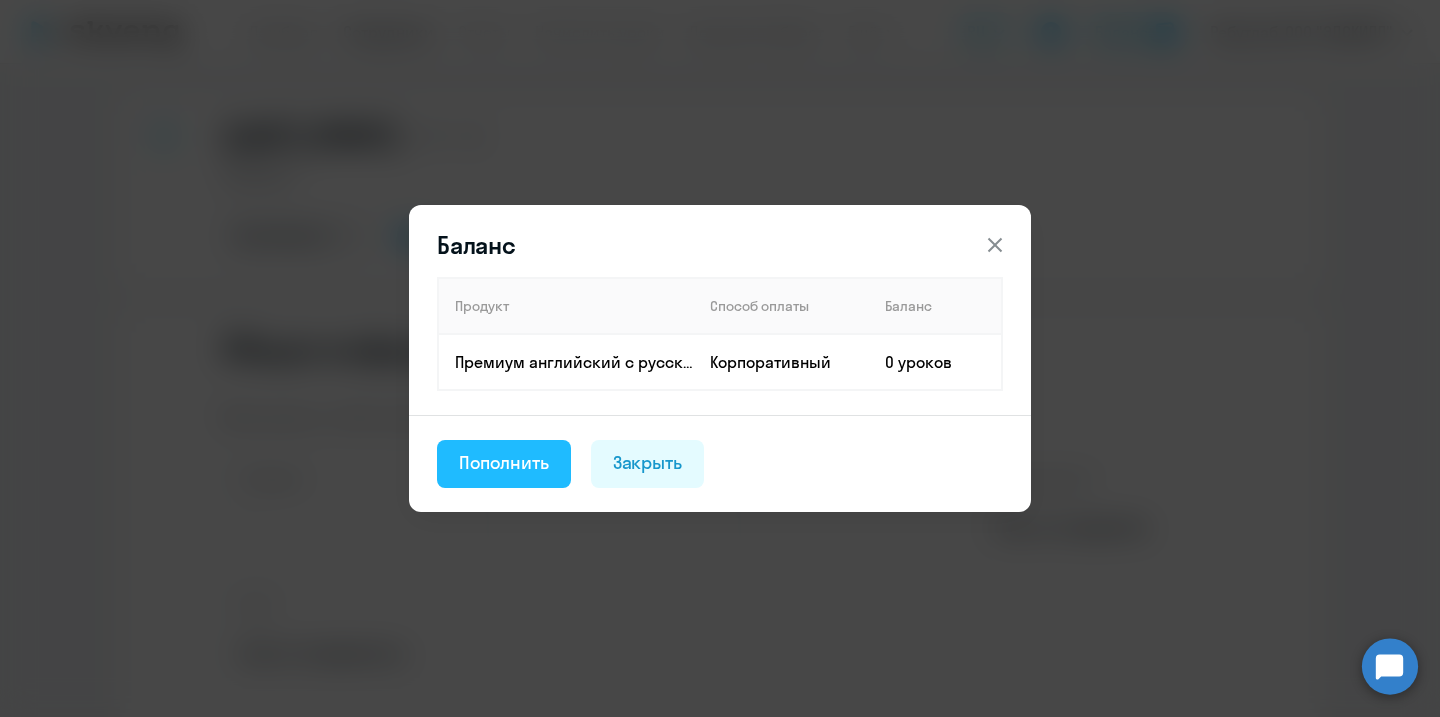 click on "Пополнить" at bounding box center [504, 463] 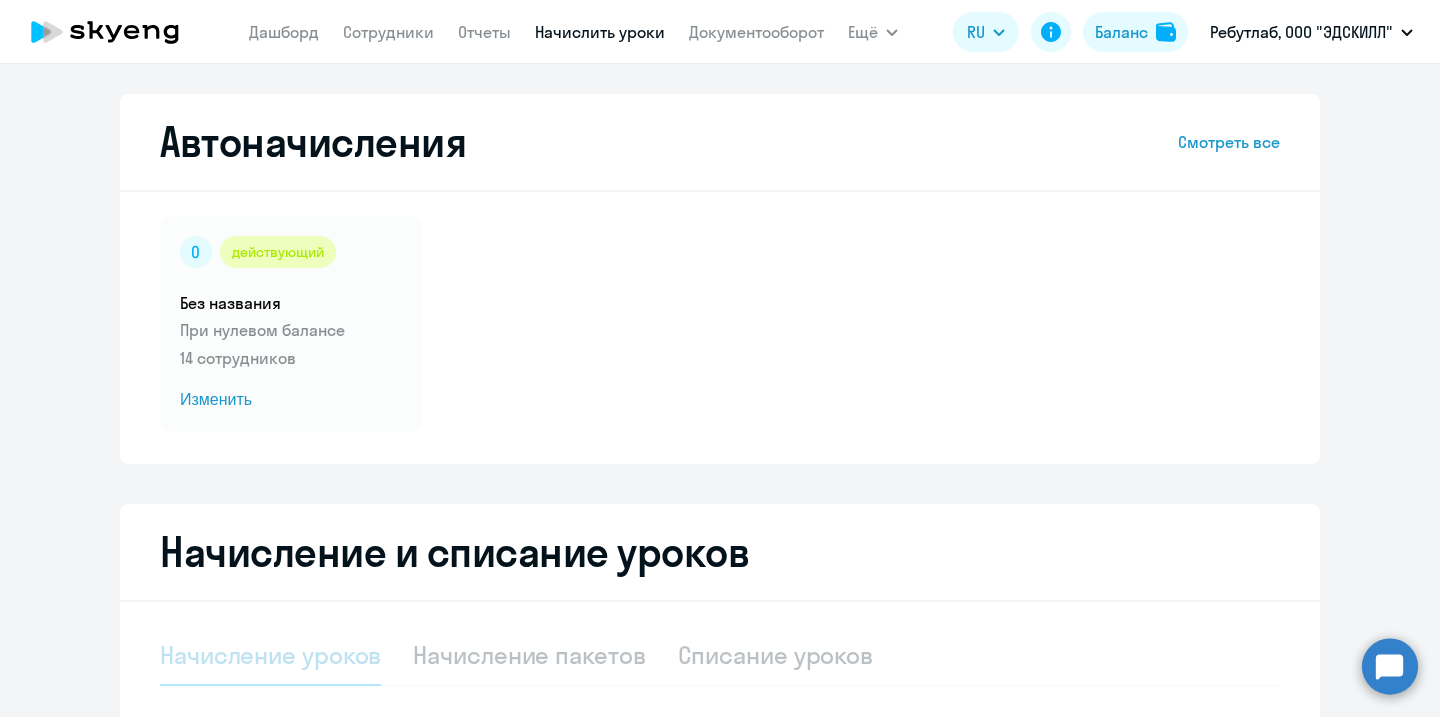 select on "10" 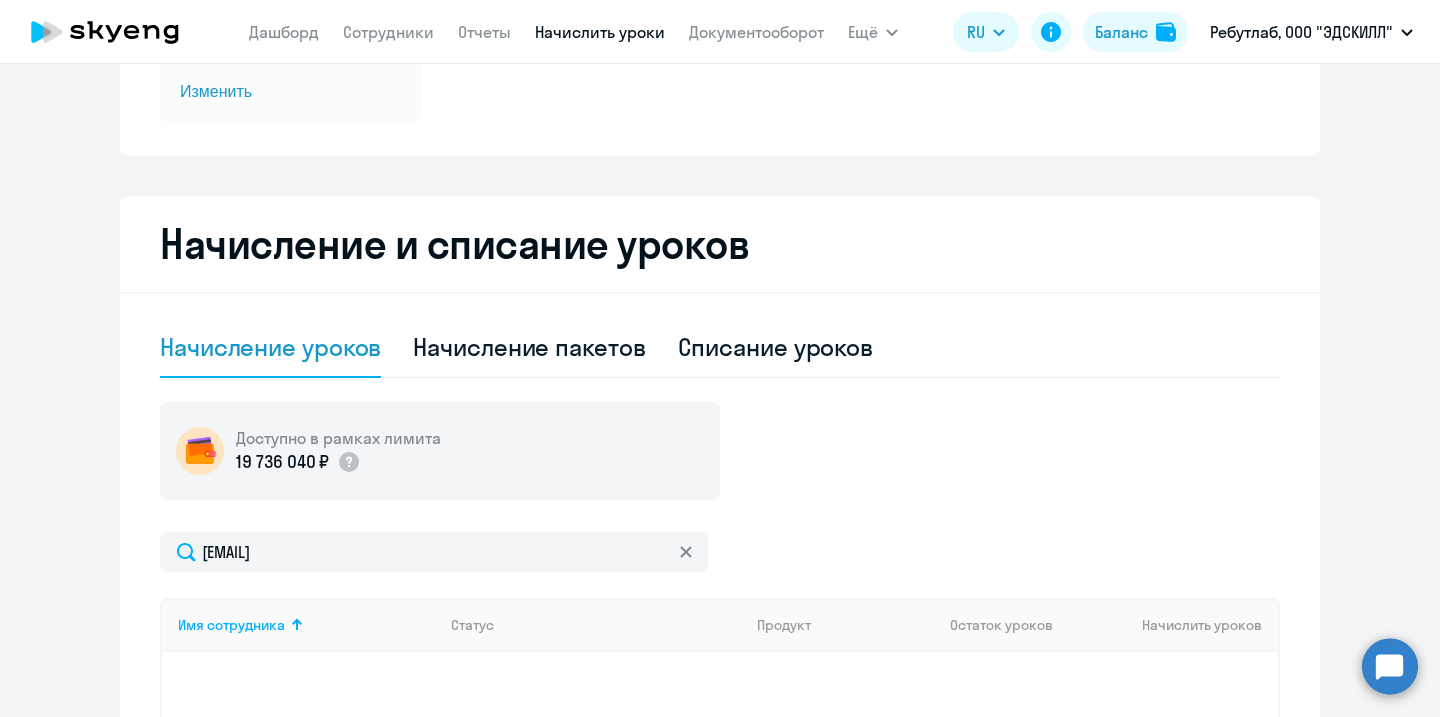 scroll, scrollTop: 305, scrollLeft: 0, axis: vertical 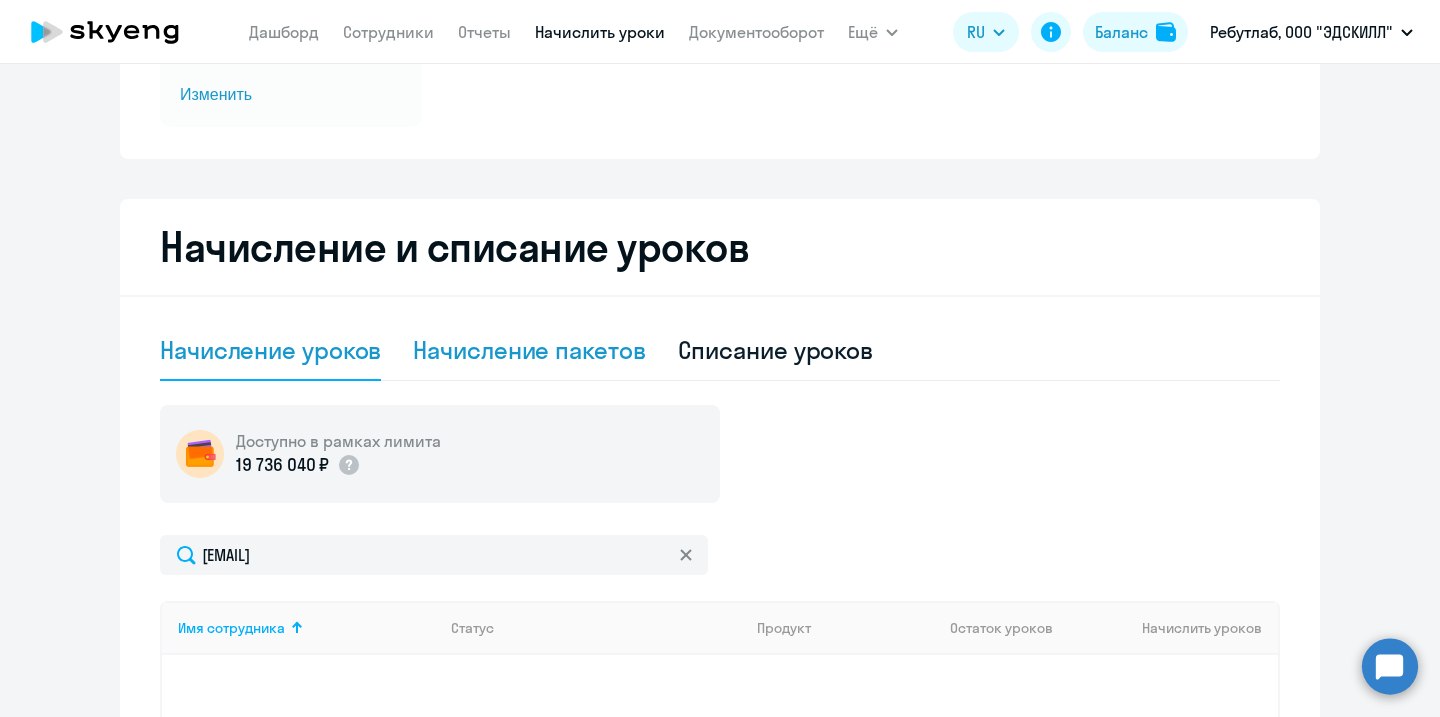 click on "Начисление пакетов" 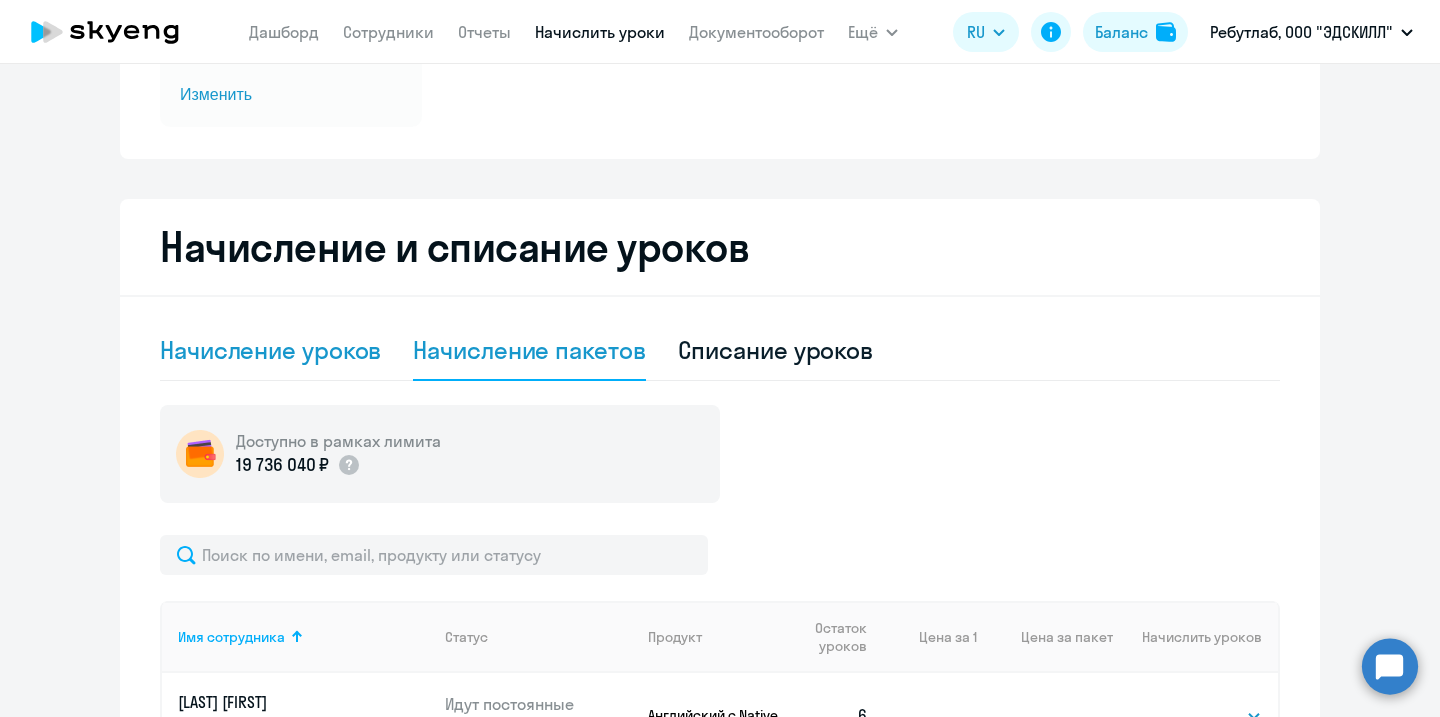click on "Начисление уроков" 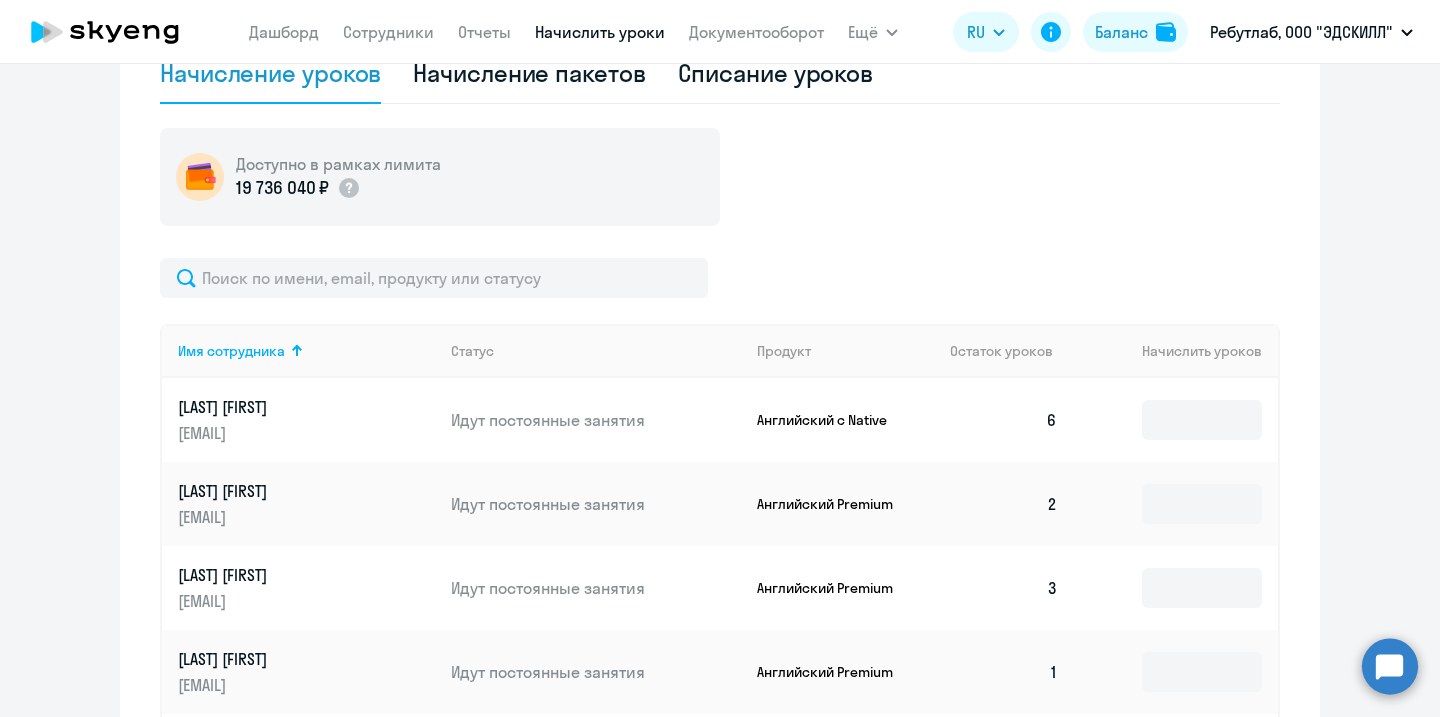 scroll, scrollTop: 616, scrollLeft: 0, axis: vertical 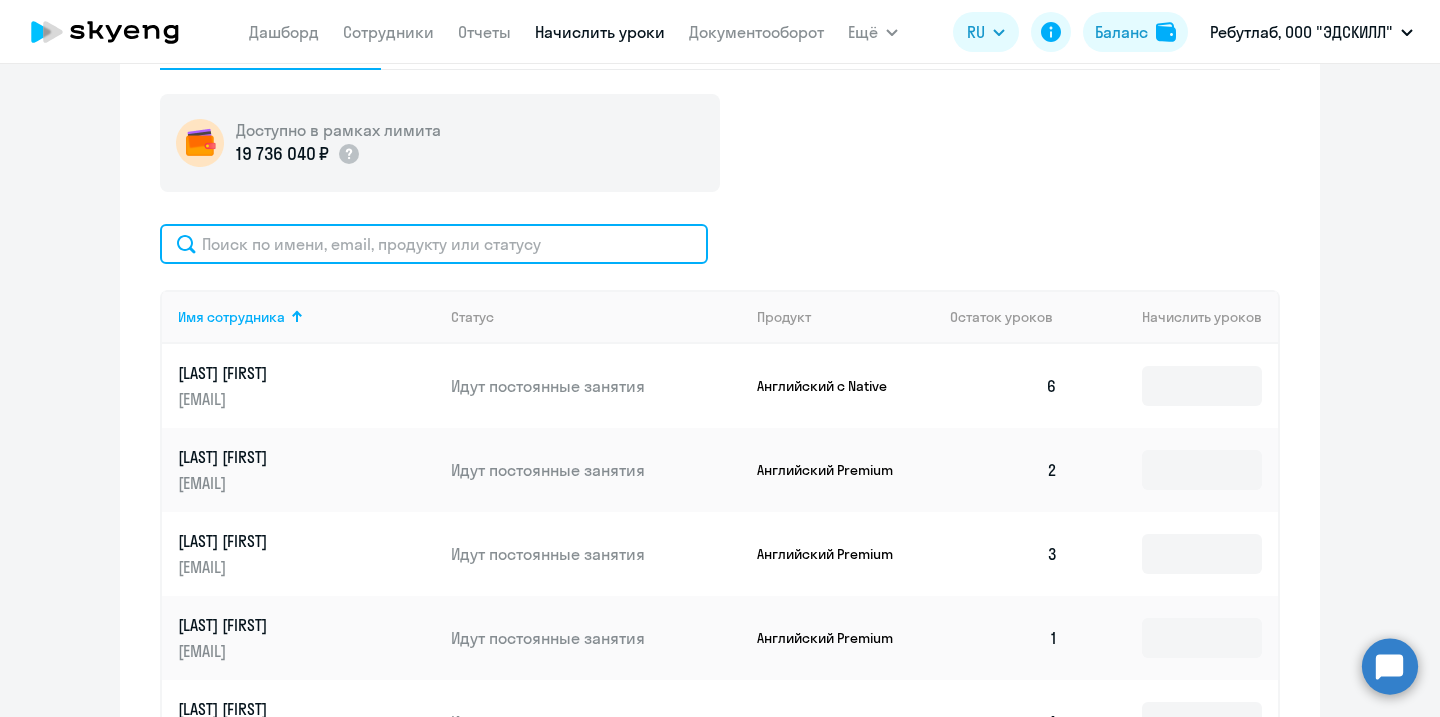 click 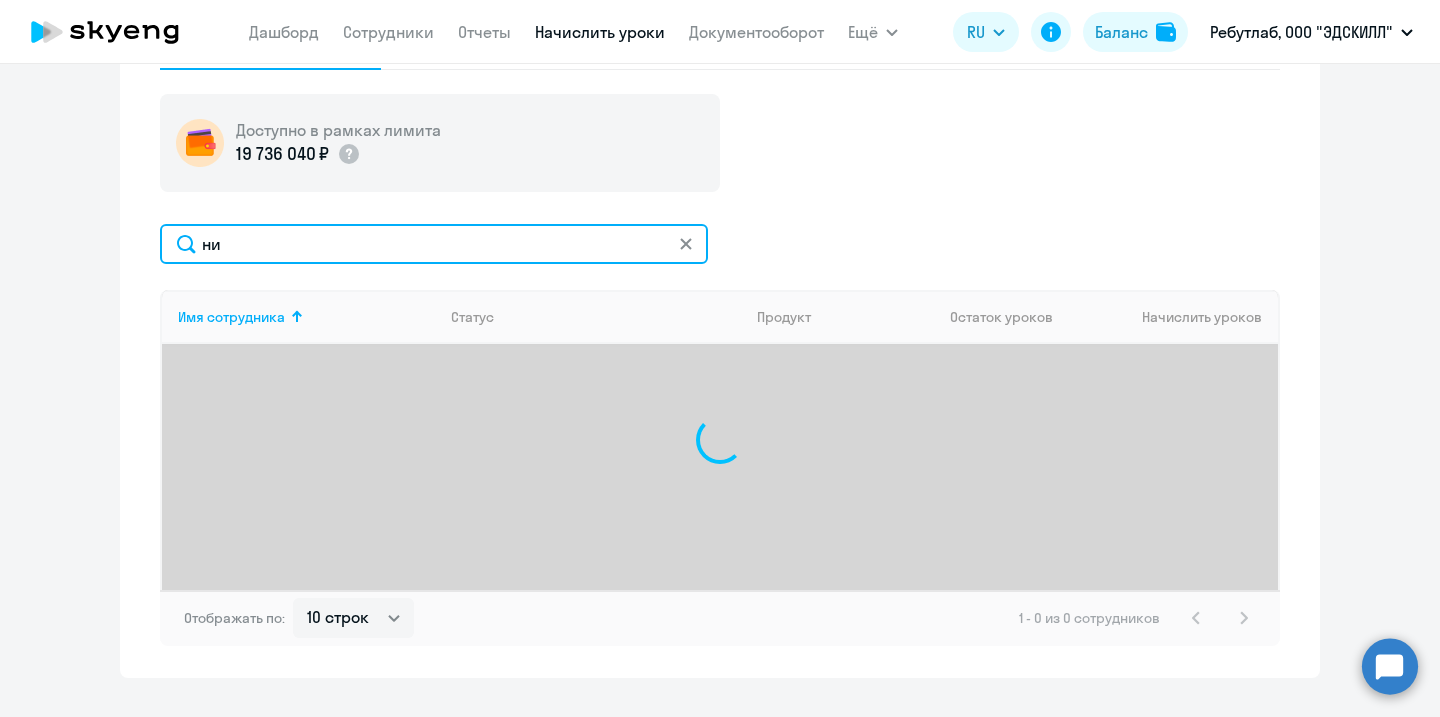 type on "н" 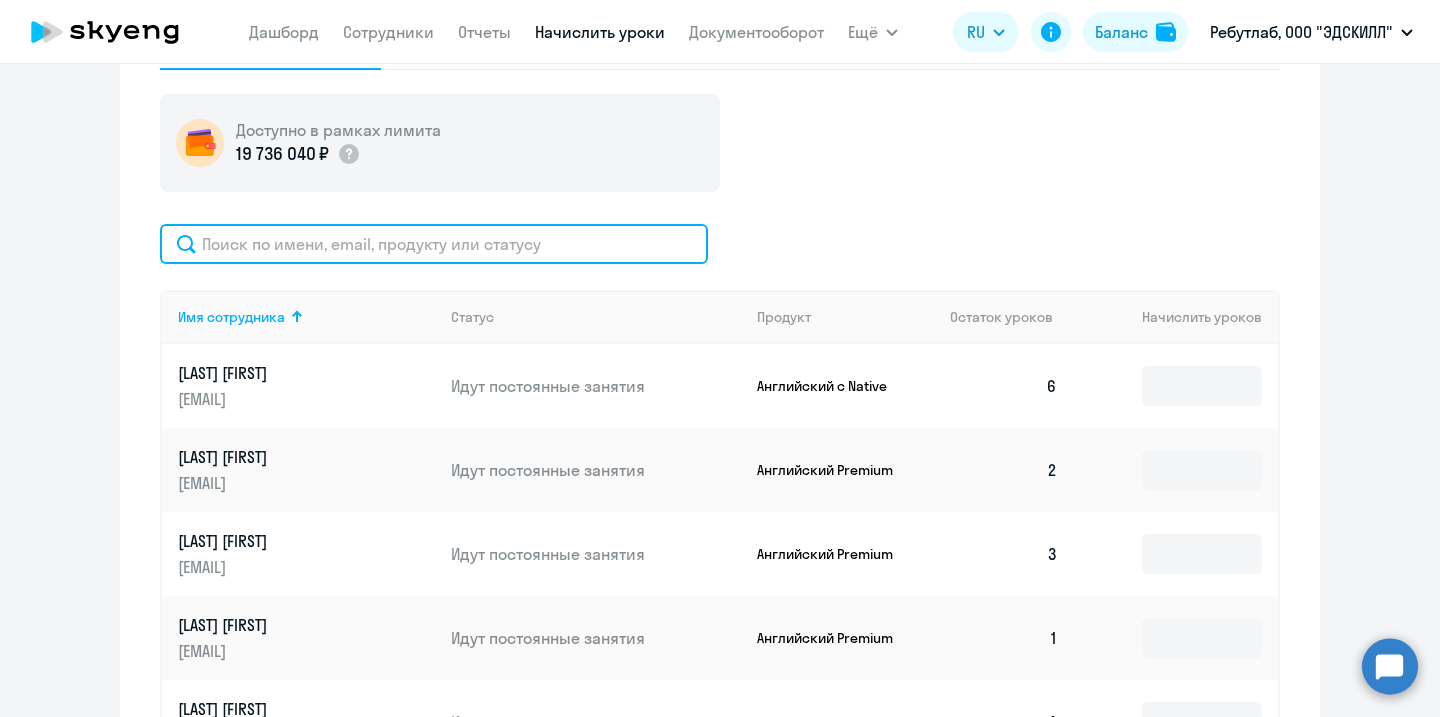 click 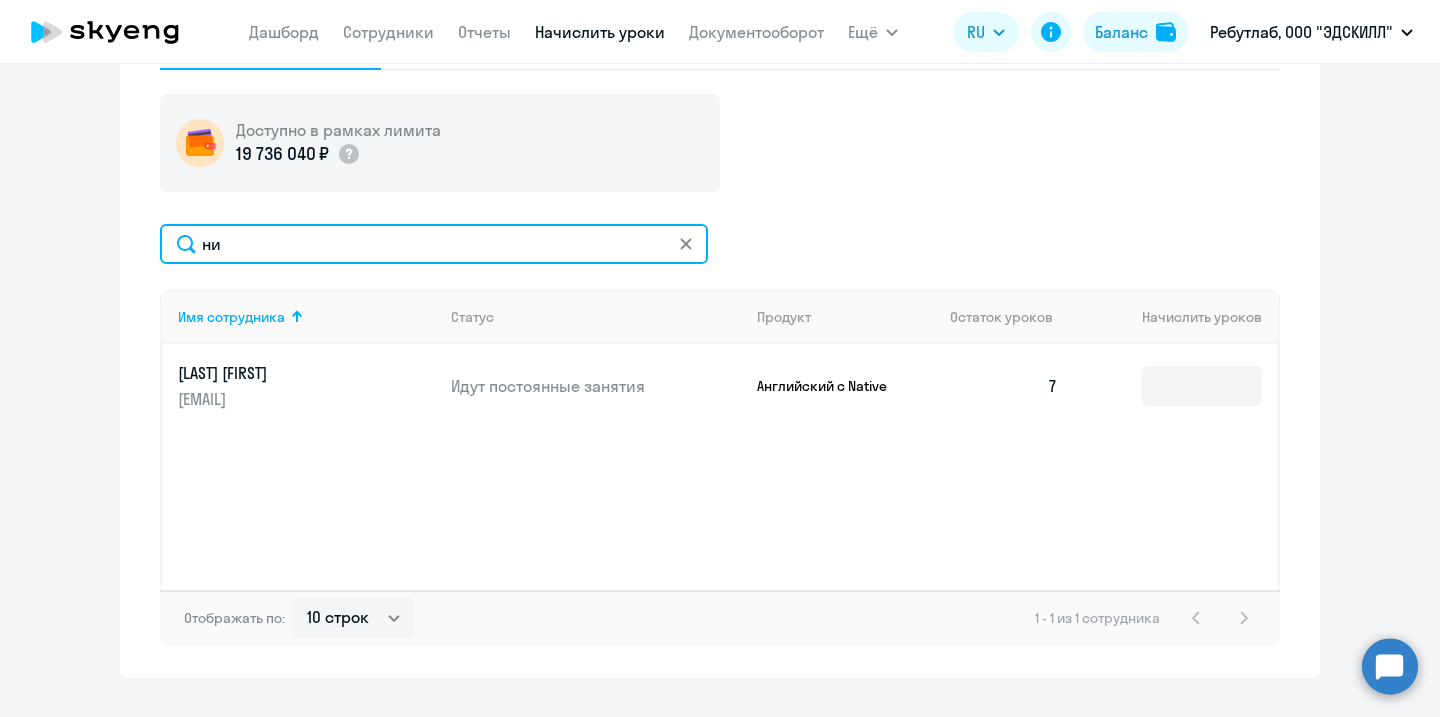 type on "н" 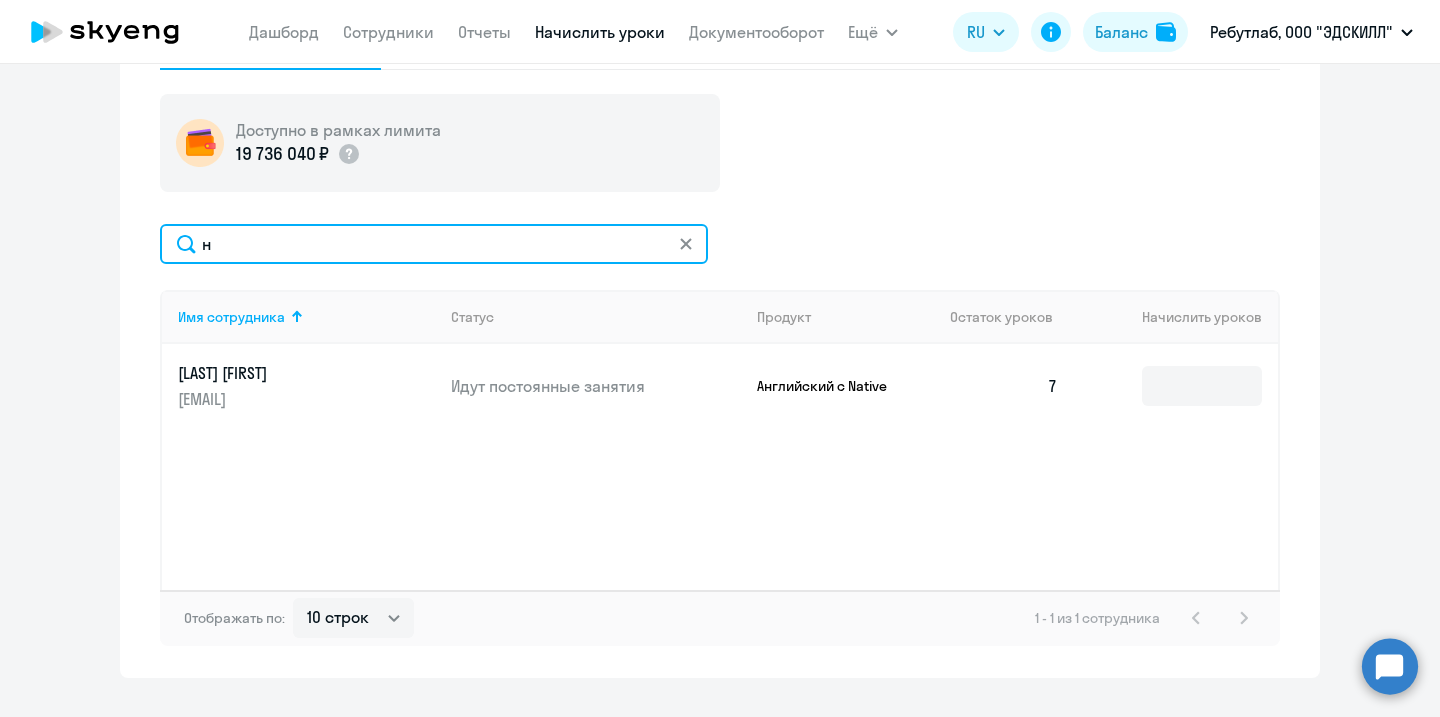 type 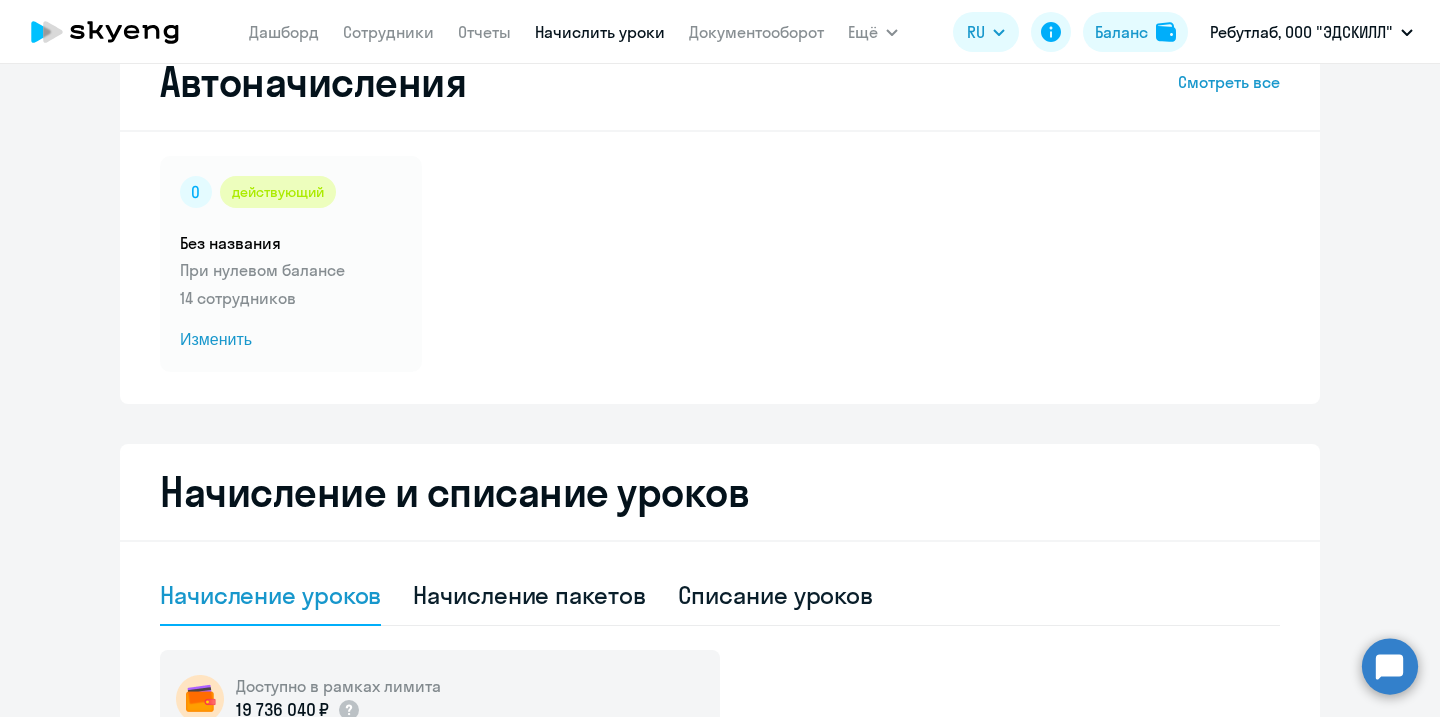 scroll, scrollTop: 0, scrollLeft: 0, axis: both 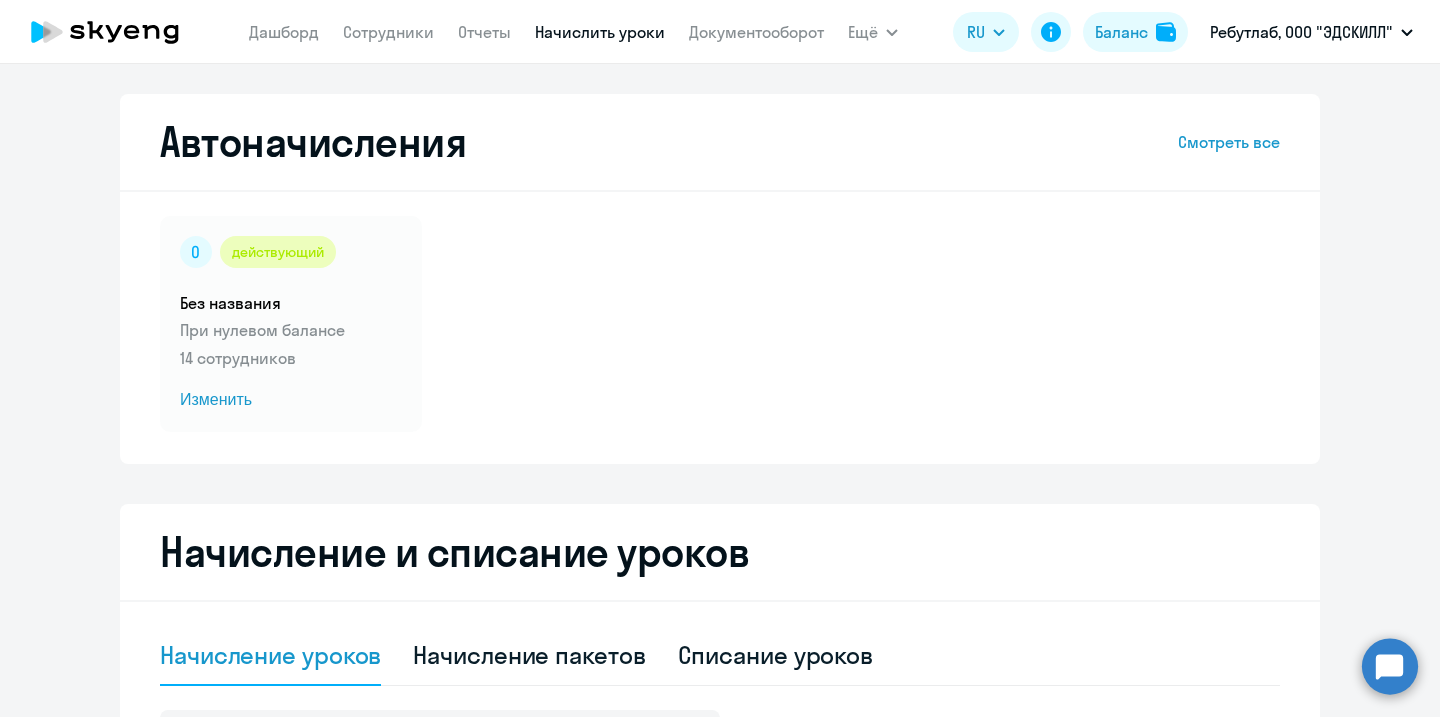 click on "Начислить уроки" at bounding box center [600, 32] 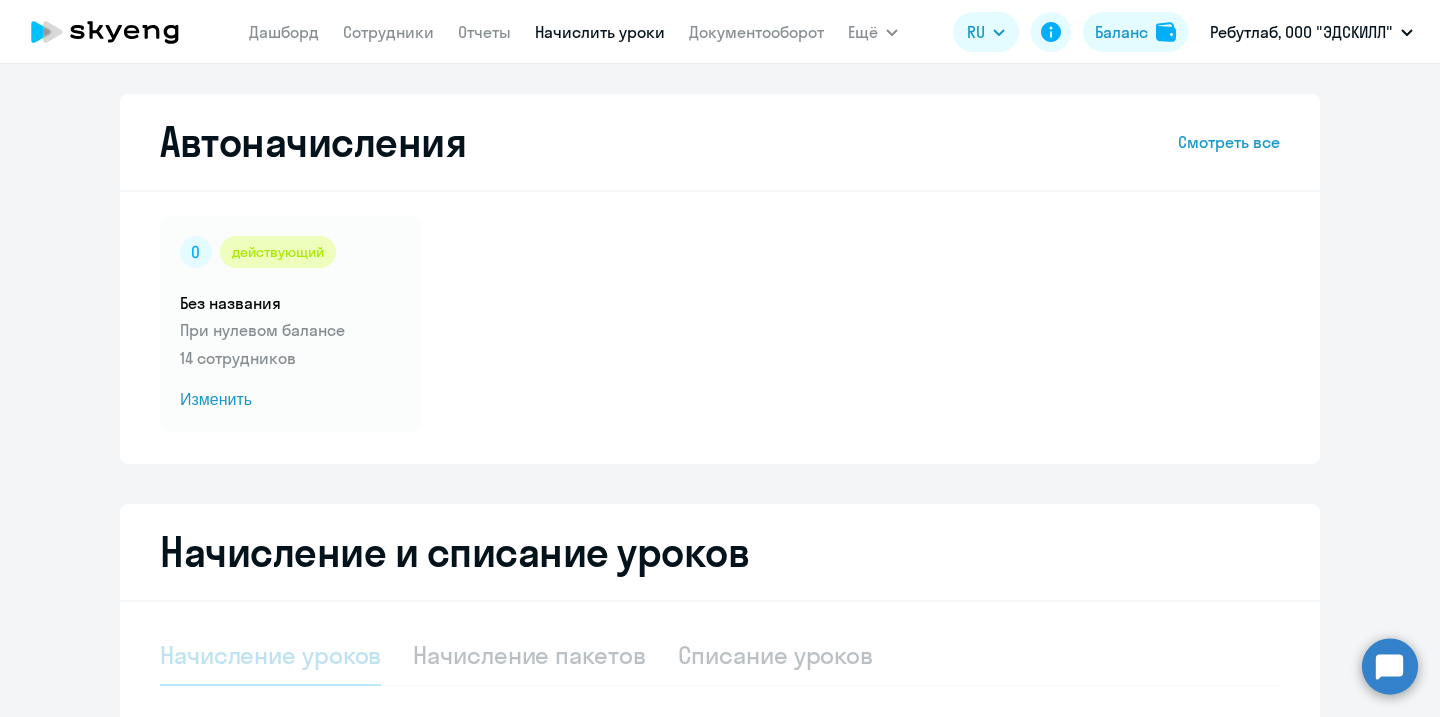 select on "10" 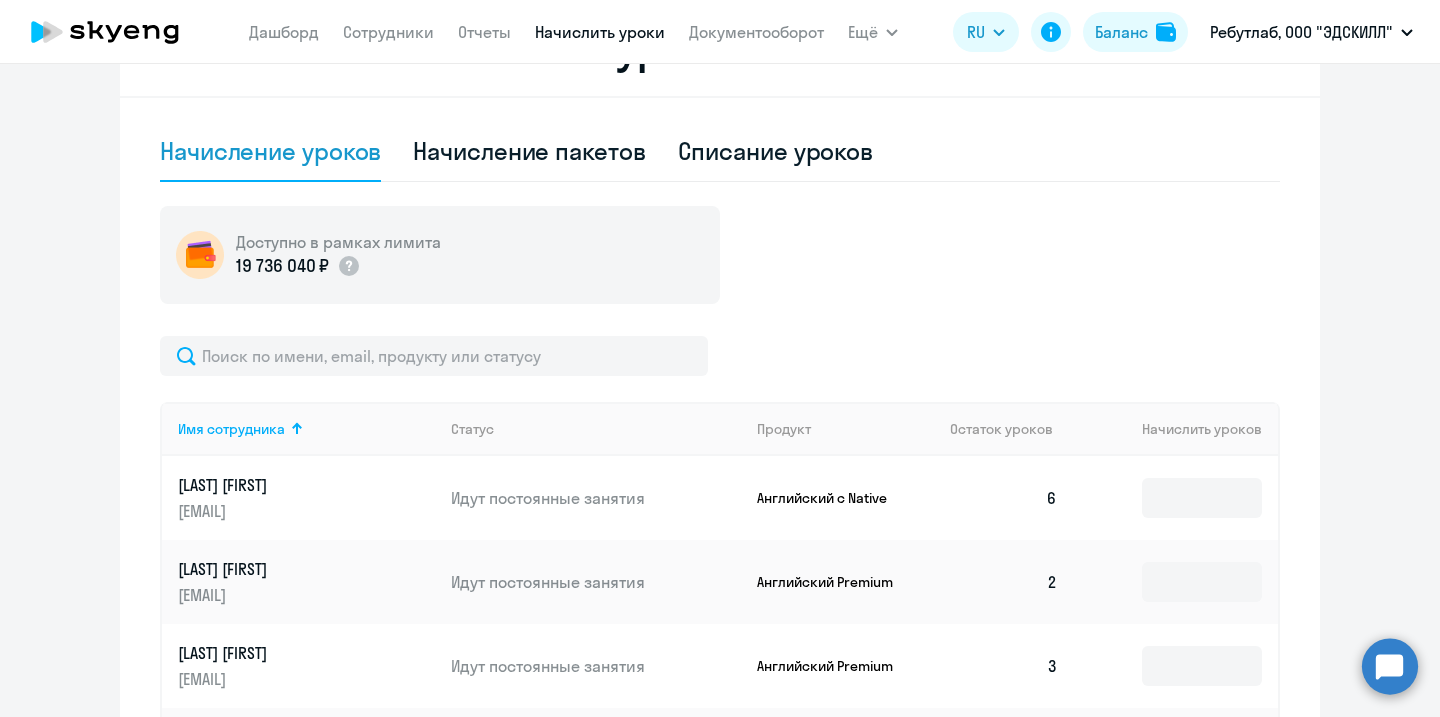 scroll, scrollTop: 546, scrollLeft: 0, axis: vertical 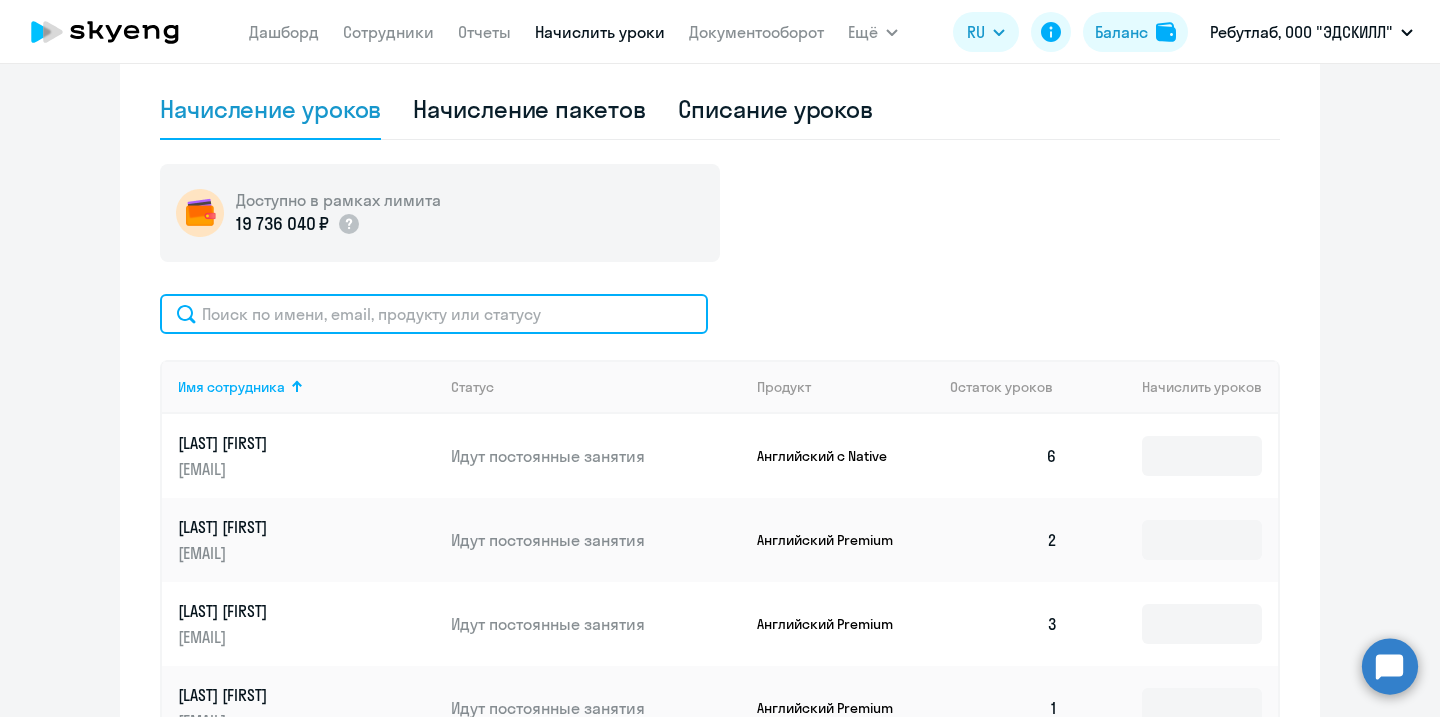 click 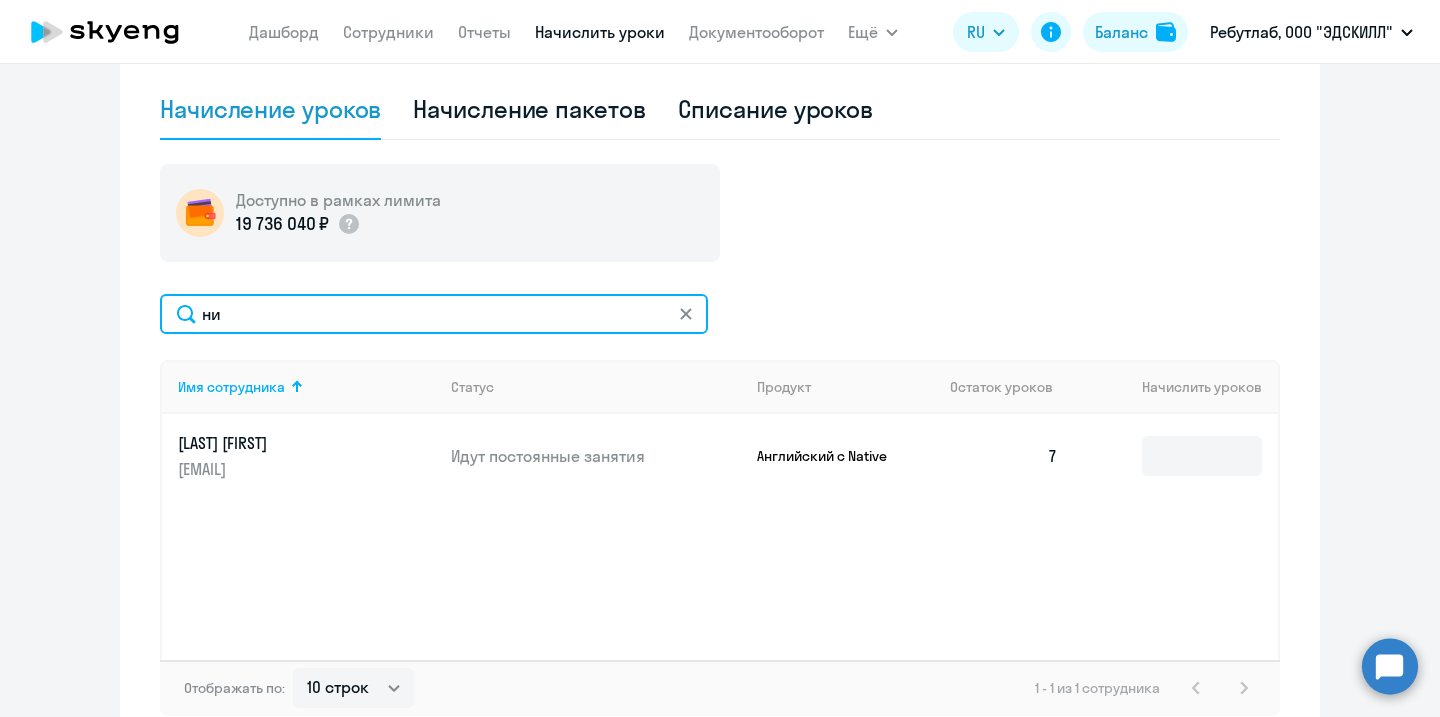 type on "н" 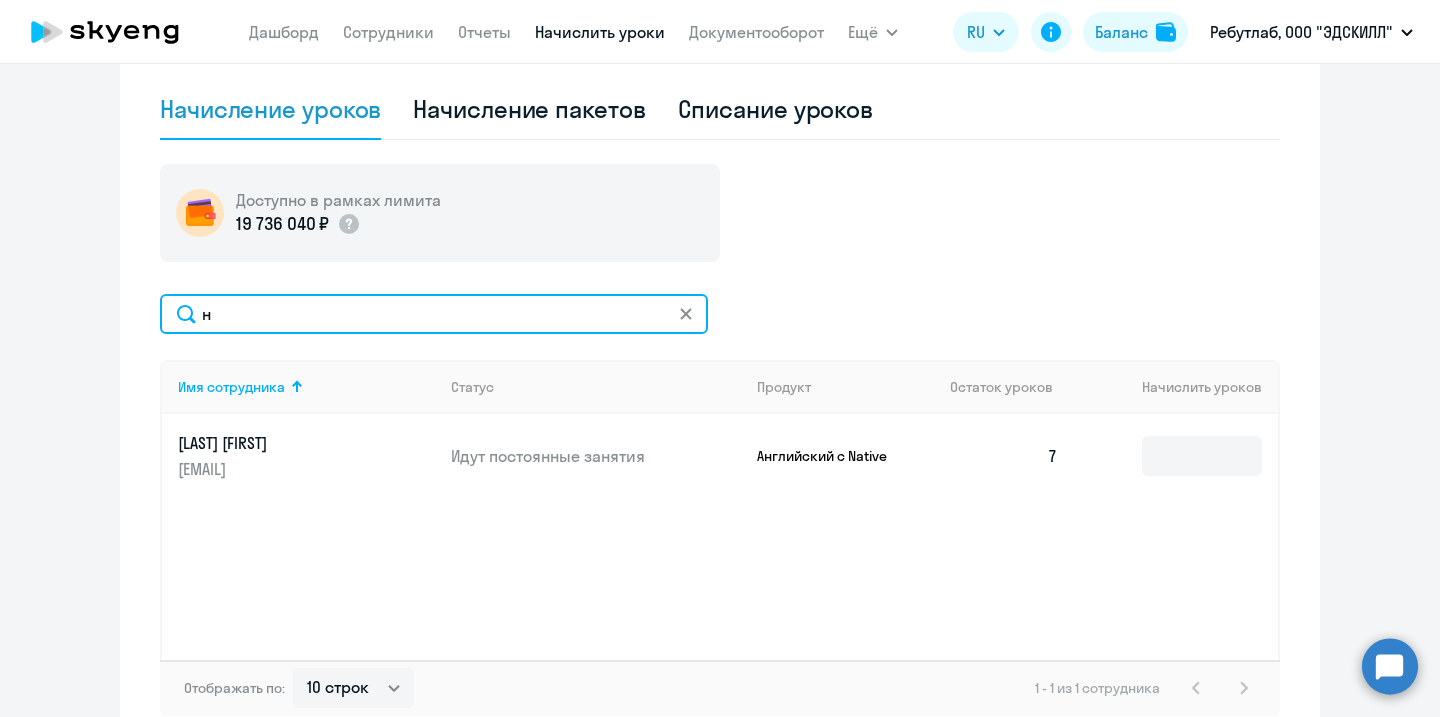 type 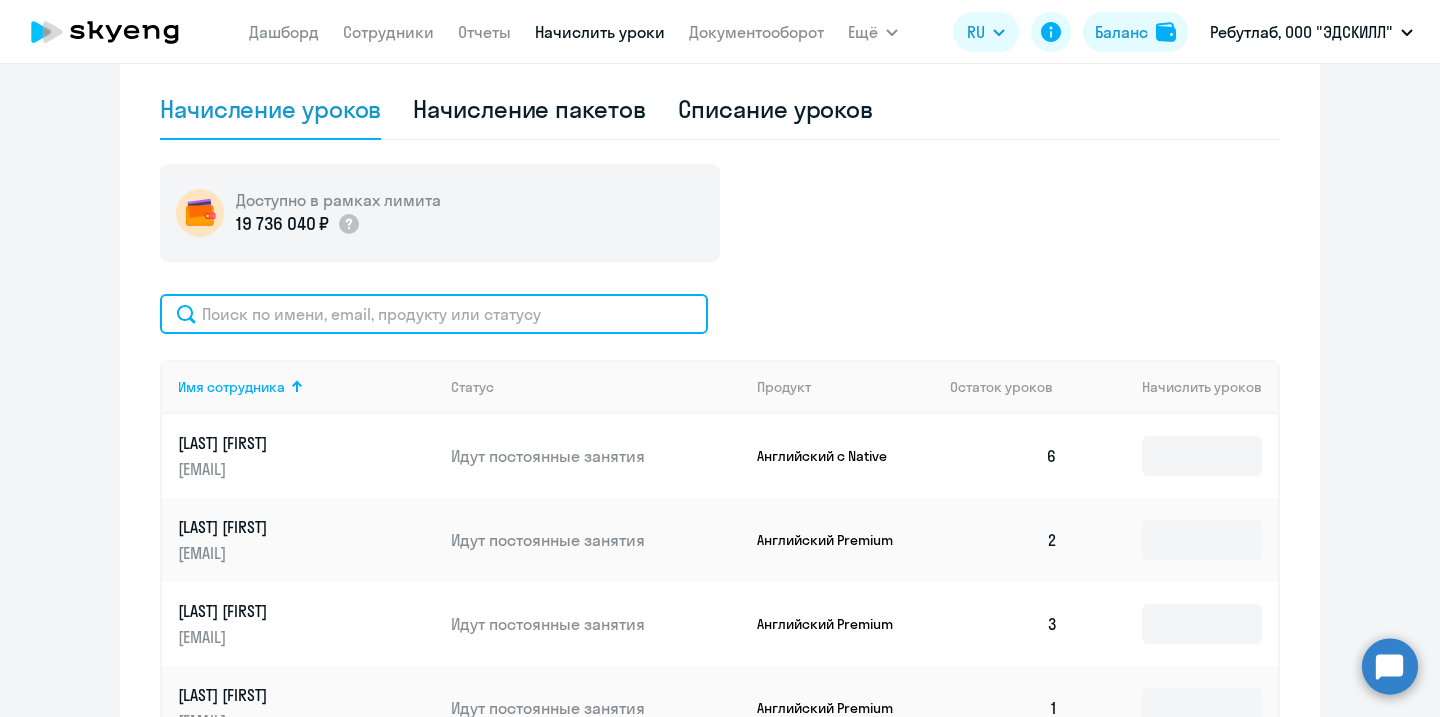 scroll, scrollTop: 0, scrollLeft: 0, axis: both 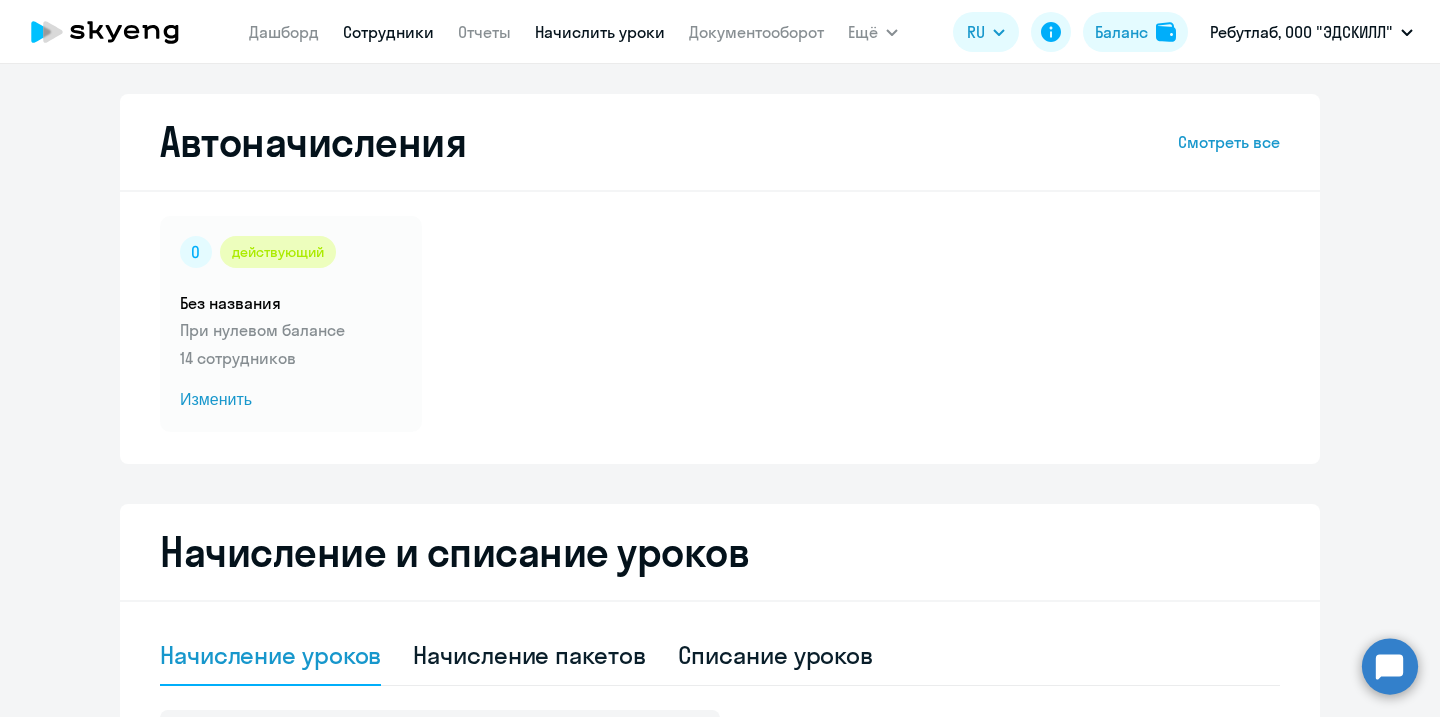 click on "Сотрудники" at bounding box center [388, 32] 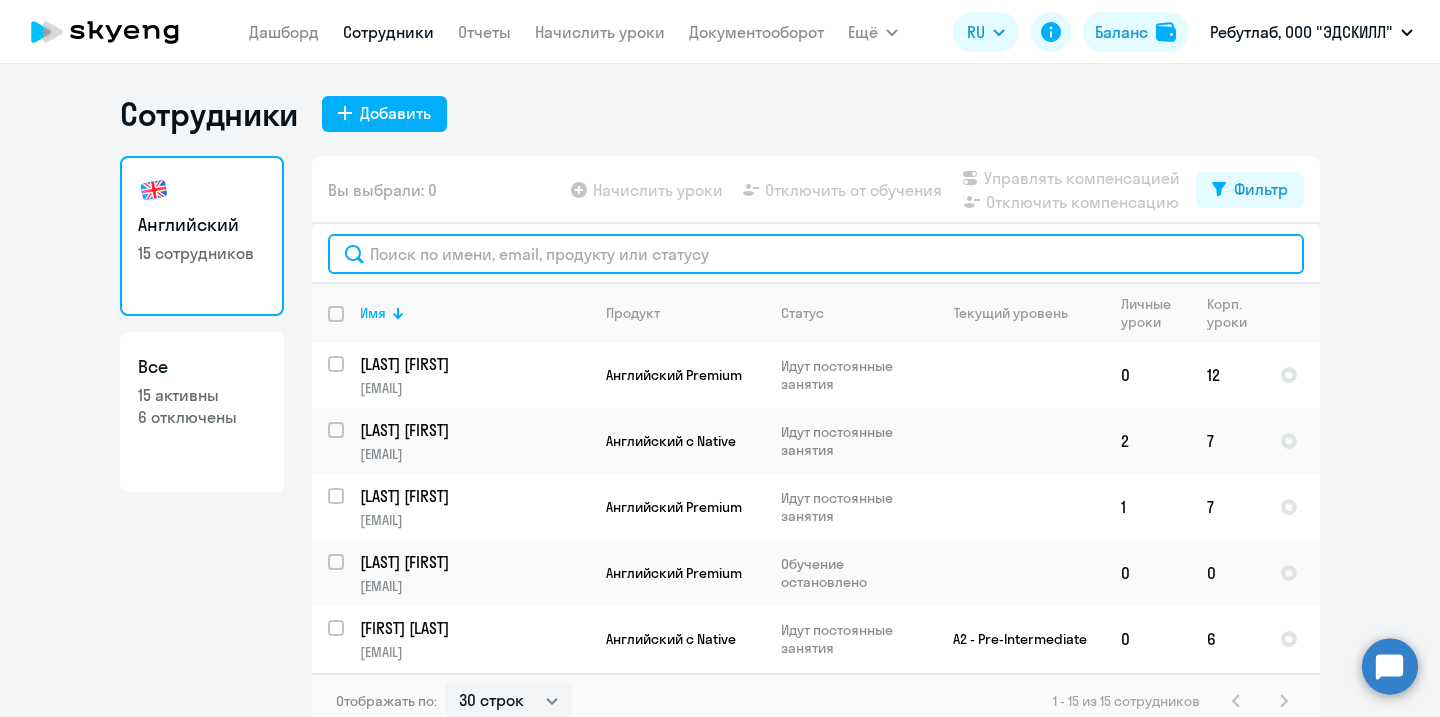 click 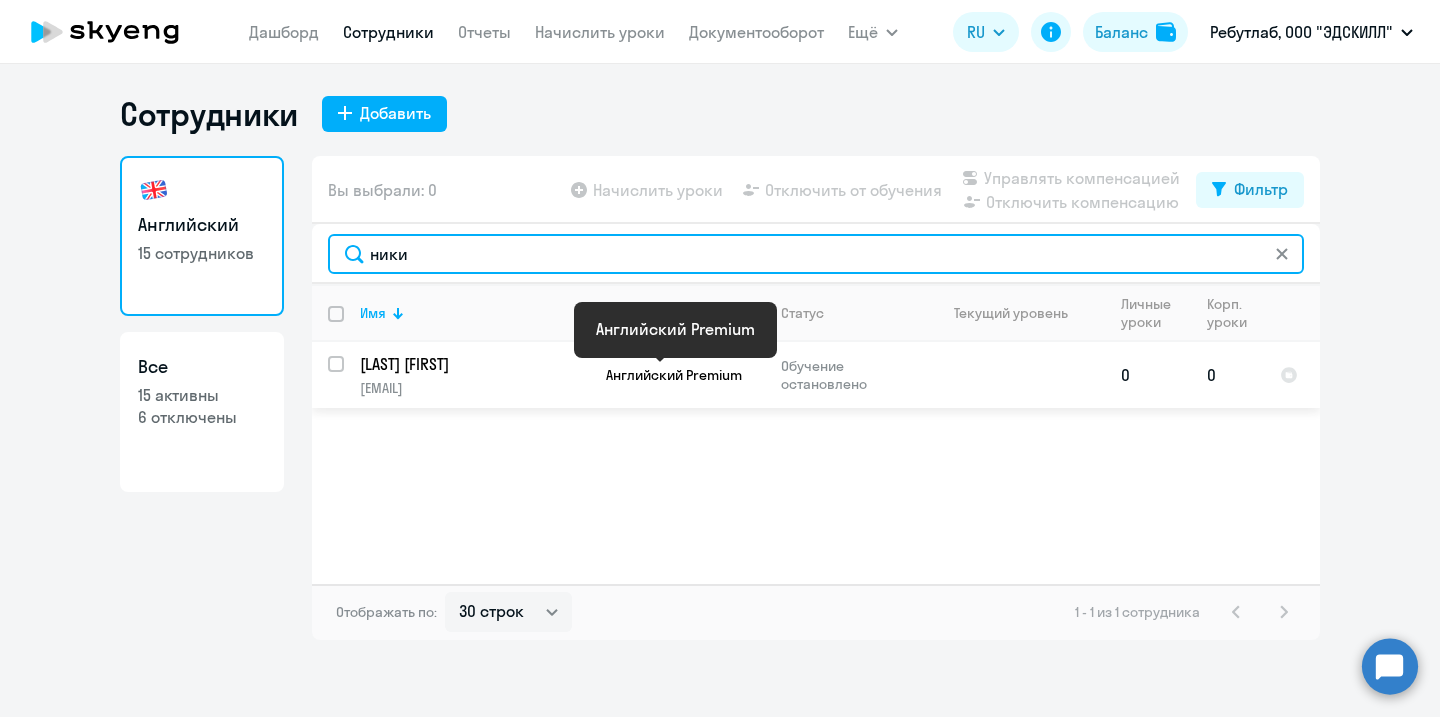 type on "ники" 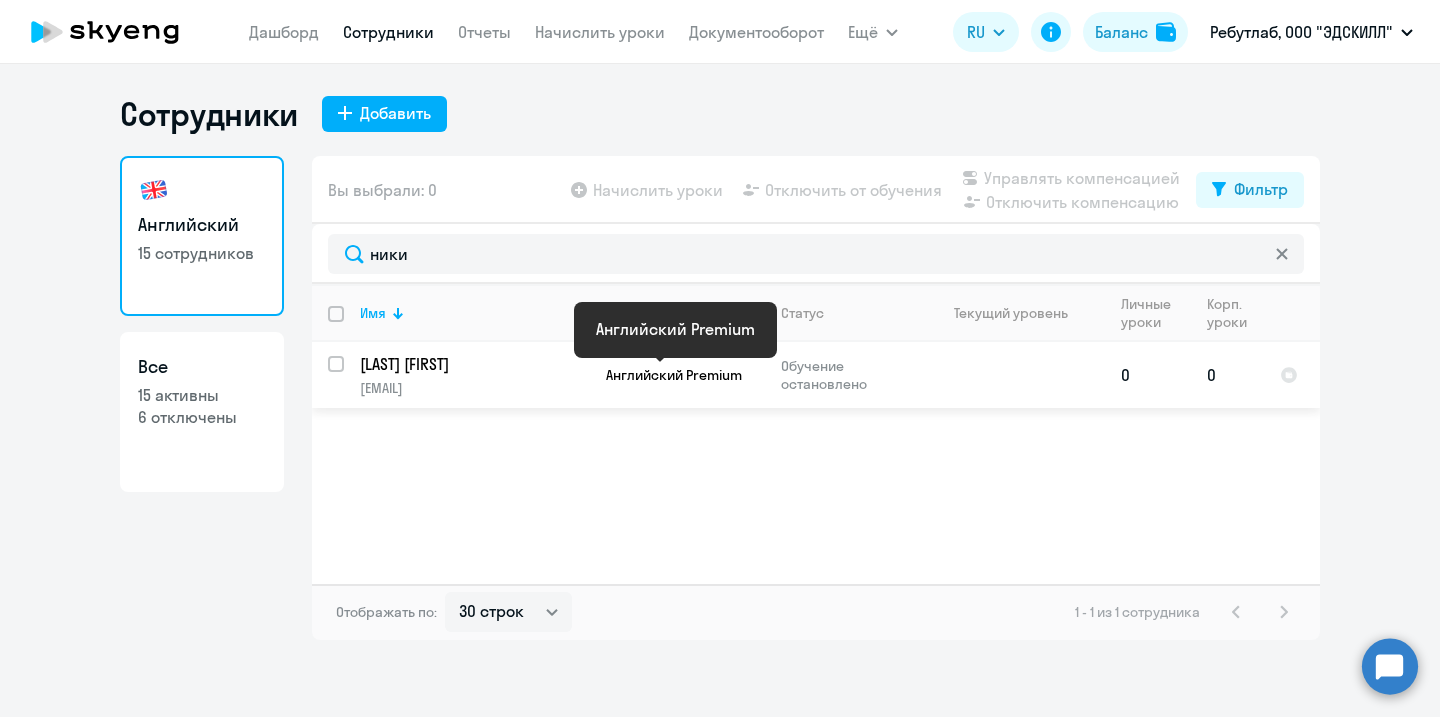 click on "Английский Premium" 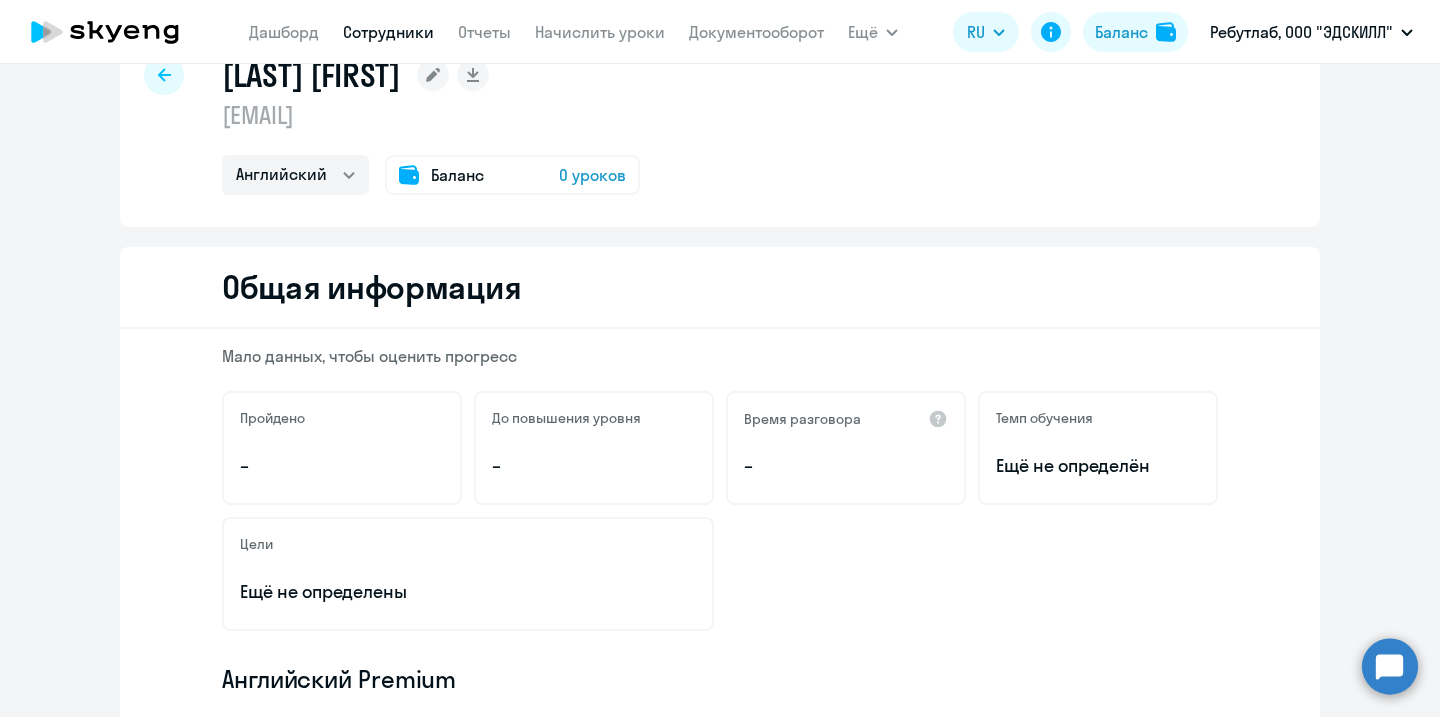 scroll, scrollTop: 70, scrollLeft: 0, axis: vertical 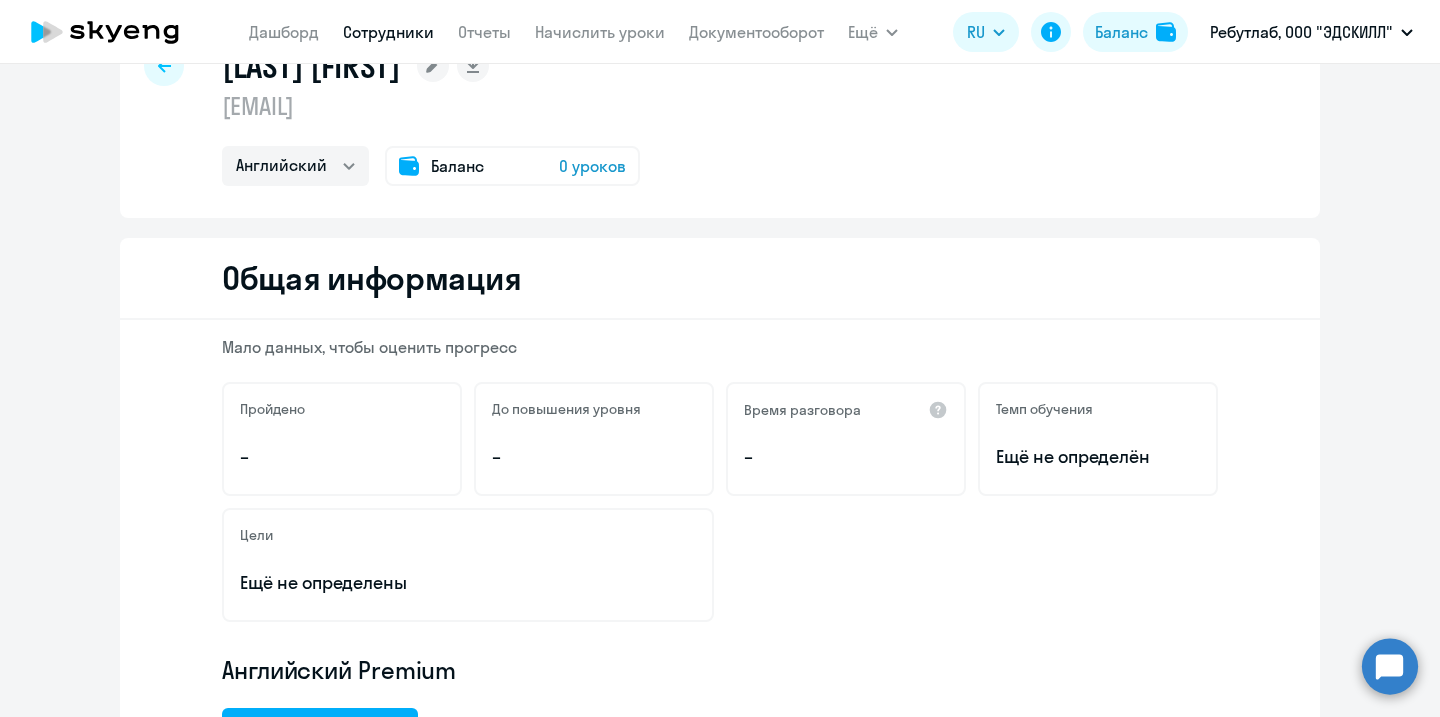 click on "0 уроков" 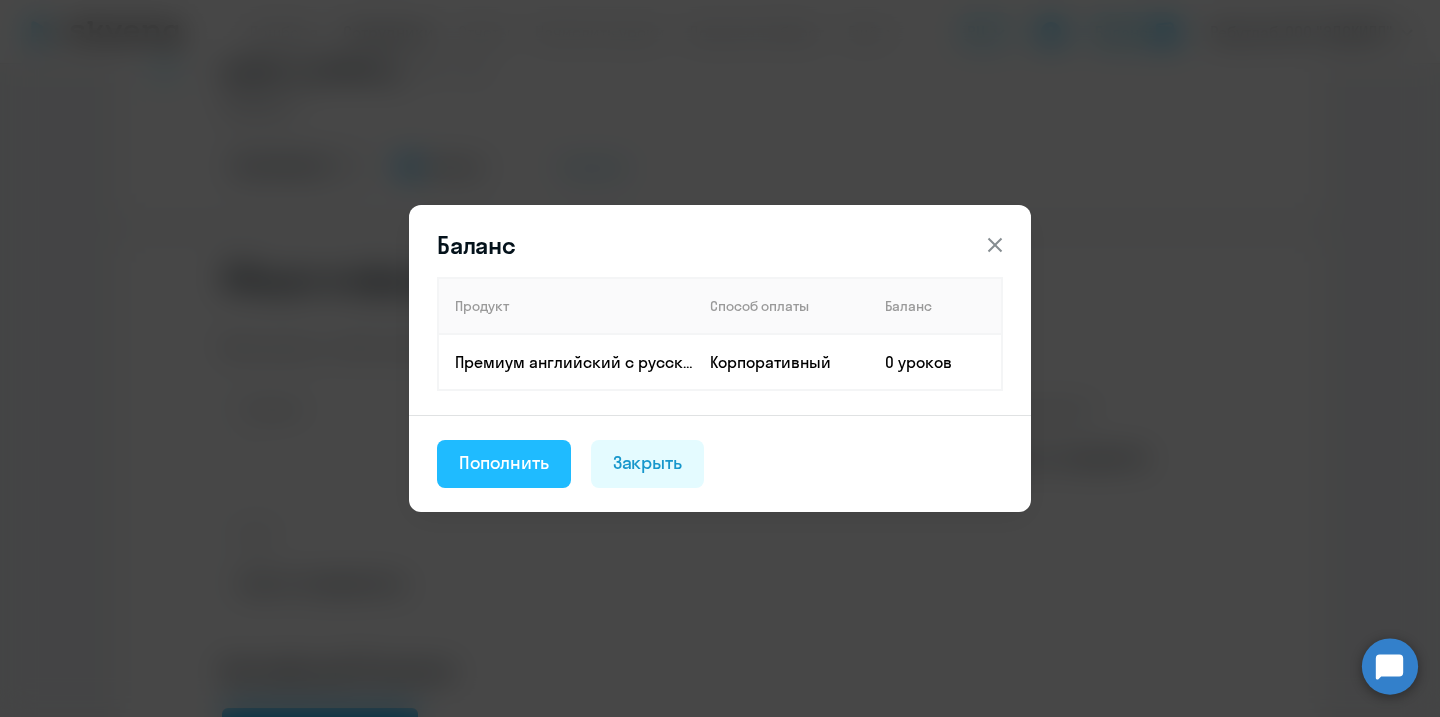 click on "Пополнить" at bounding box center [504, 463] 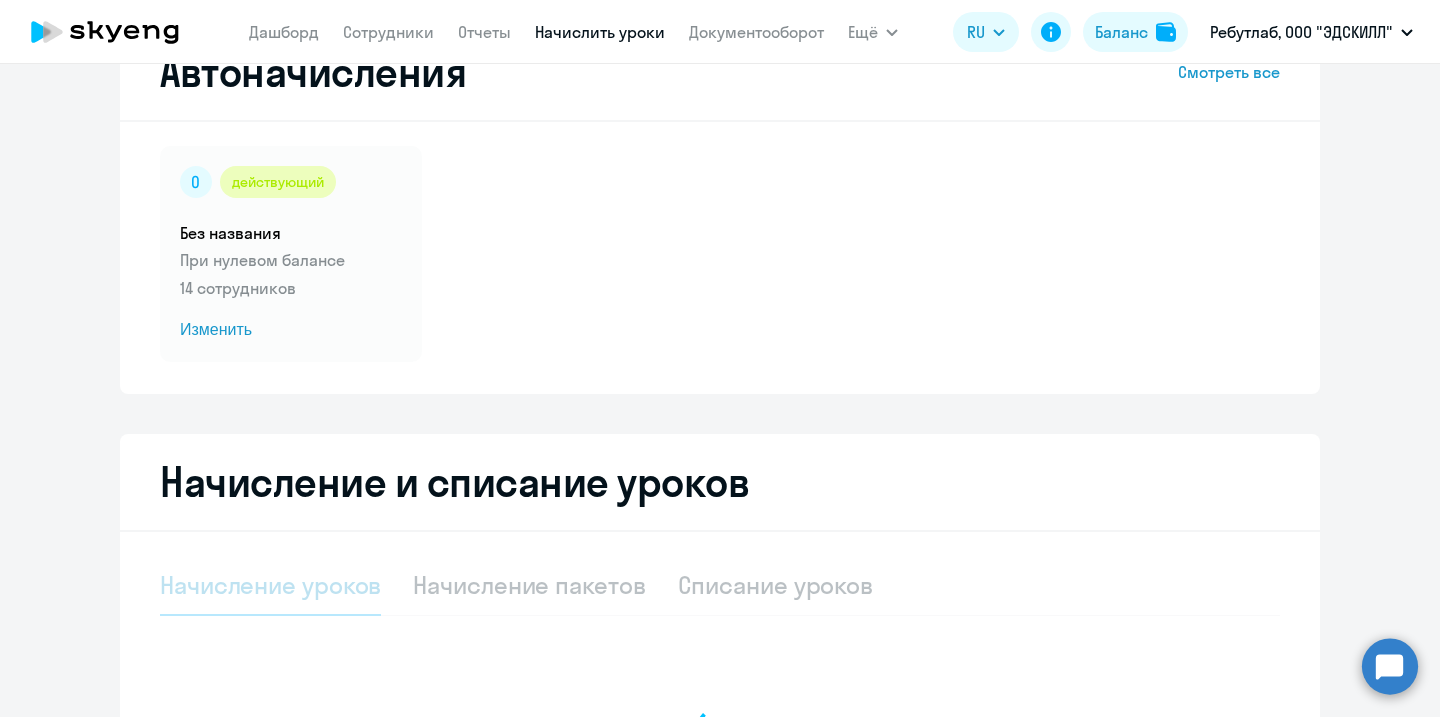 select on "10" 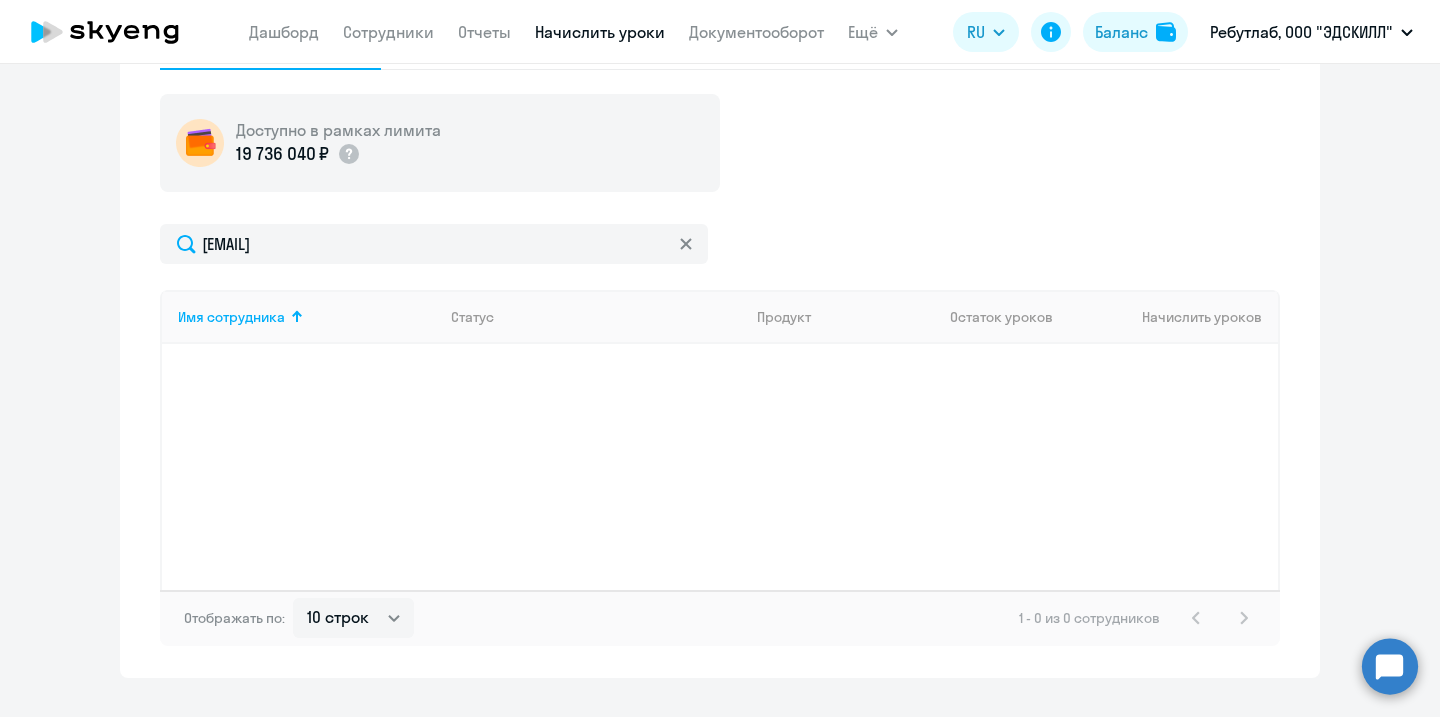 scroll, scrollTop: 657, scrollLeft: 0, axis: vertical 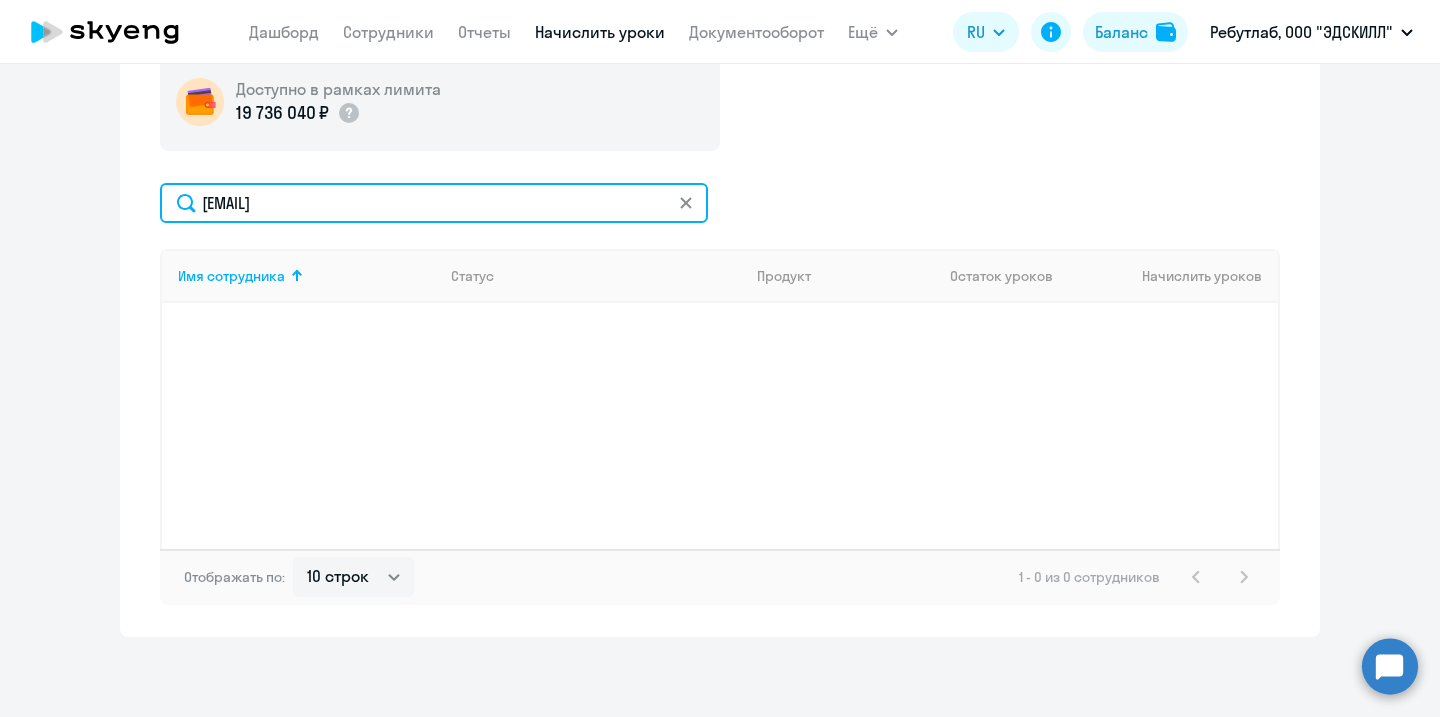 click on "[EMAIL]" 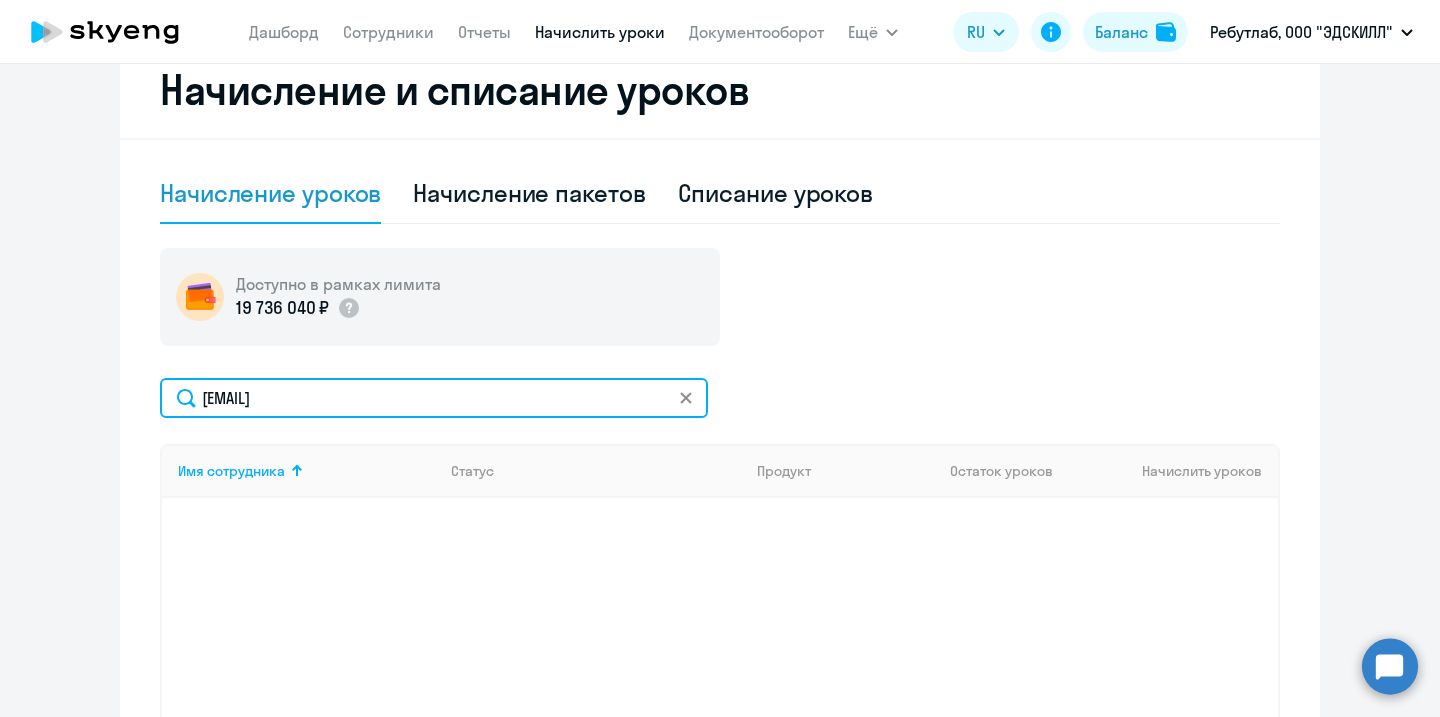 scroll, scrollTop: 460, scrollLeft: 0, axis: vertical 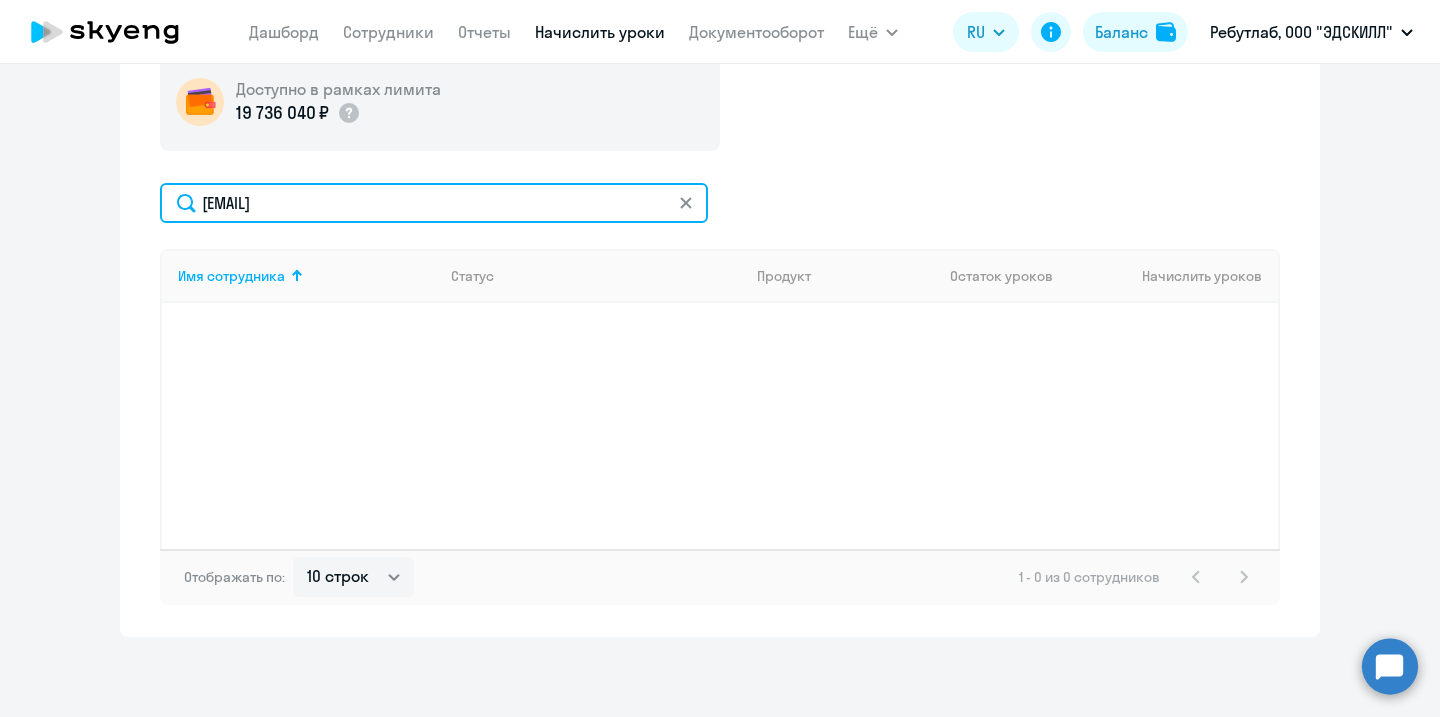 type on "[EMAIL]" 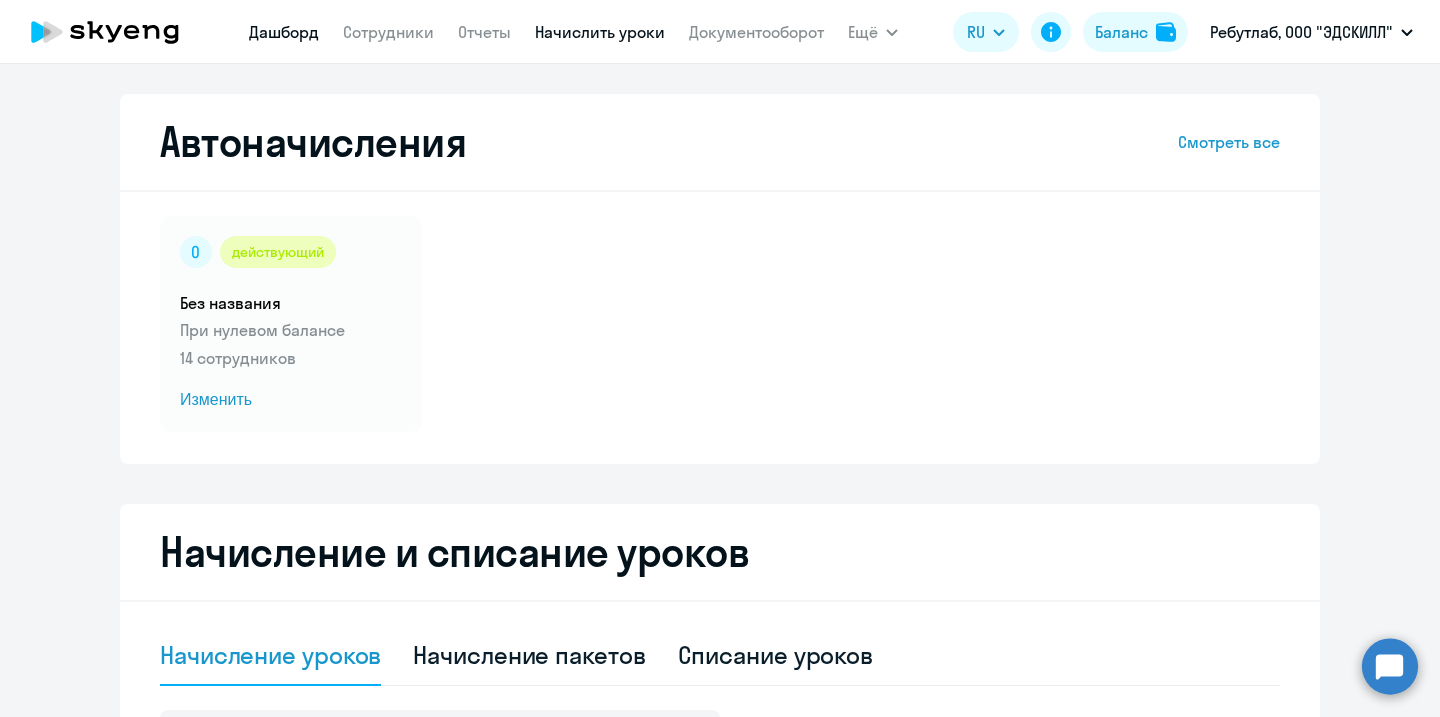 click on "Дашборд" at bounding box center [284, 32] 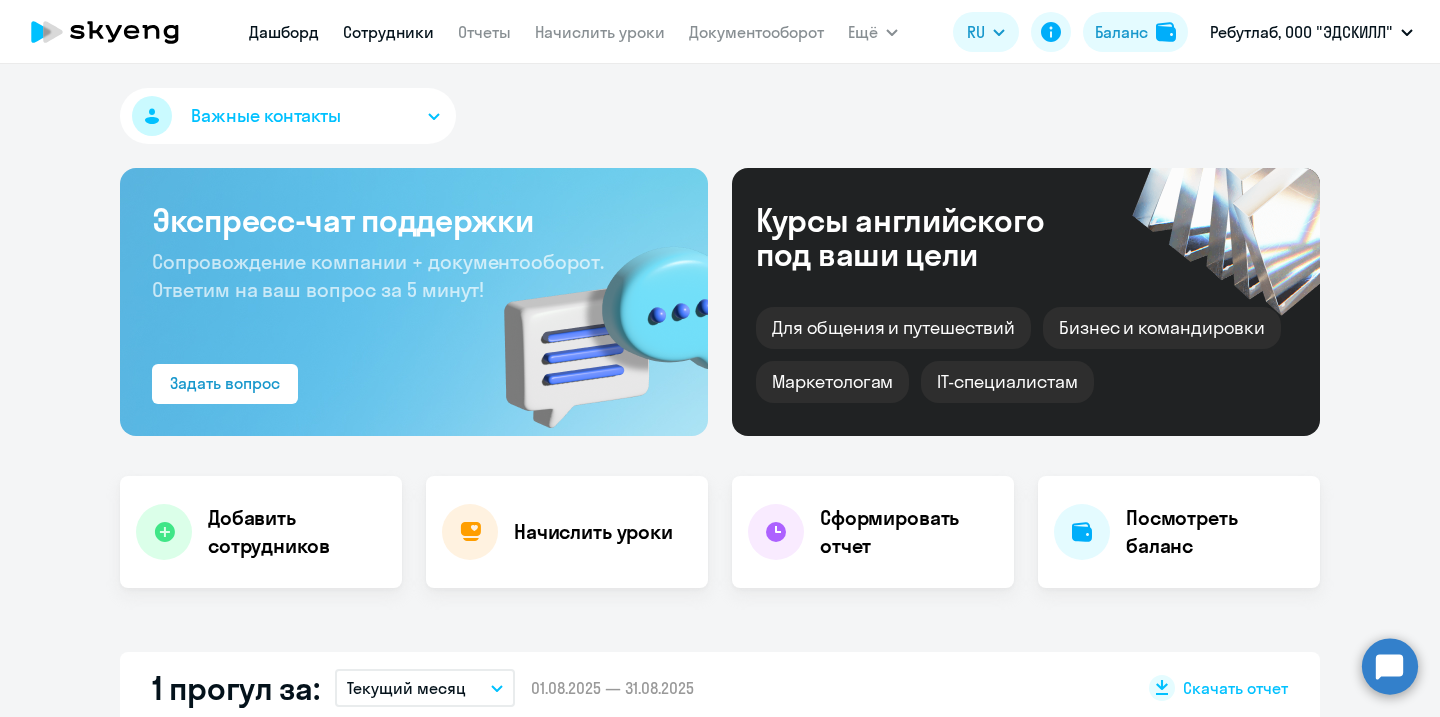 click on "Сотрудники" at bounding box center [388, 32] 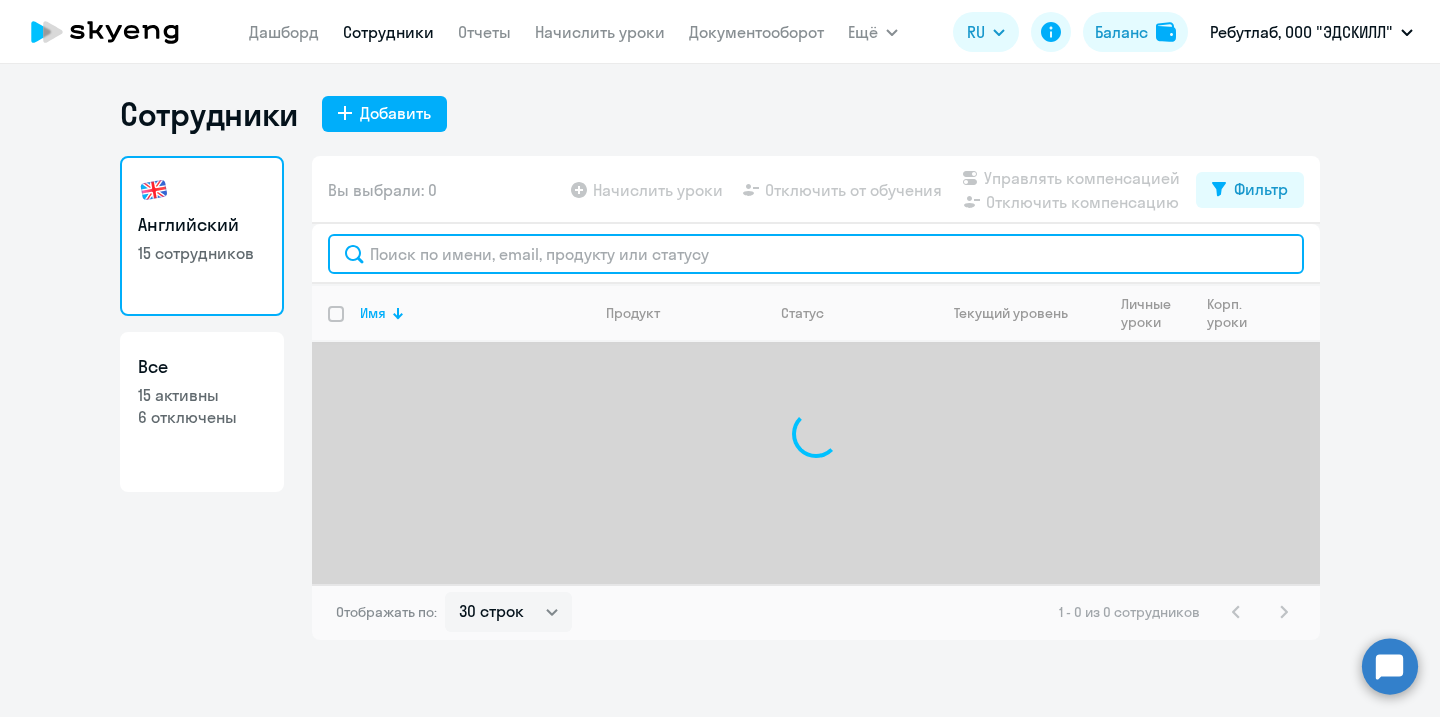 click 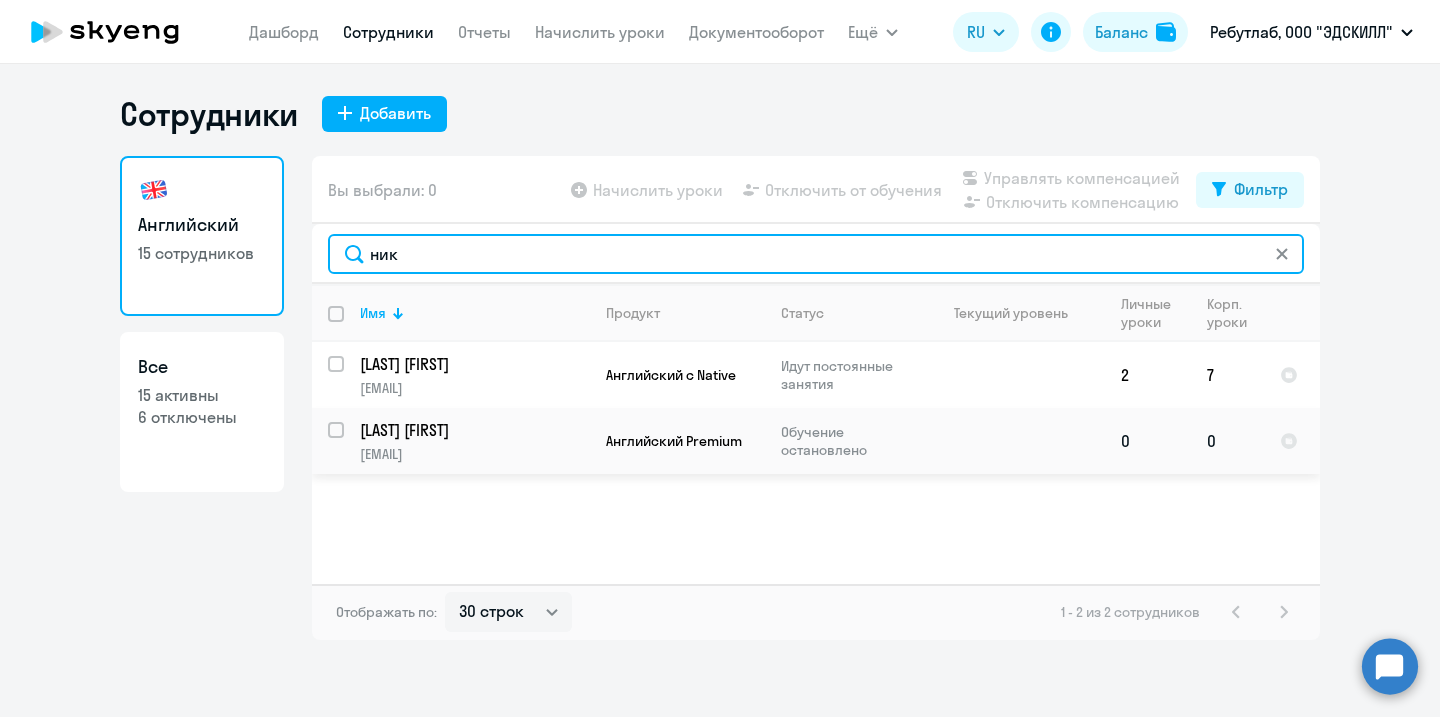 type on "ник" 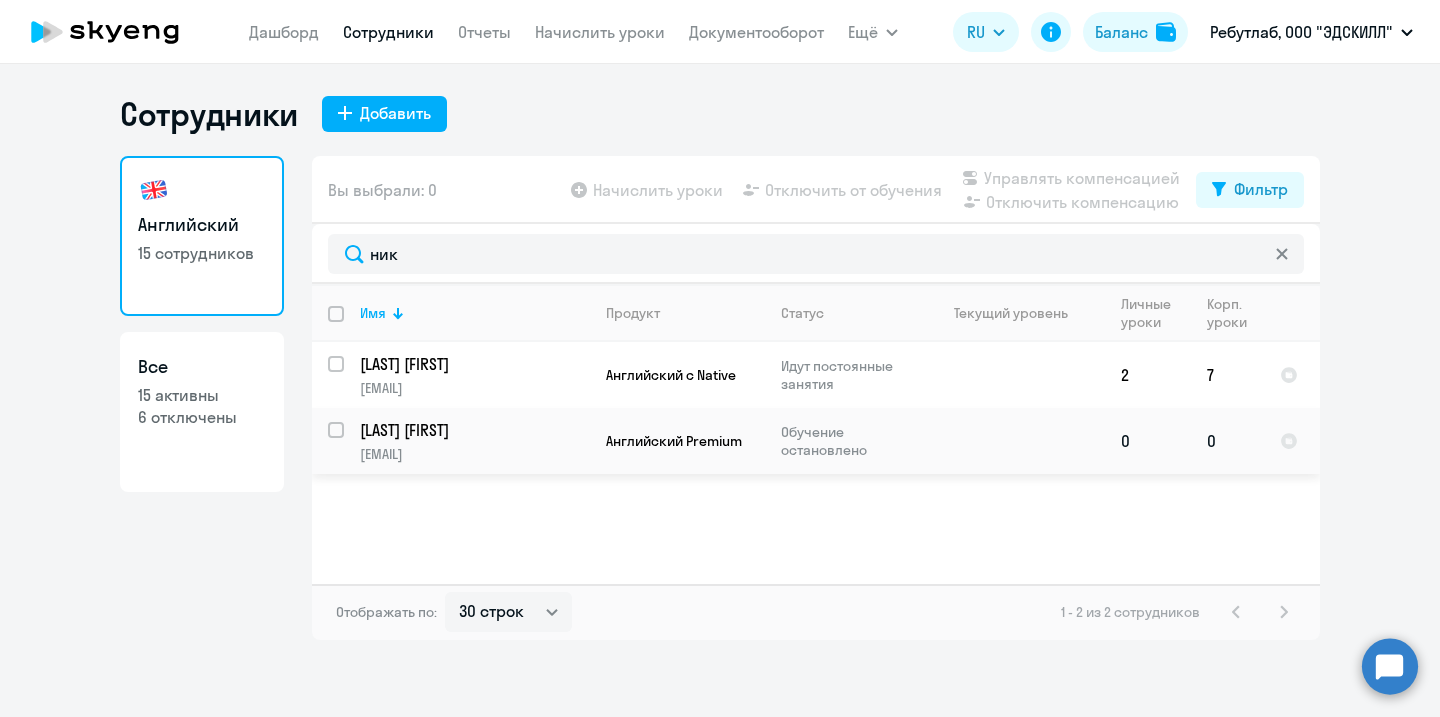 click on "[LAST] [FIRST] [EMAIL]" 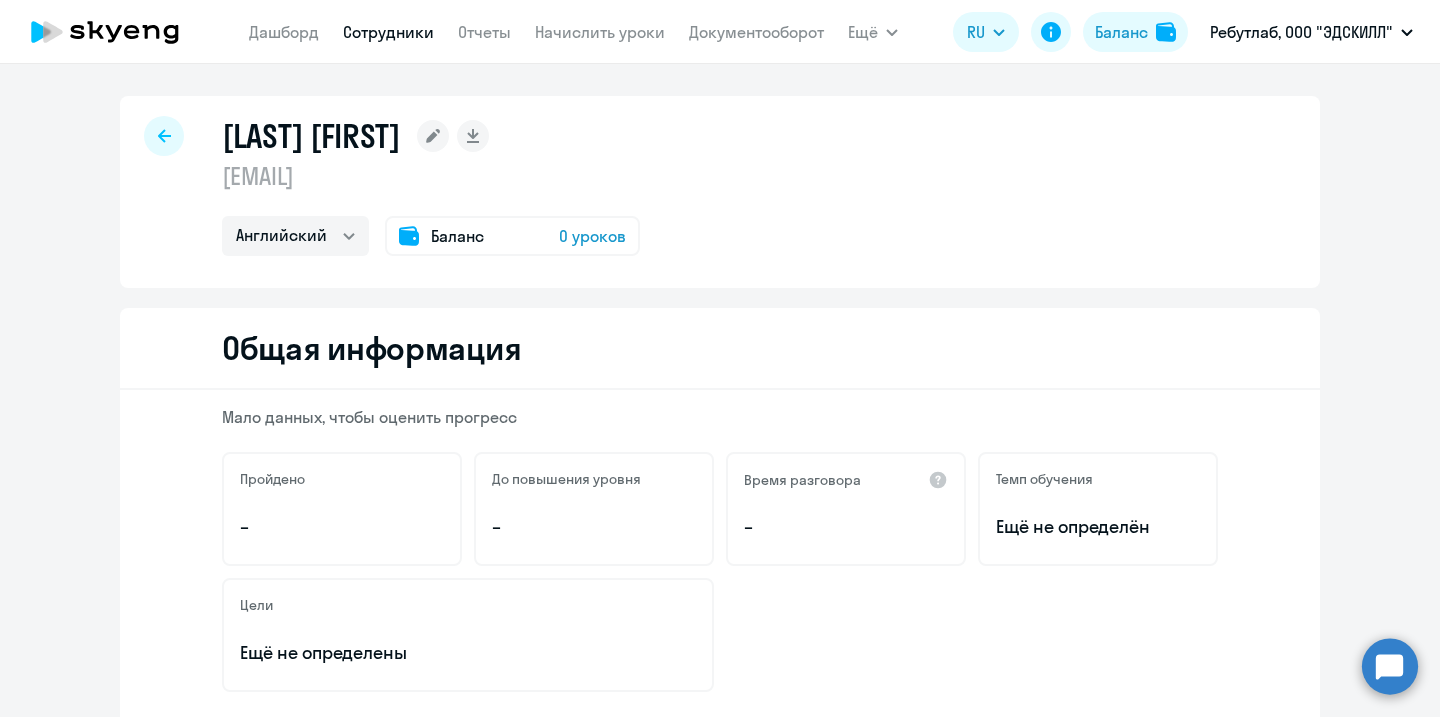 click on "Баланс 0 уроков" 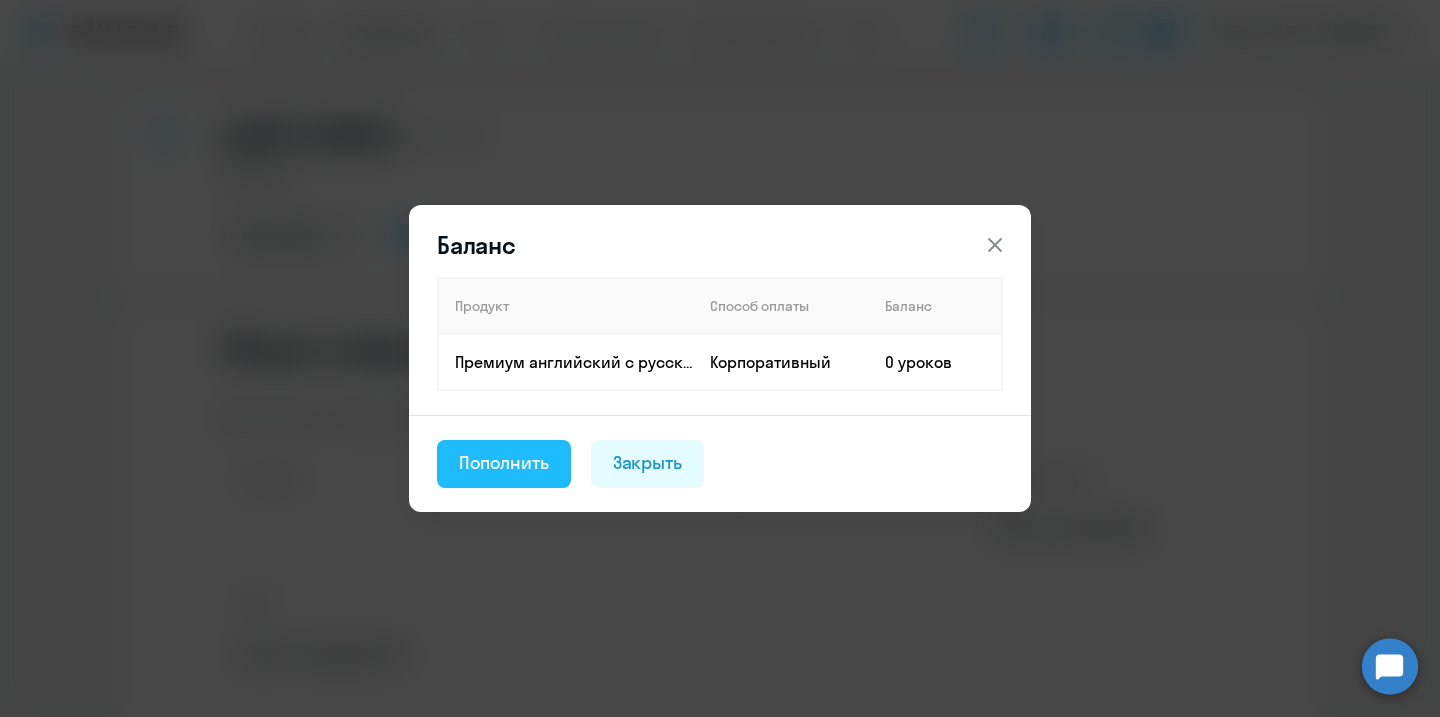 click on "Пополнить" at bounding box center (504, 464) 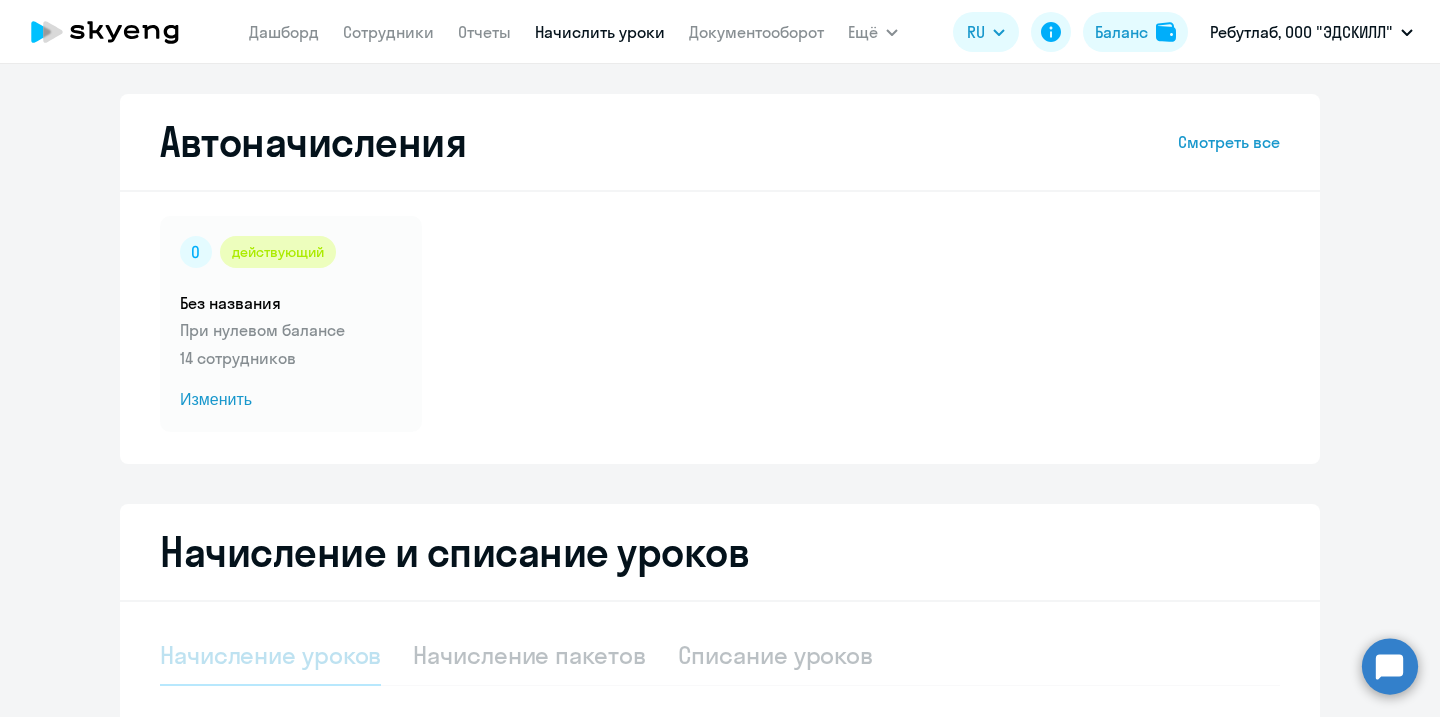 select on "10" 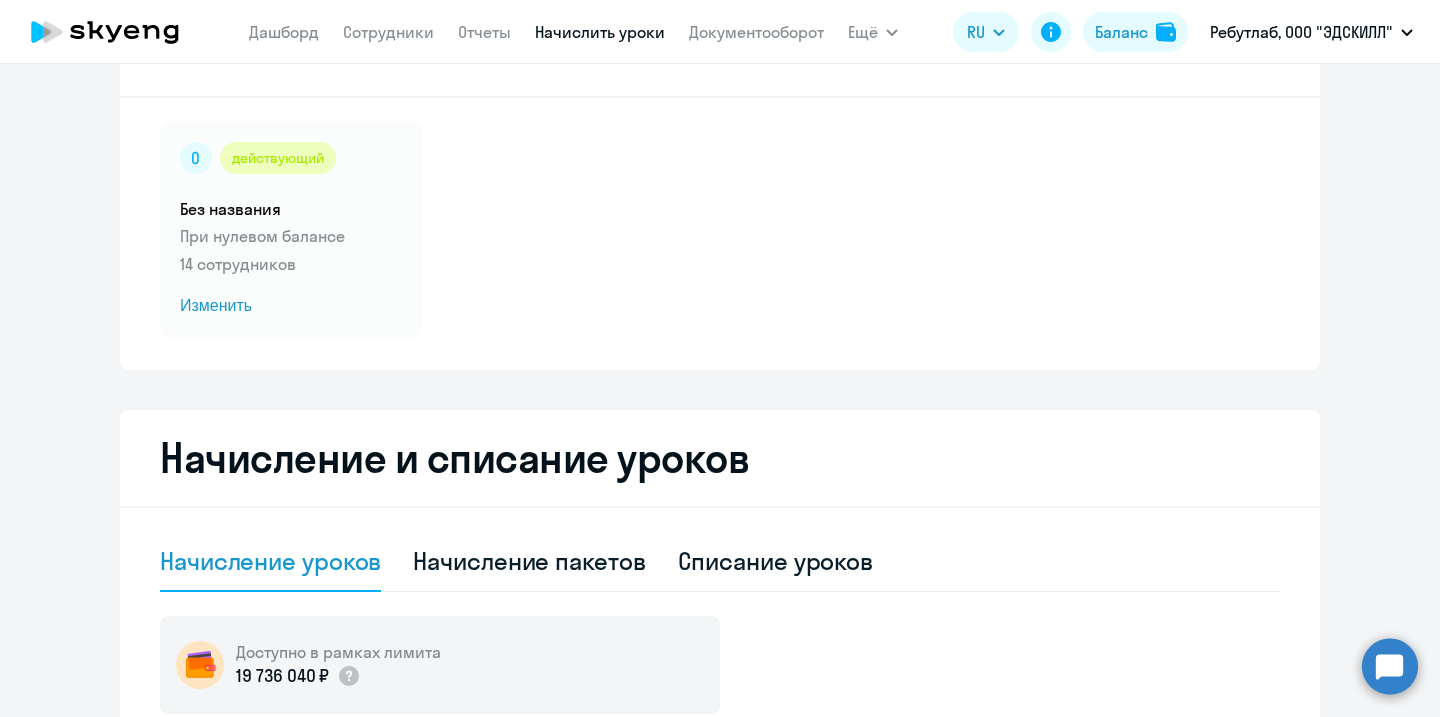 scroll, scrollTop: 0, scrollLeft: 0, axis: both 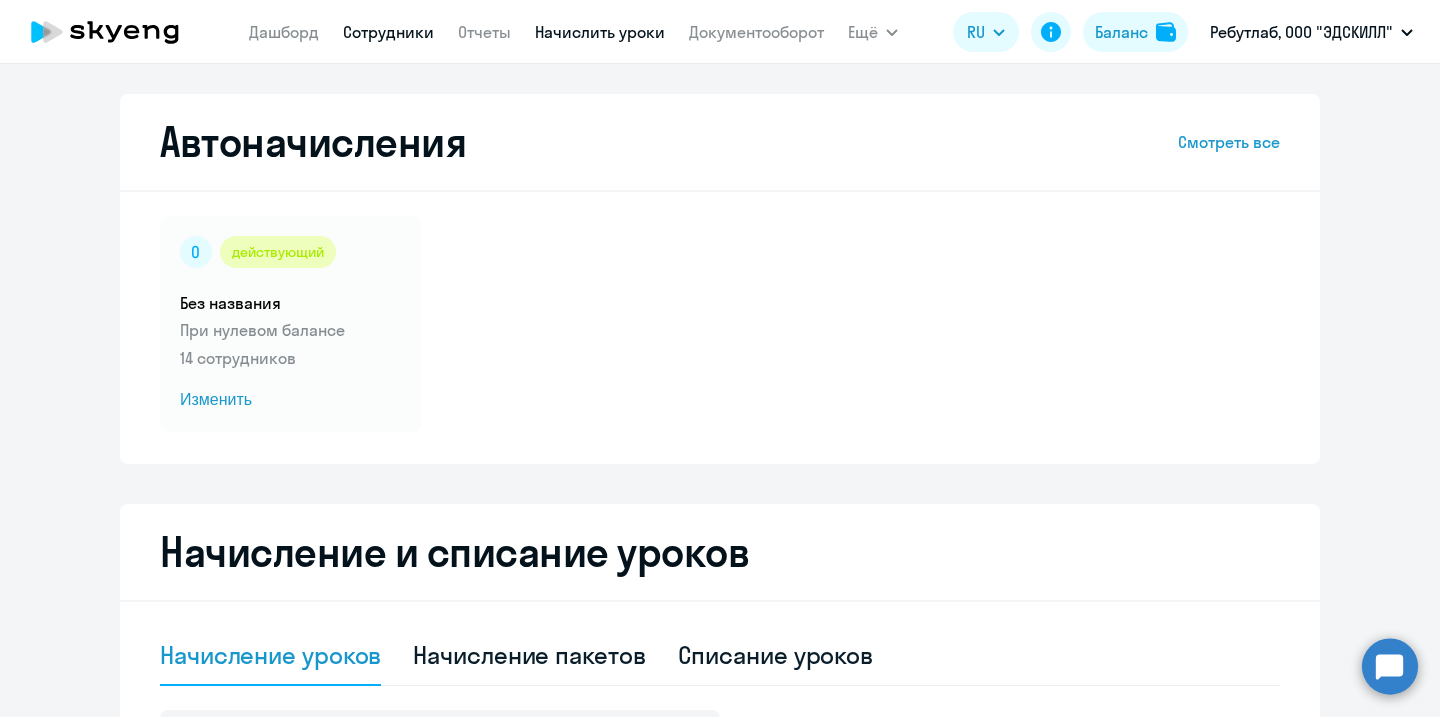 click on "Сотрудники" at bounding box center [388, 32] 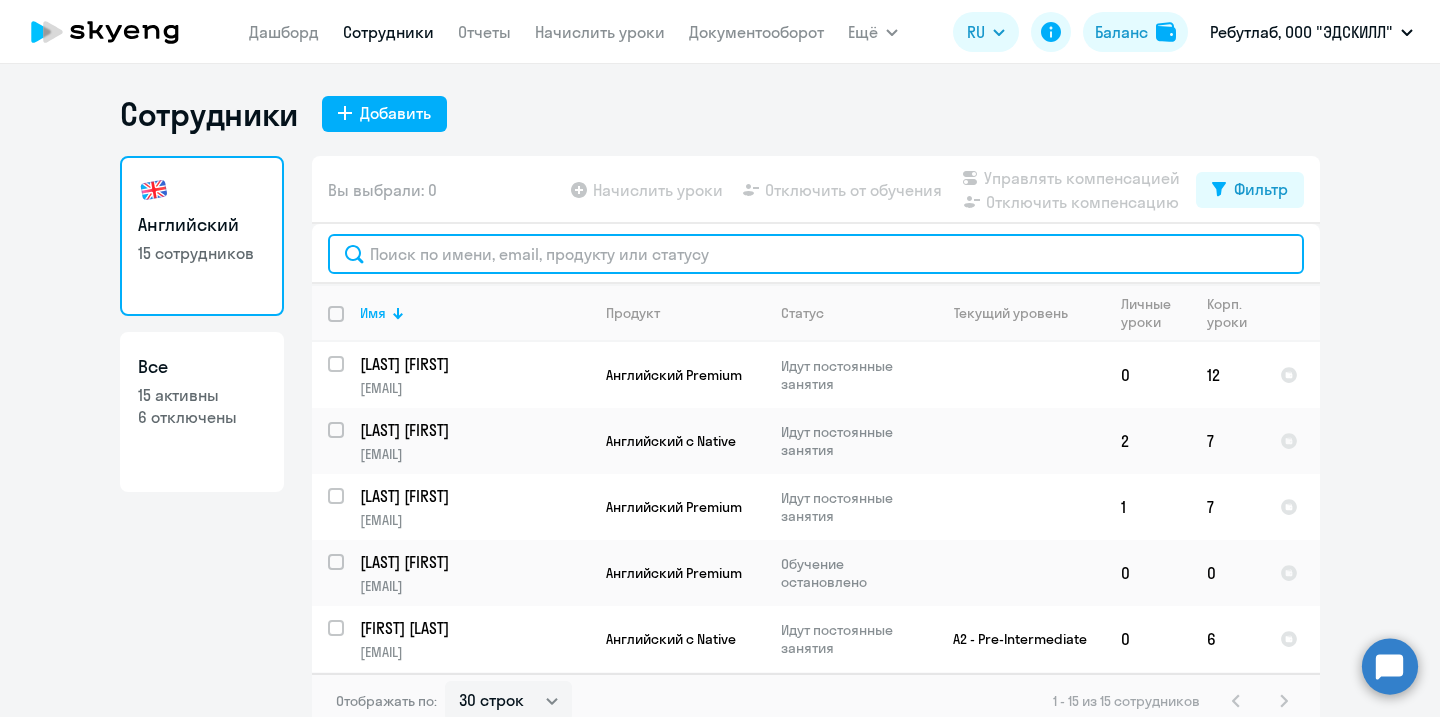 click 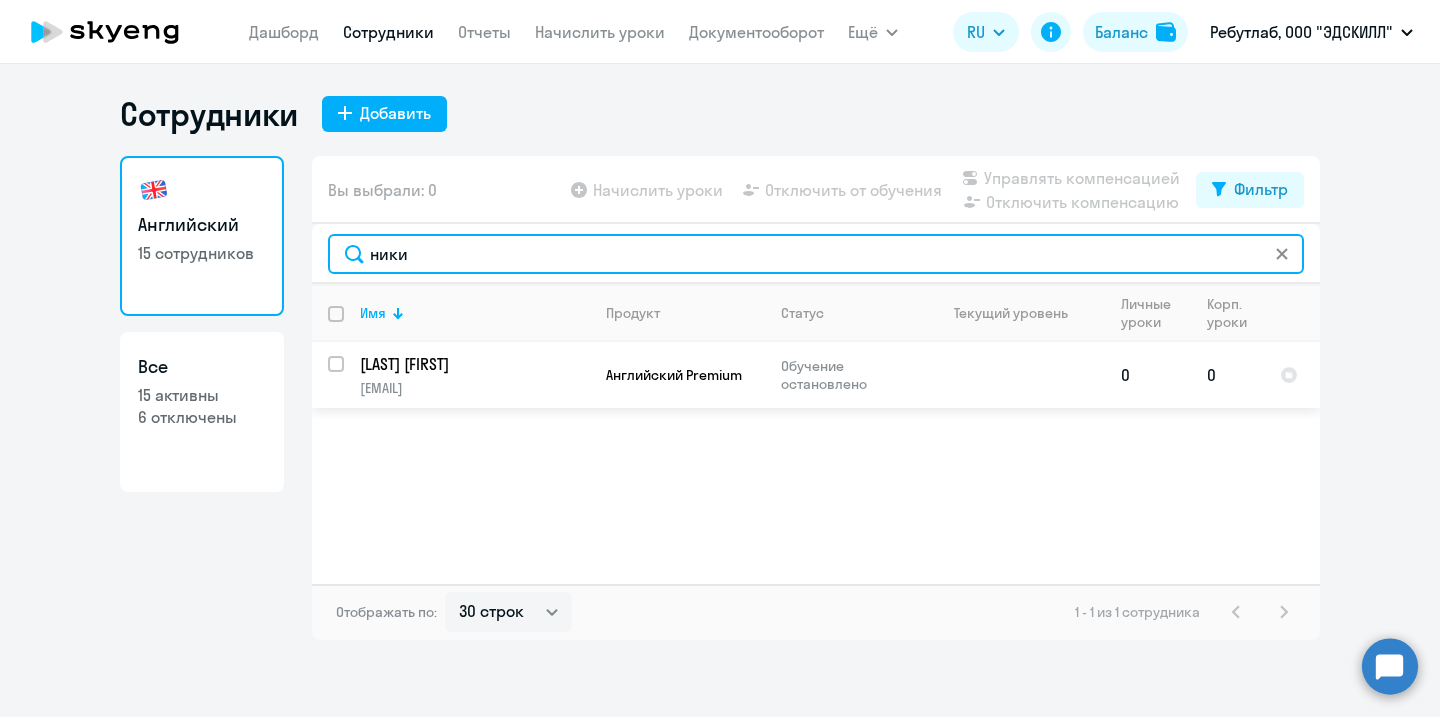 type on "ники" 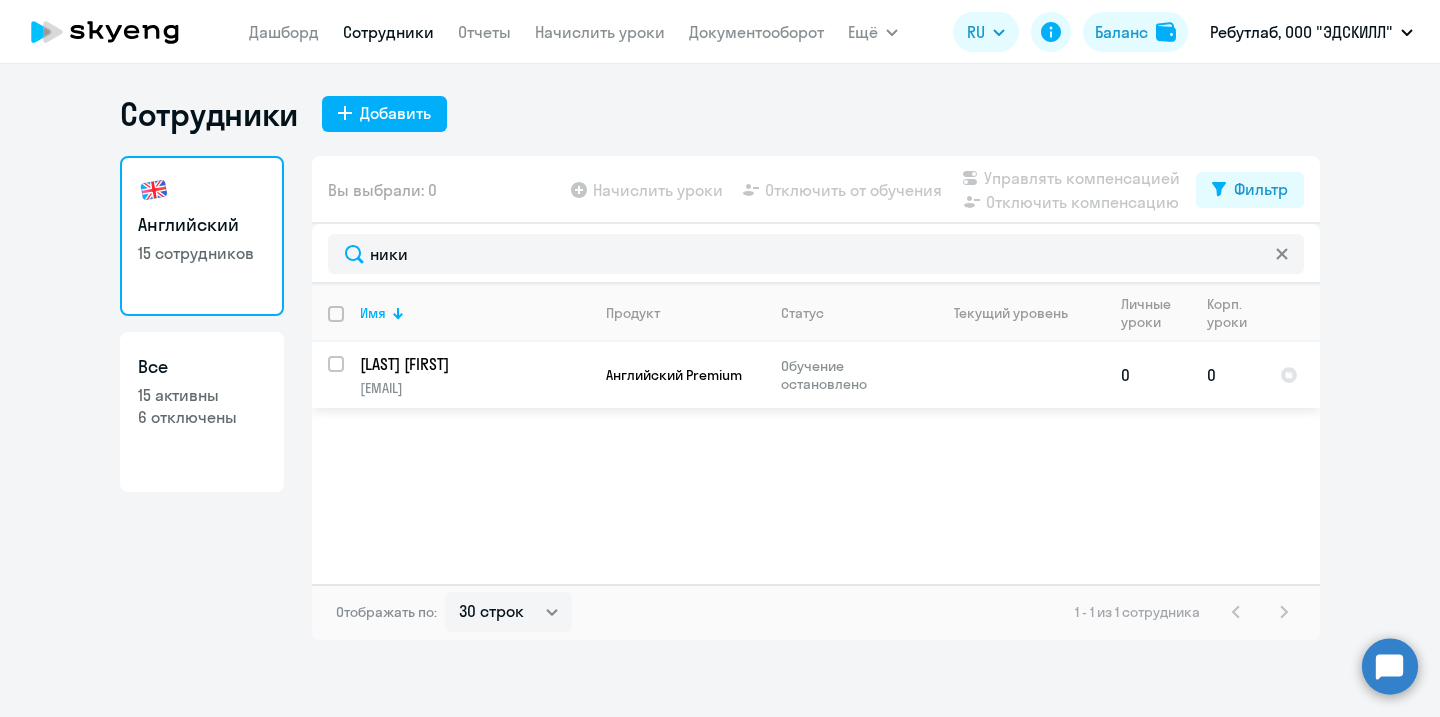 click on "[LAST] [FIRST]" 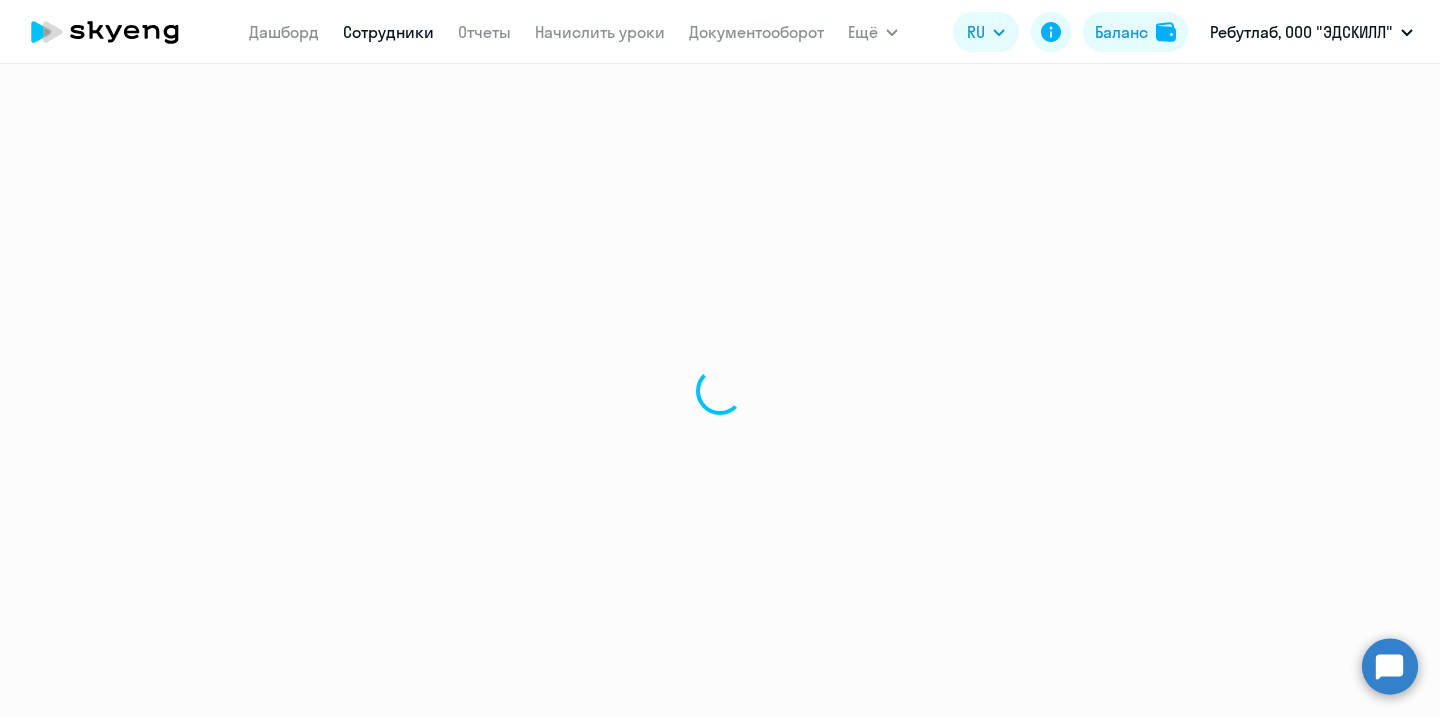 select on "english" 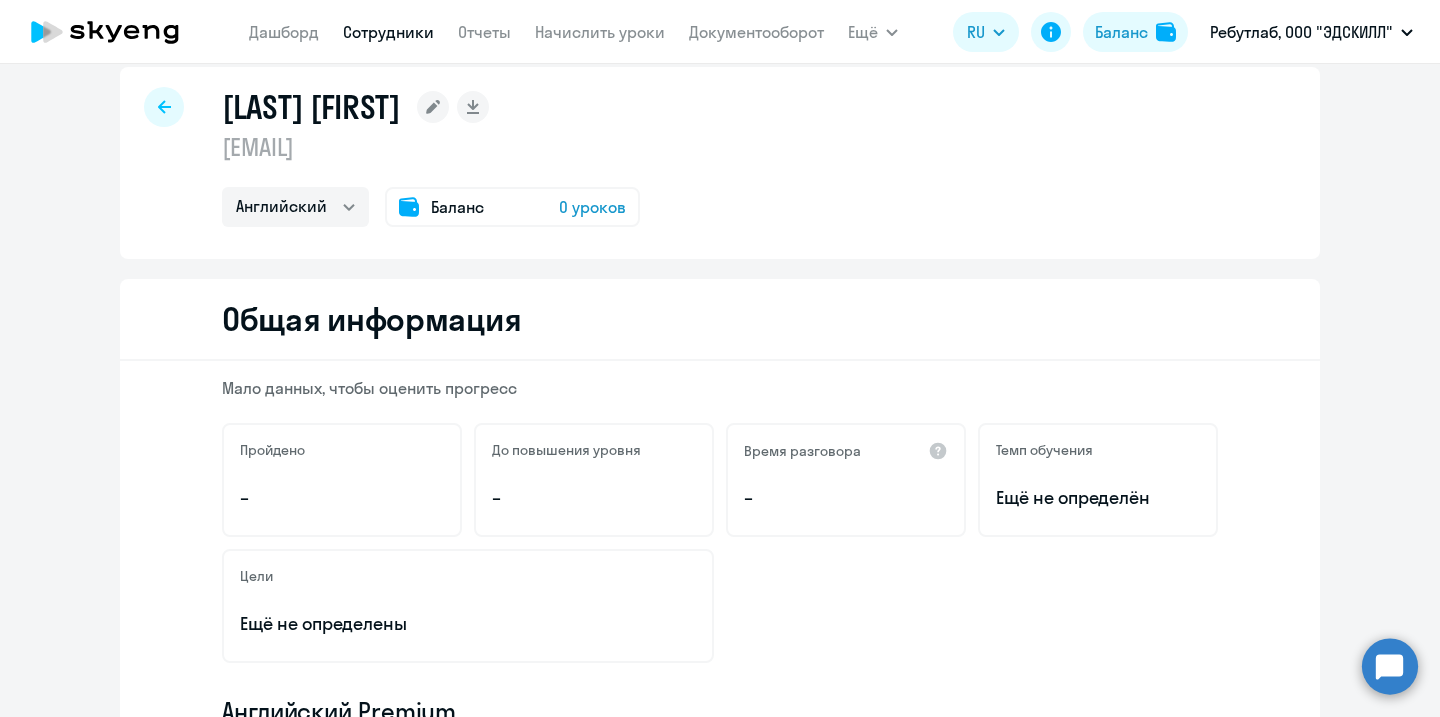 scroll, scrollTop: 0, scrollLeft: 0, axis: both 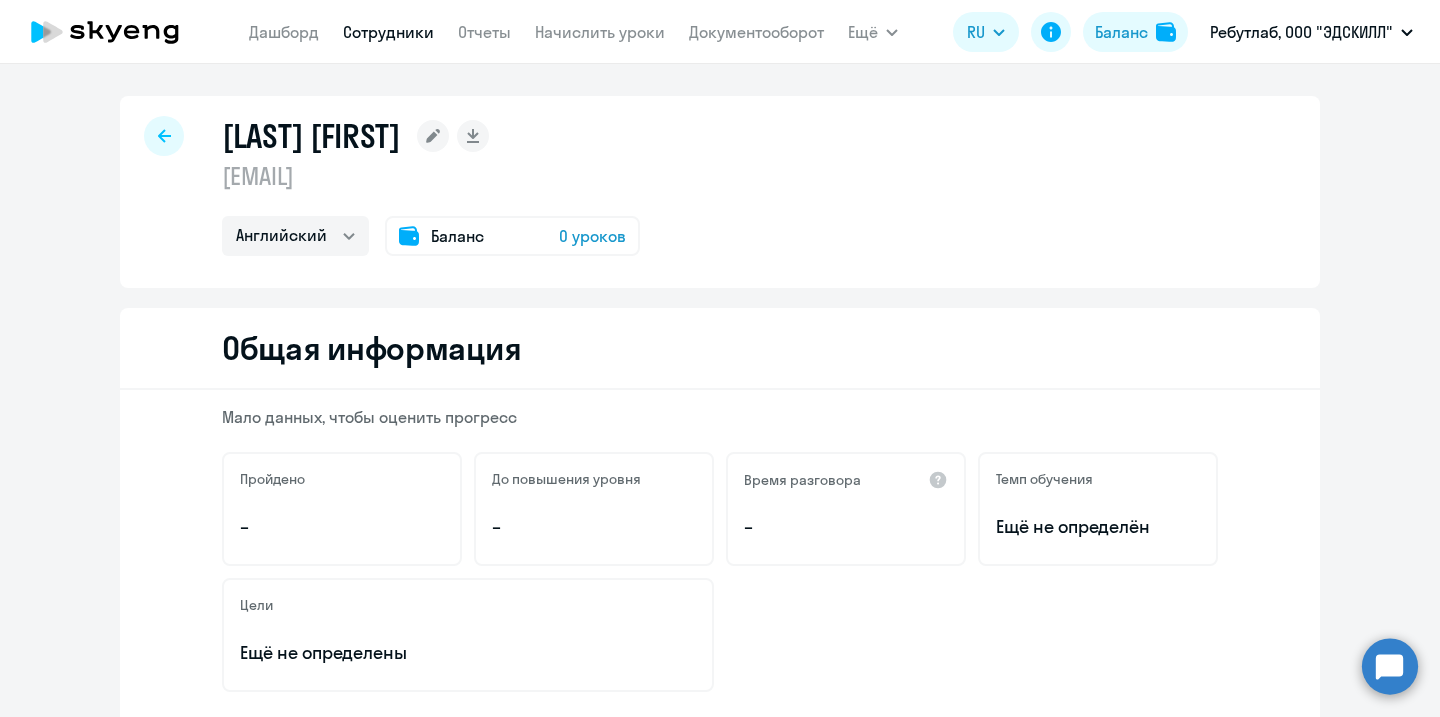 click on "0 уроков" 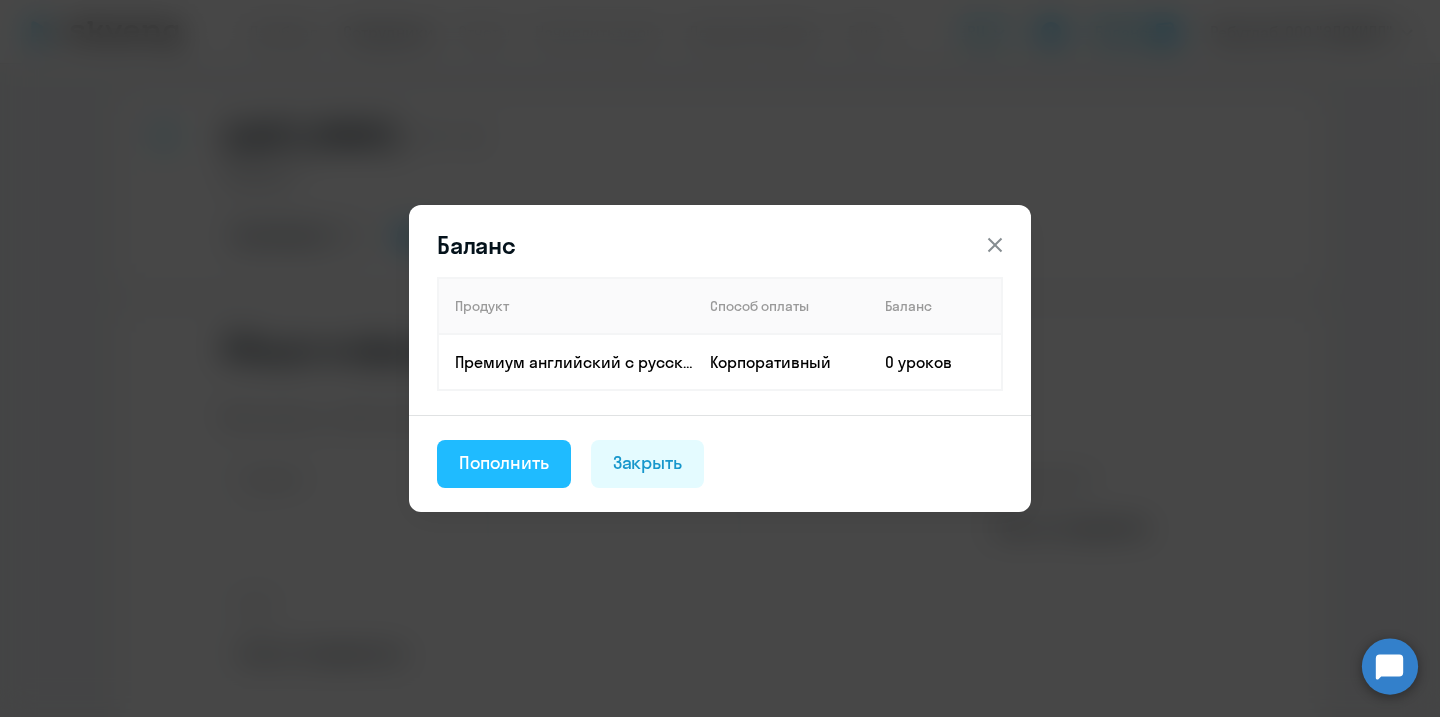 click on "Пополнить" at bounding box center [504, 463] 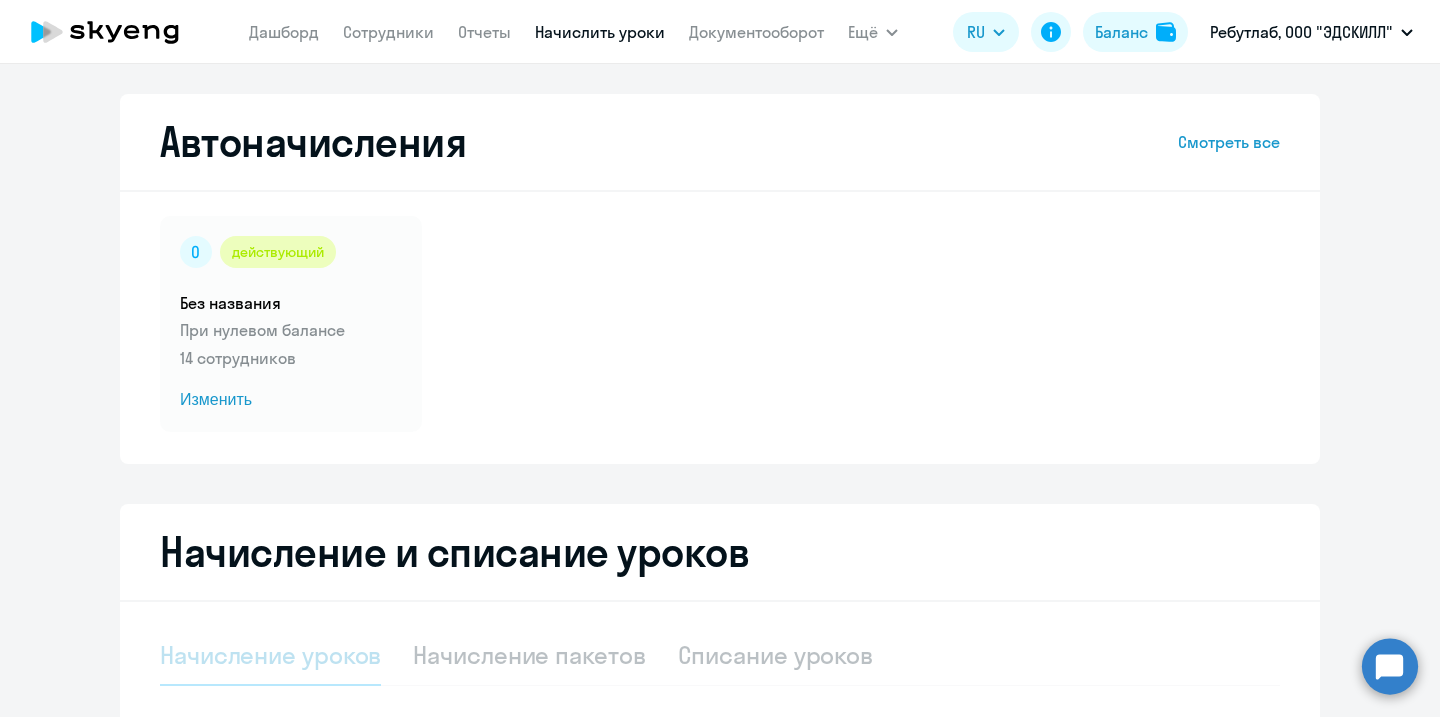 select on "10" 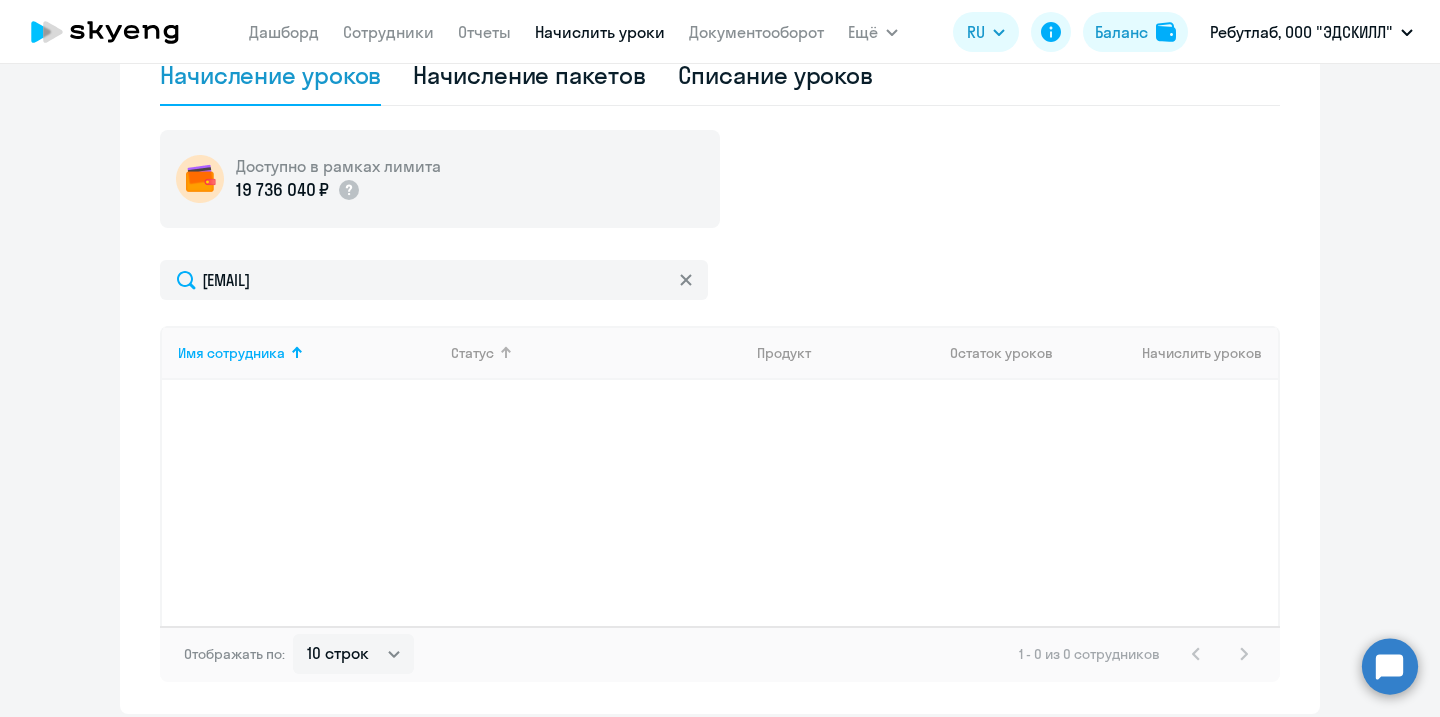 scroll, scrollTop: 583, scrollLeft: 0, axis: vertical 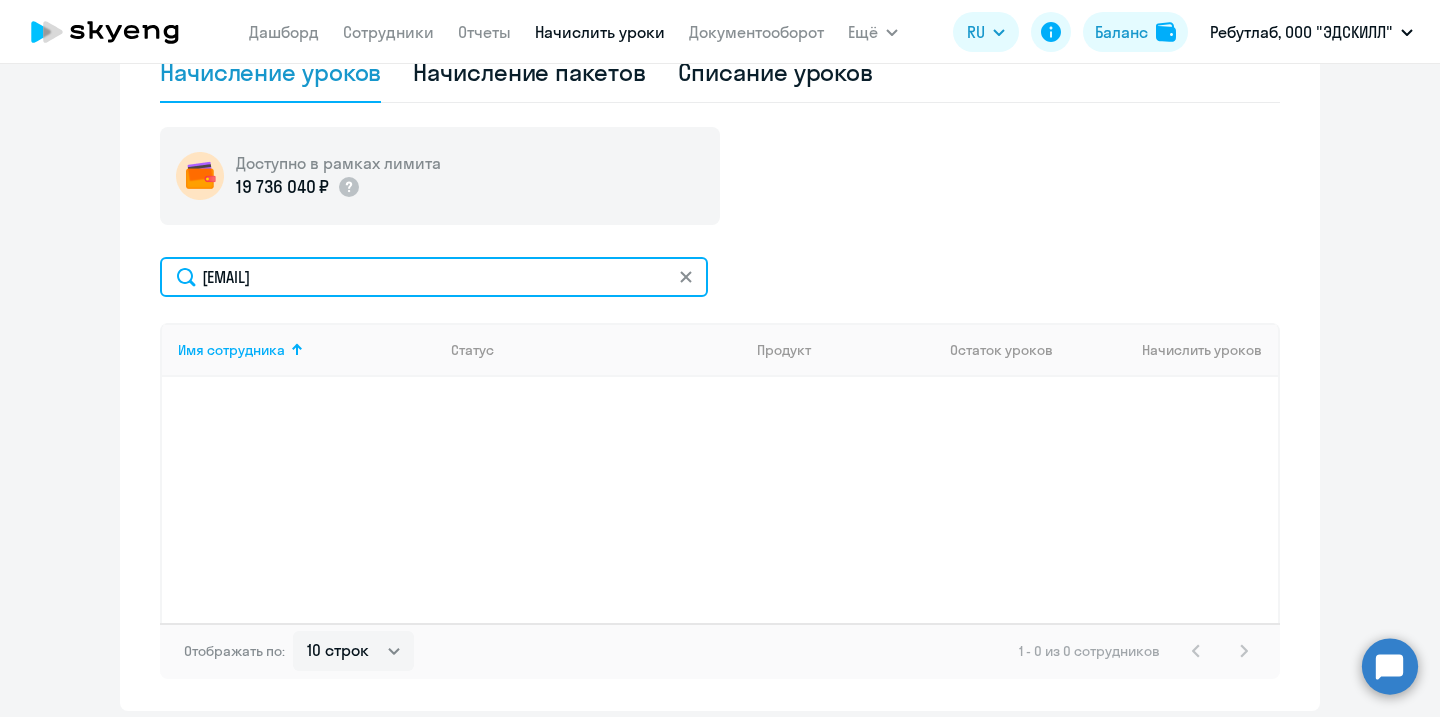 click on "[EMAIL]" 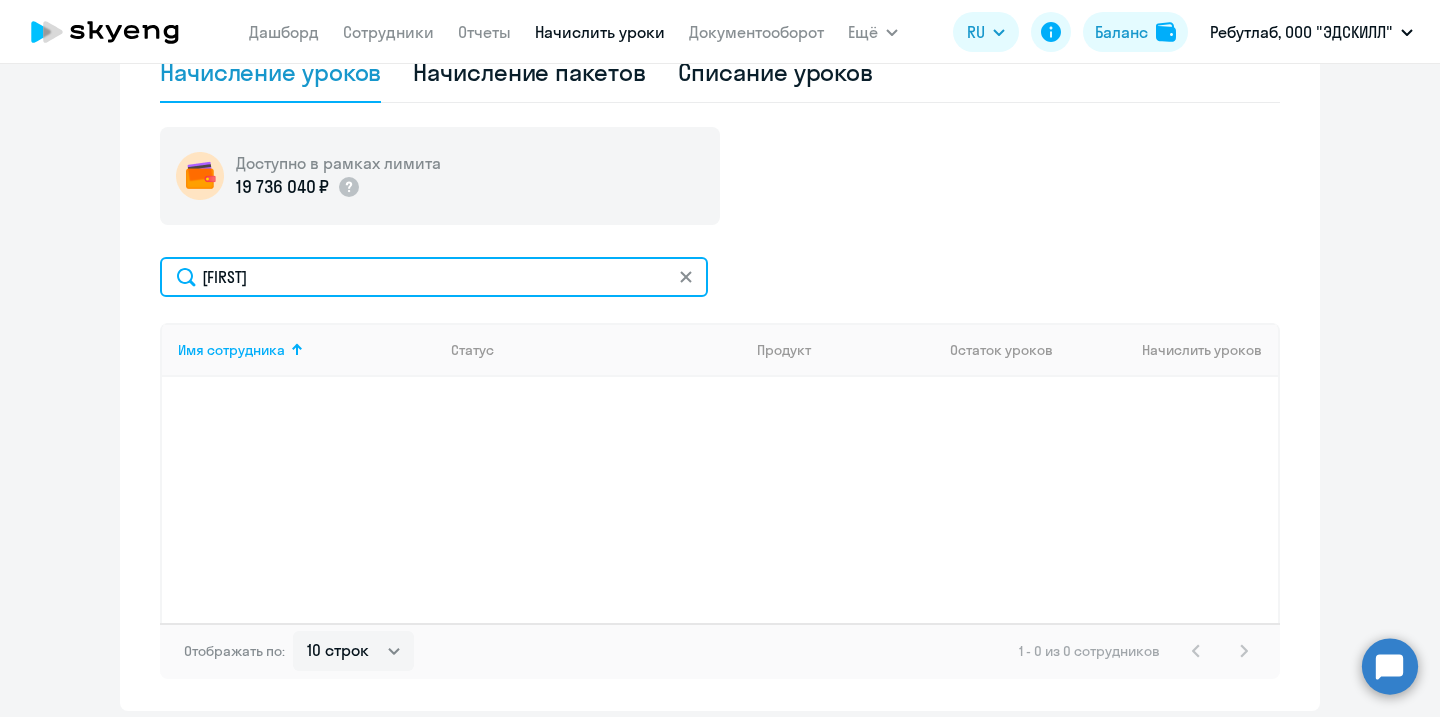 type on "e" 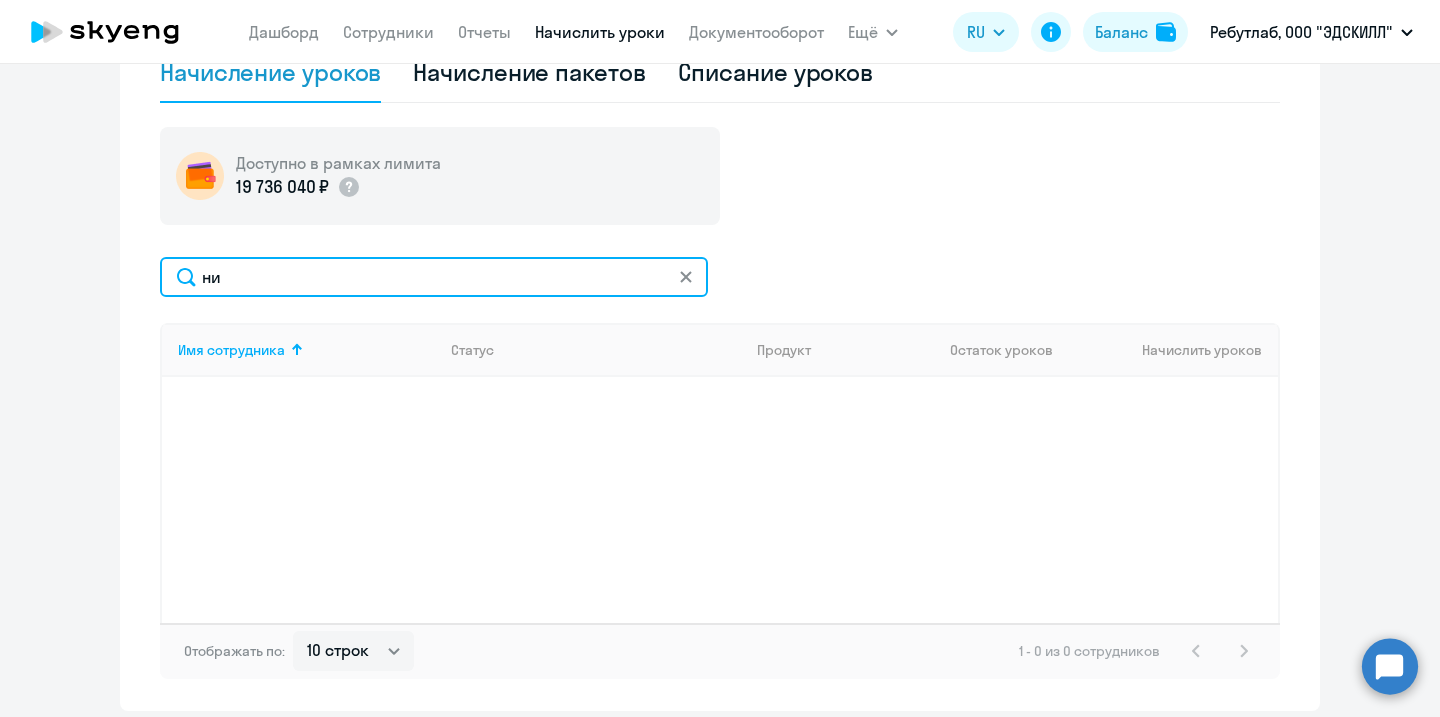 type on "н" 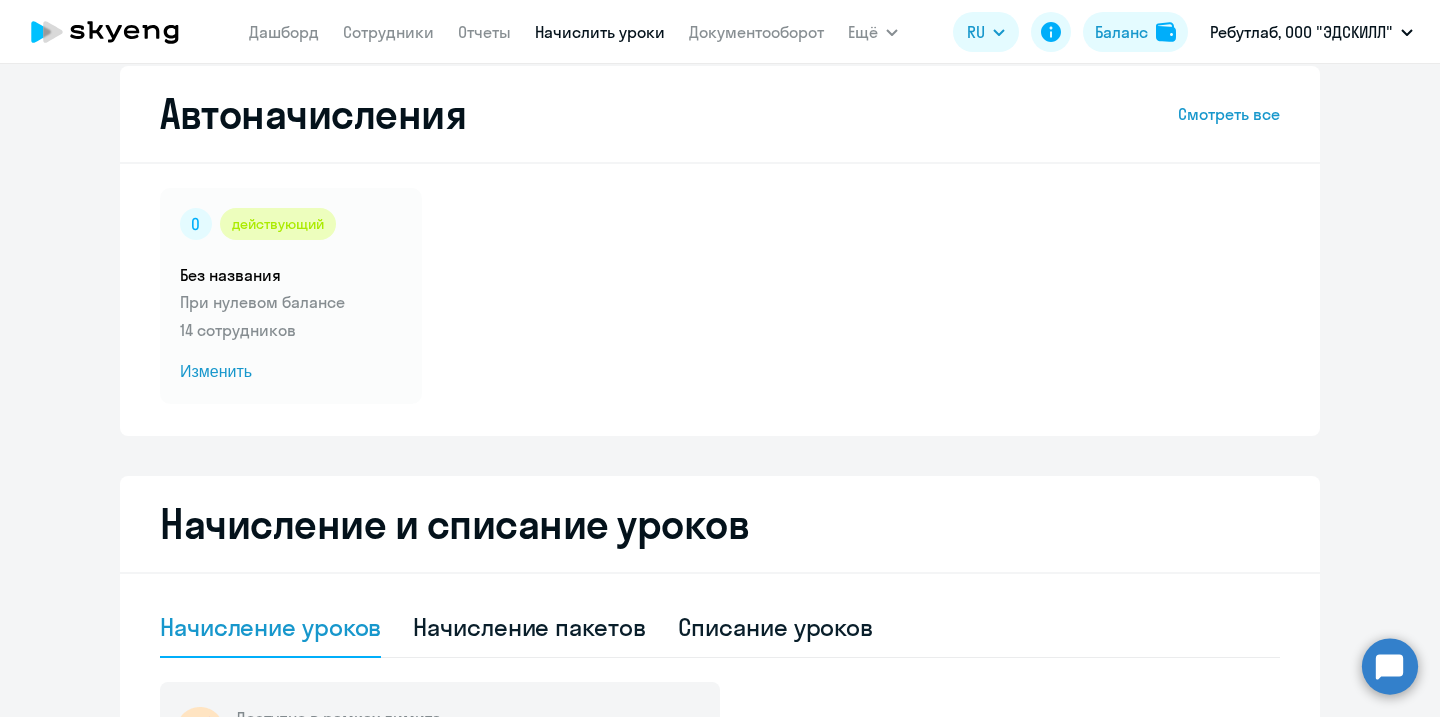 scroll, scrollTop: 0, scrollLeft: 0, axis: both 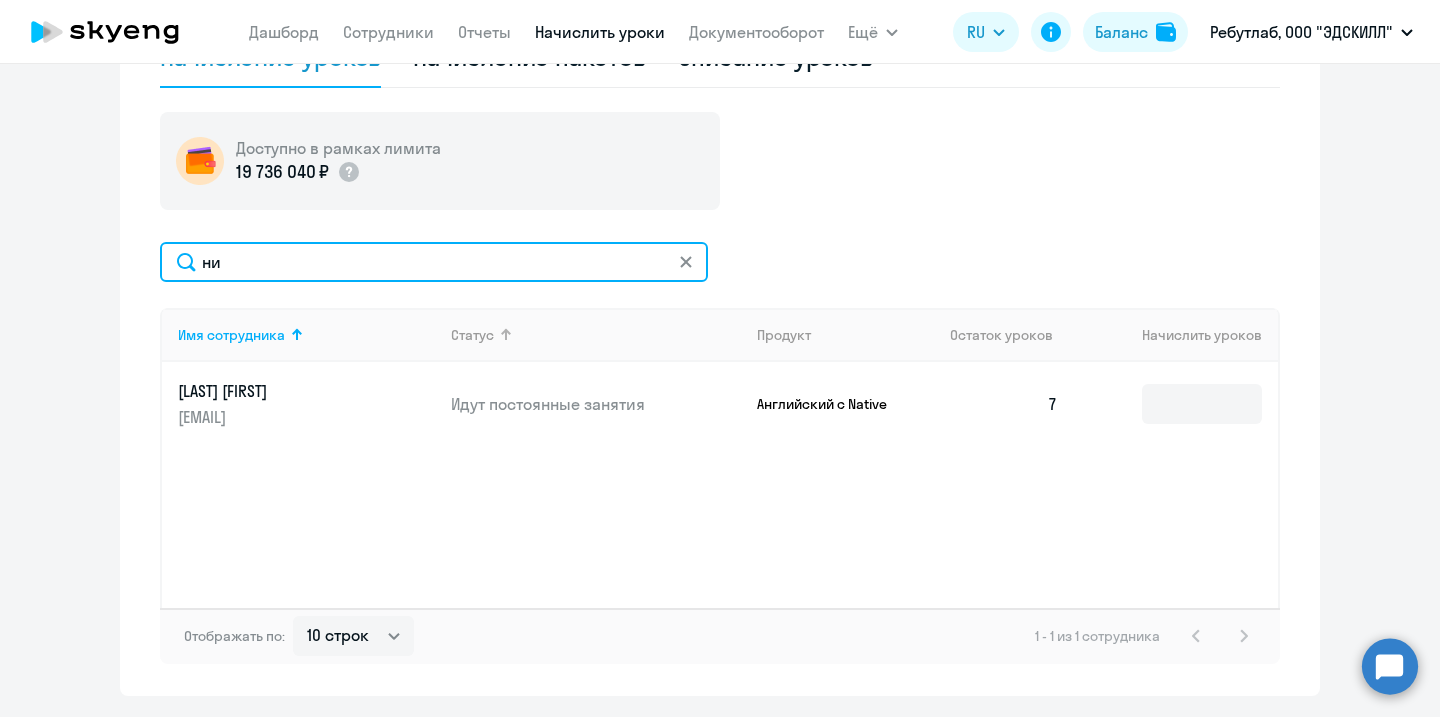 type on "н" 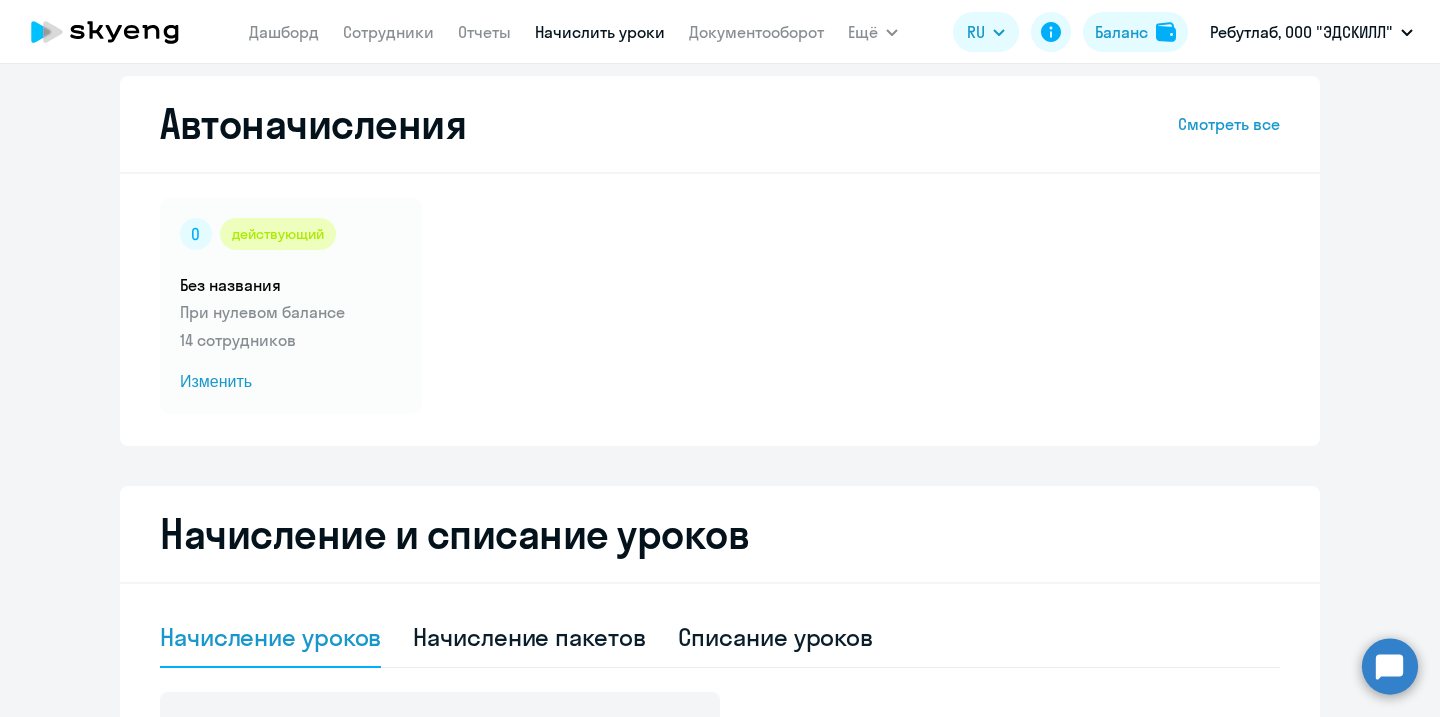 scroll, scrollTop: 0, scrollLeft: 0, axis: both 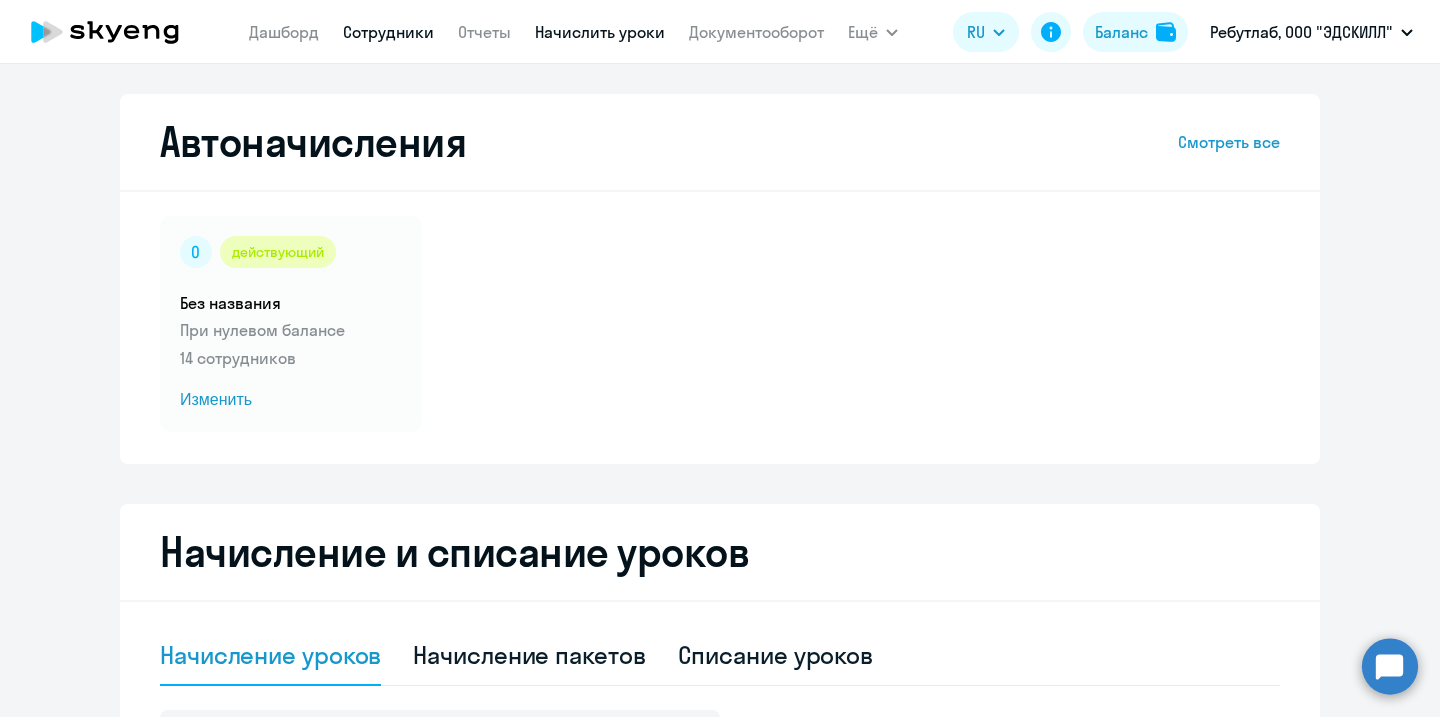 type on "ник" 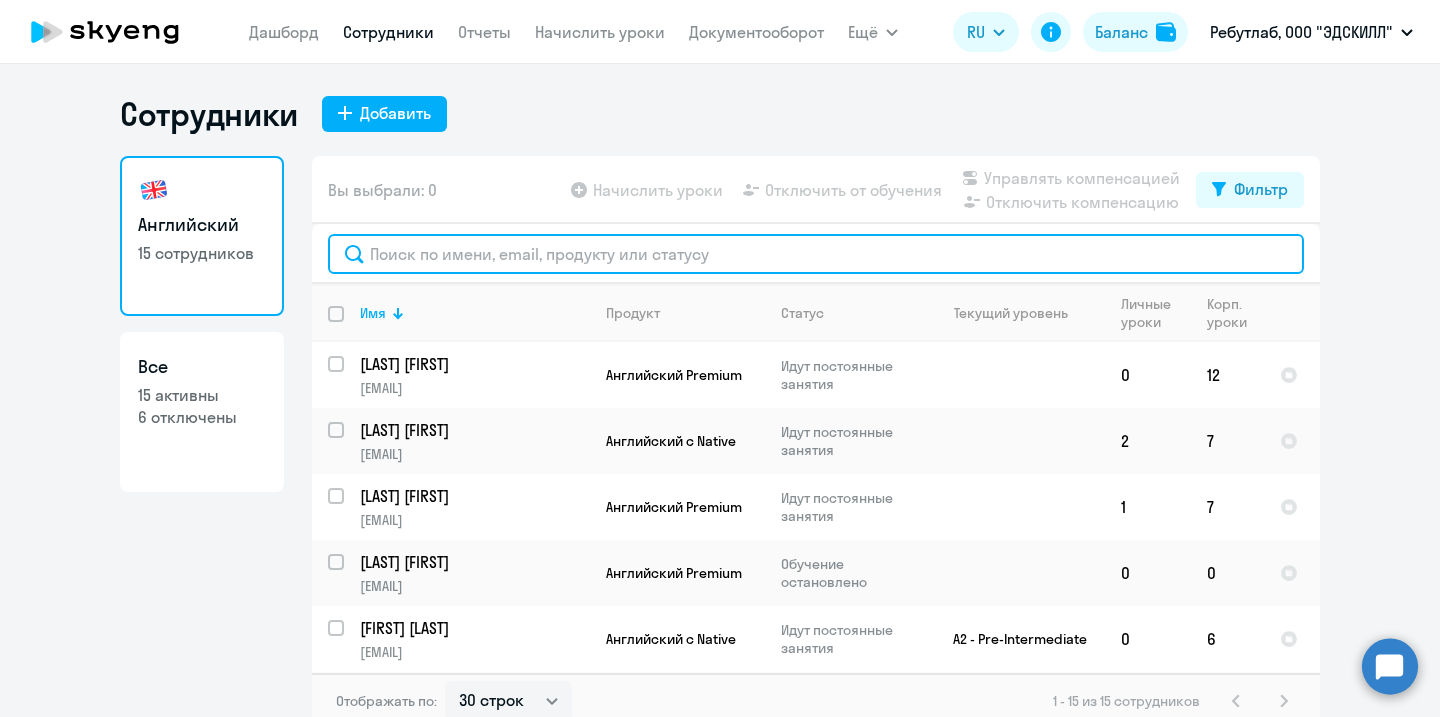 click 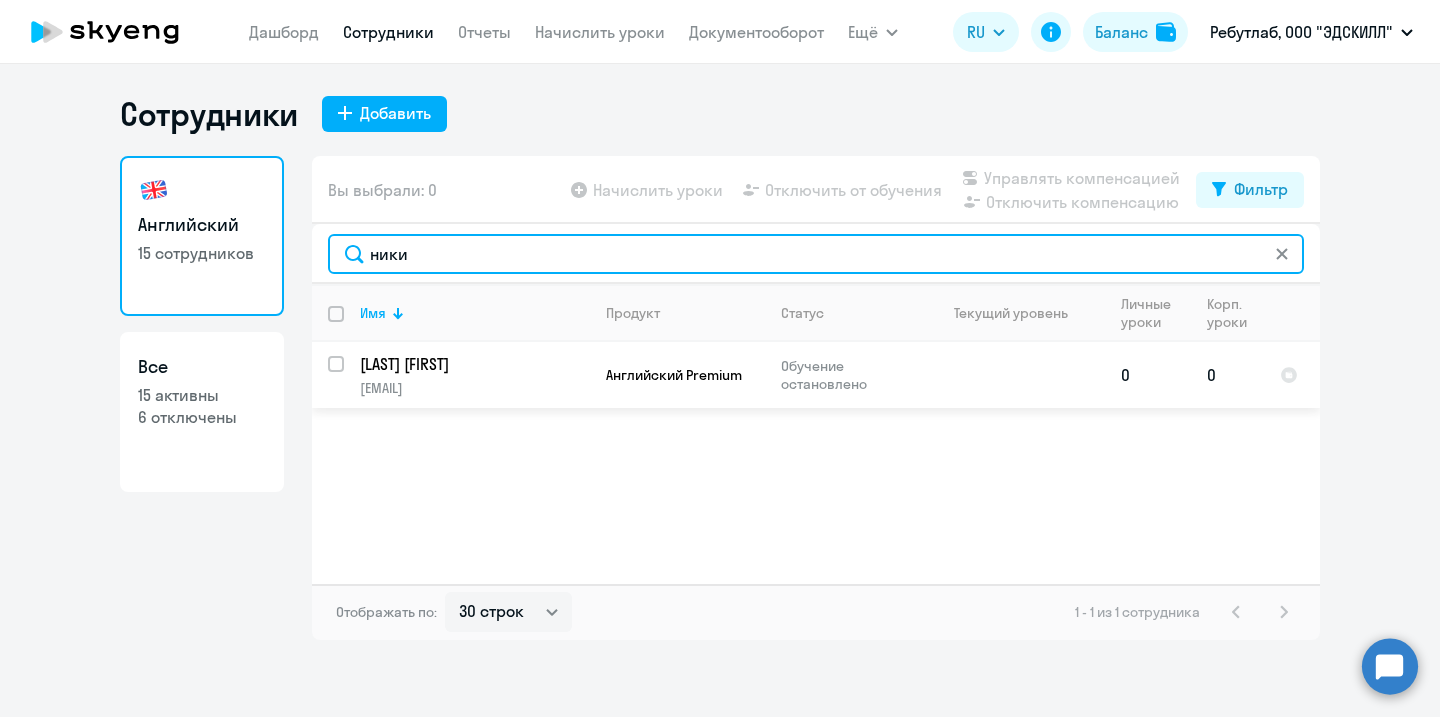 type on "ники" 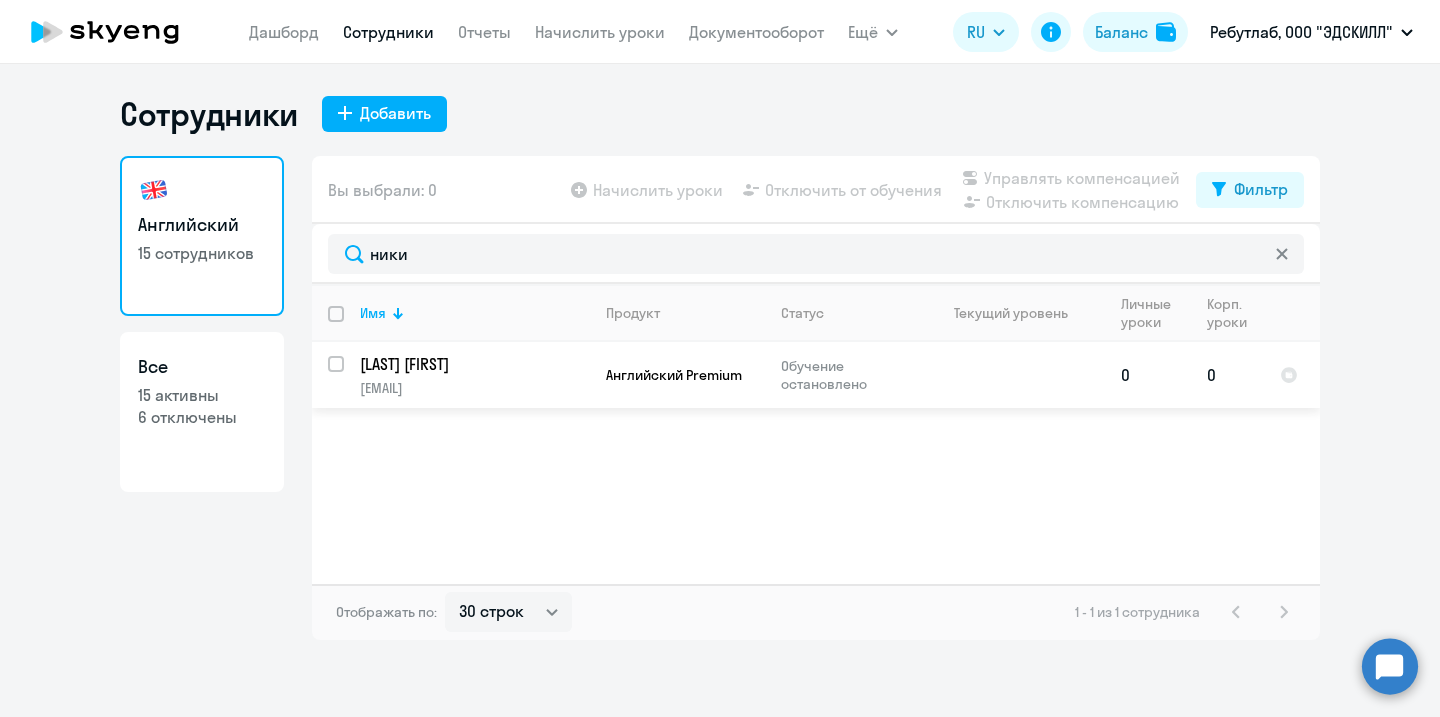 click on "[EMAIL]" 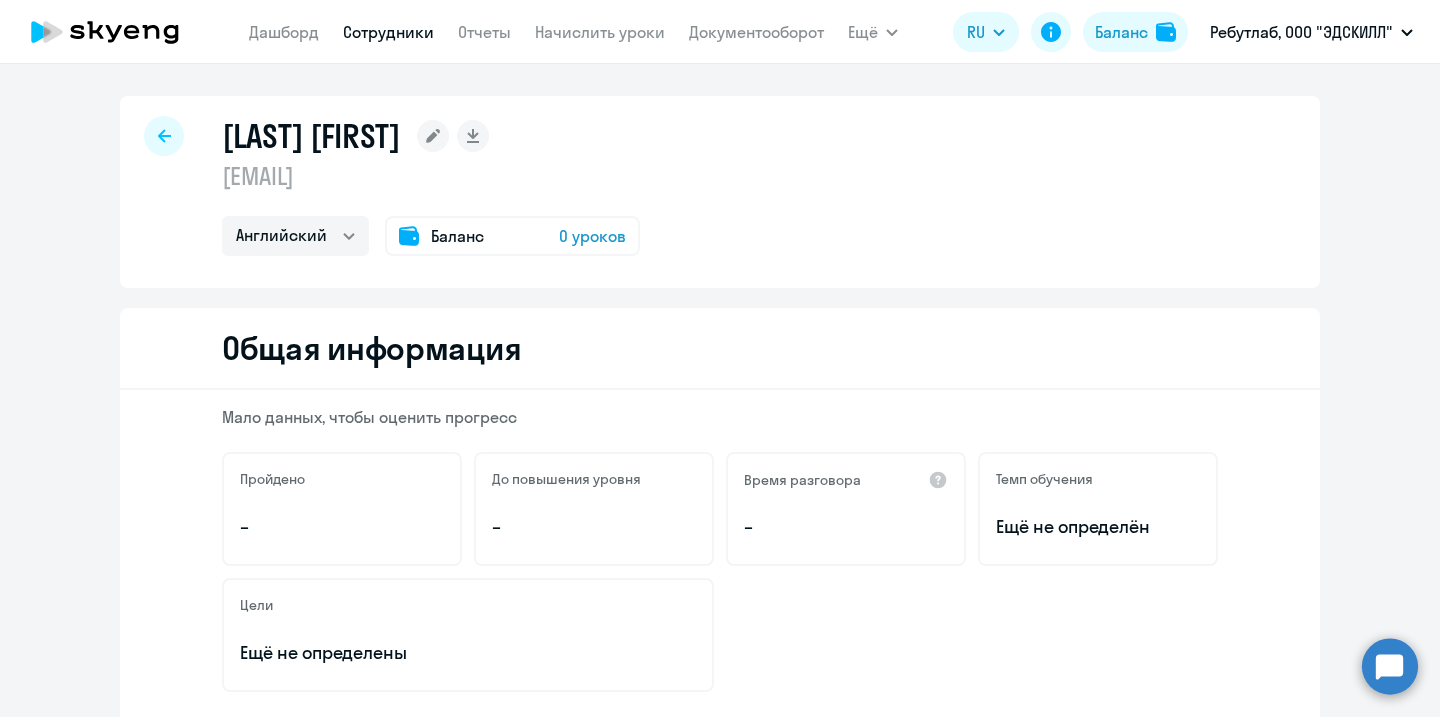click on "0 уроков" 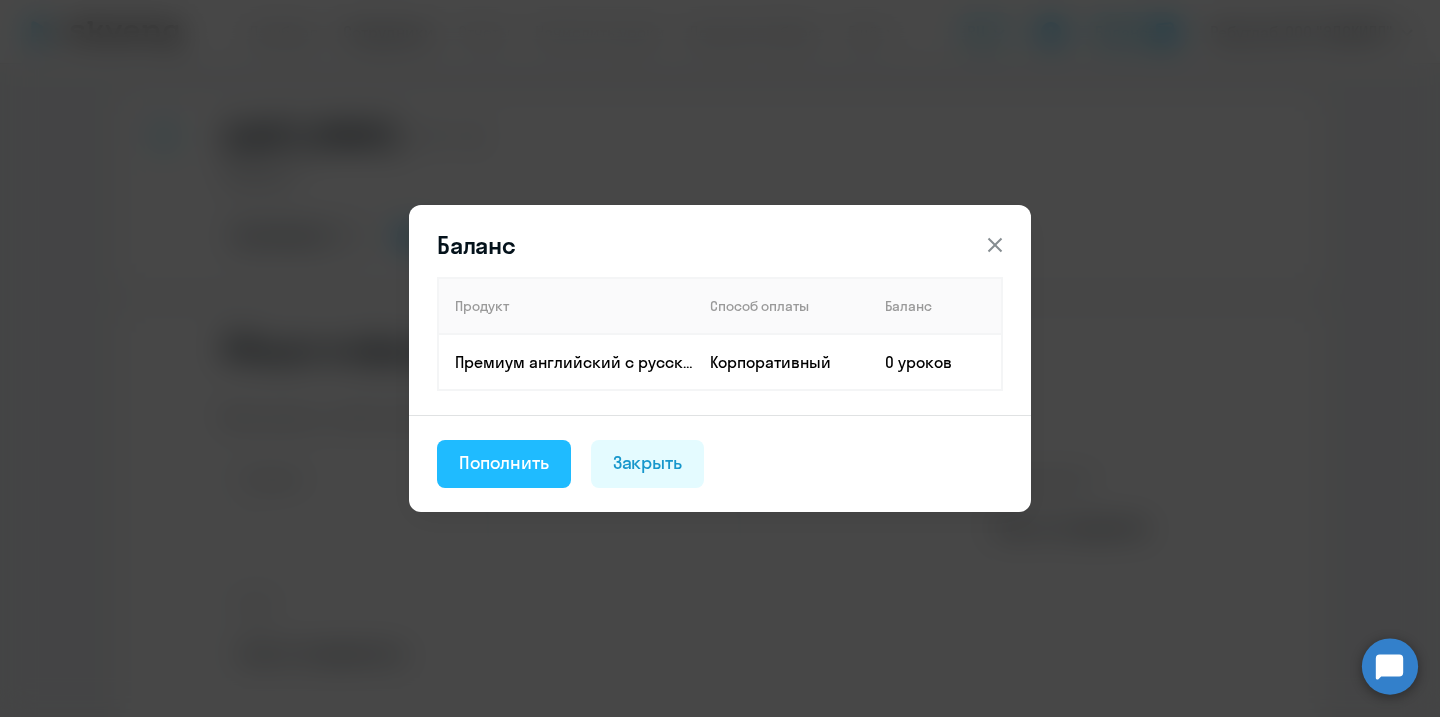 click on "Пополнить" at bounding box center [504, 463] 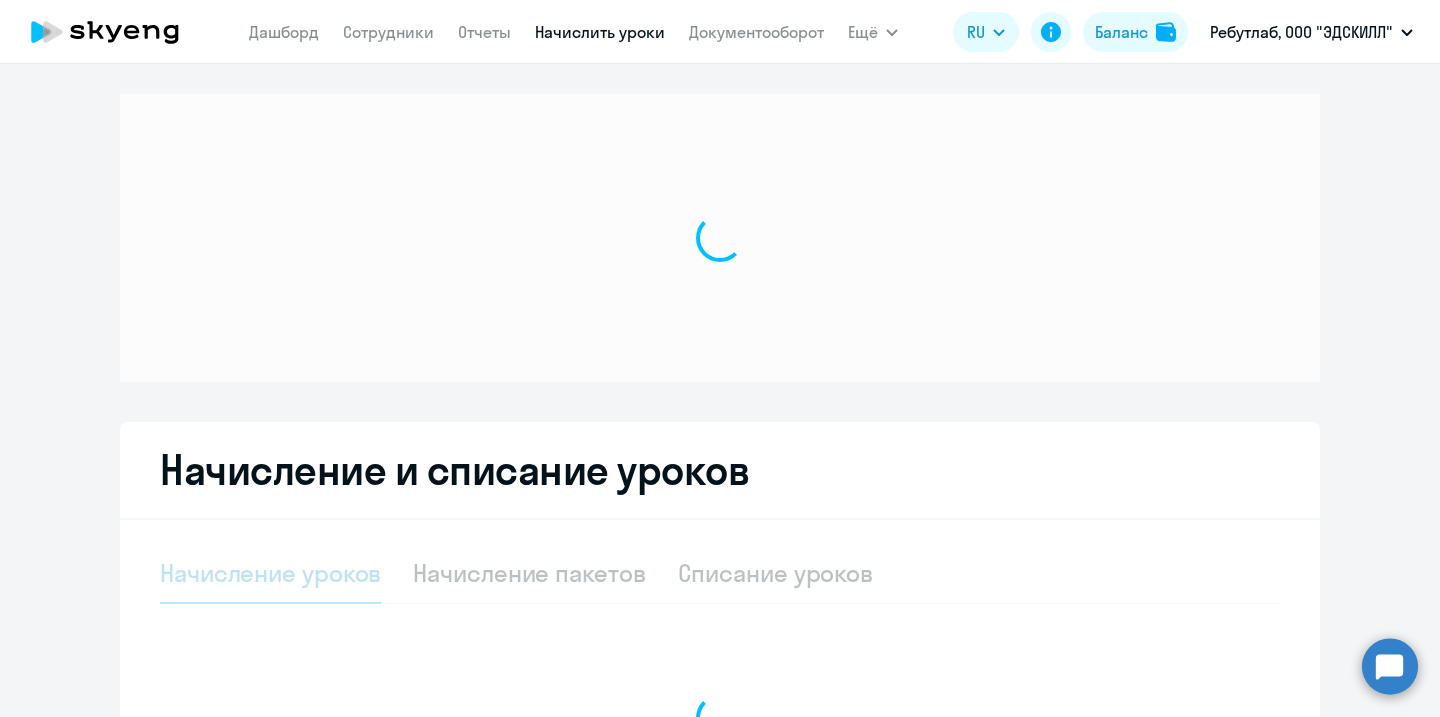 select on "10" 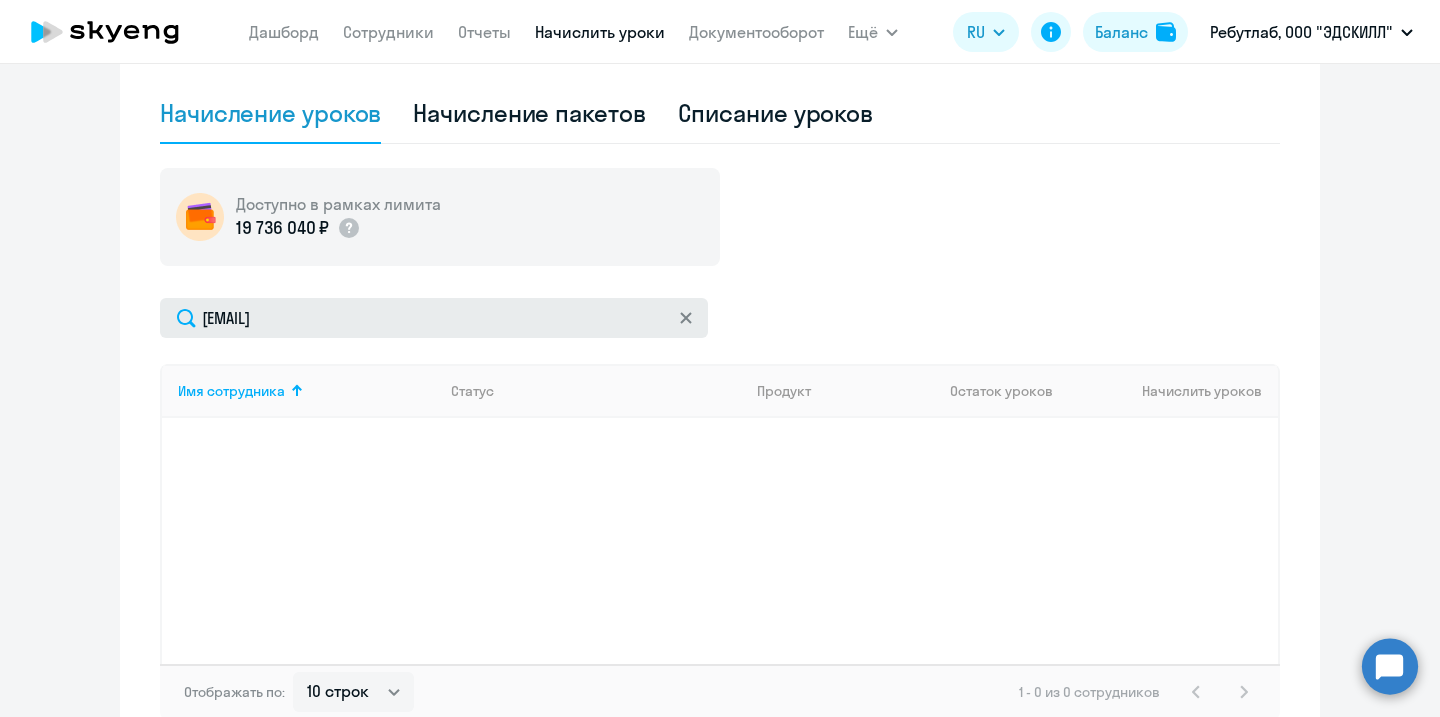 scroll, scrollTop: 0, scrollLeft: 0, axis: both 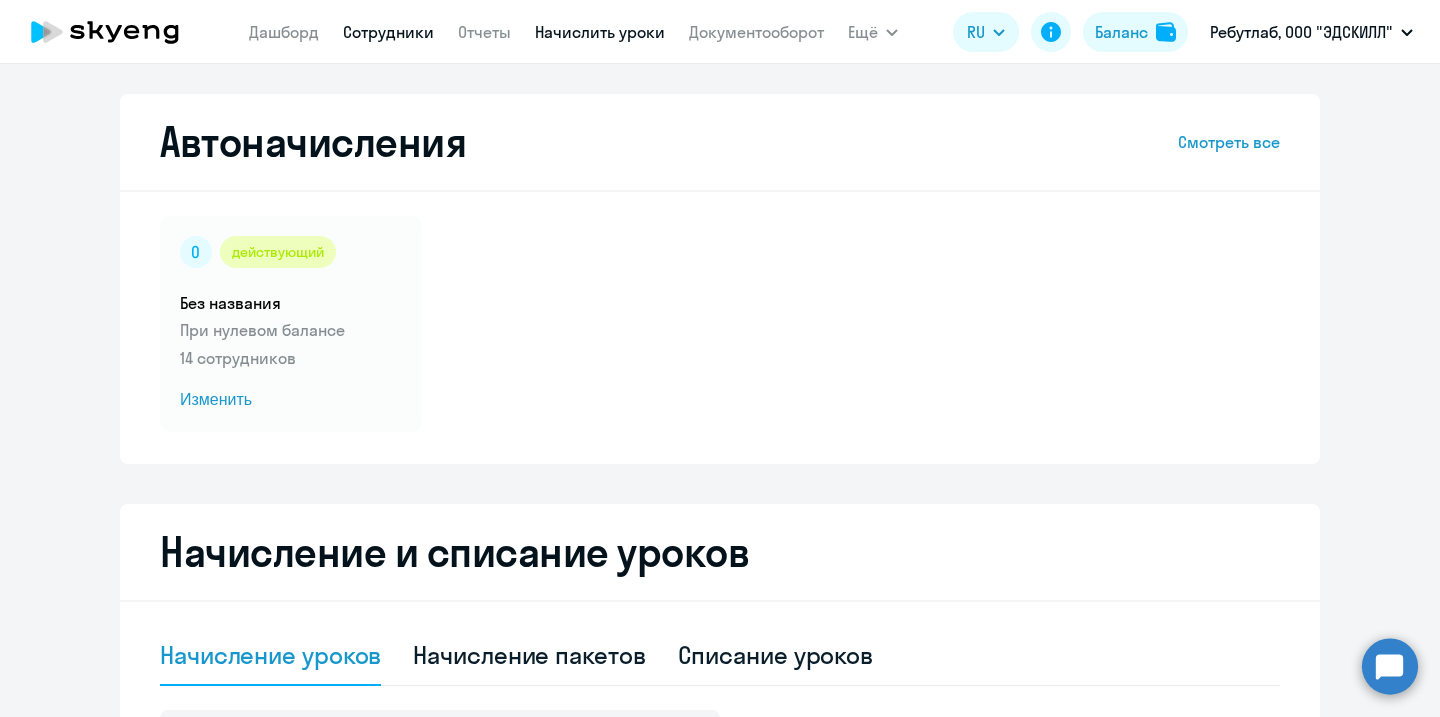 click on "Сотрудники" at bounding box center (388, 32) 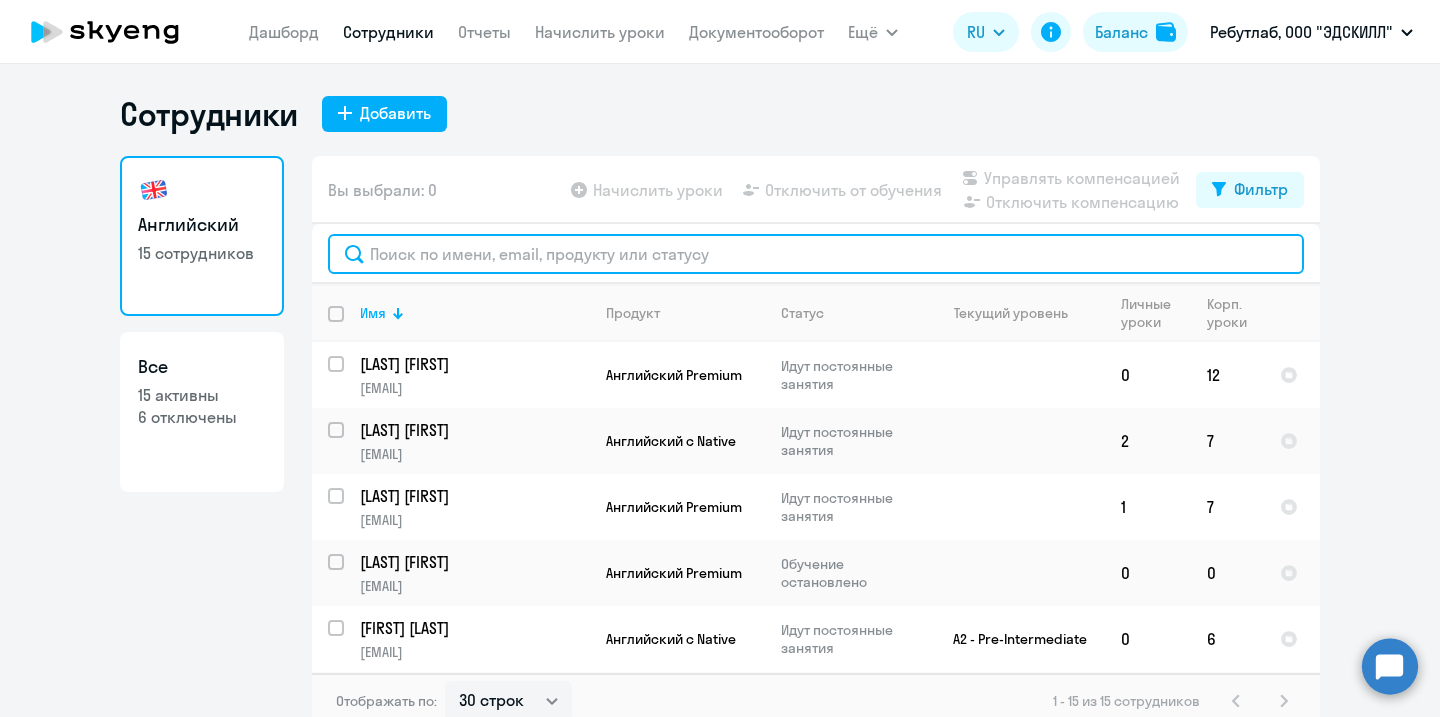 click 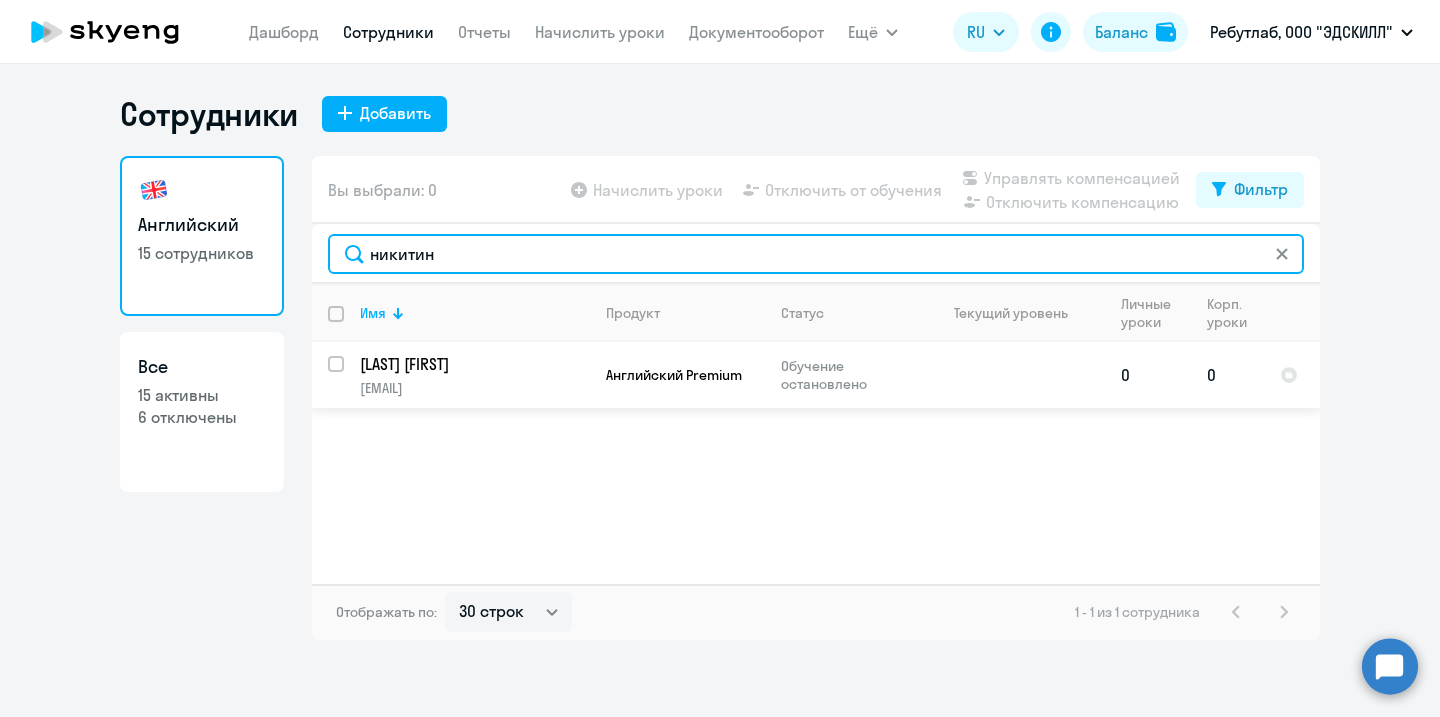 type on "никитин" 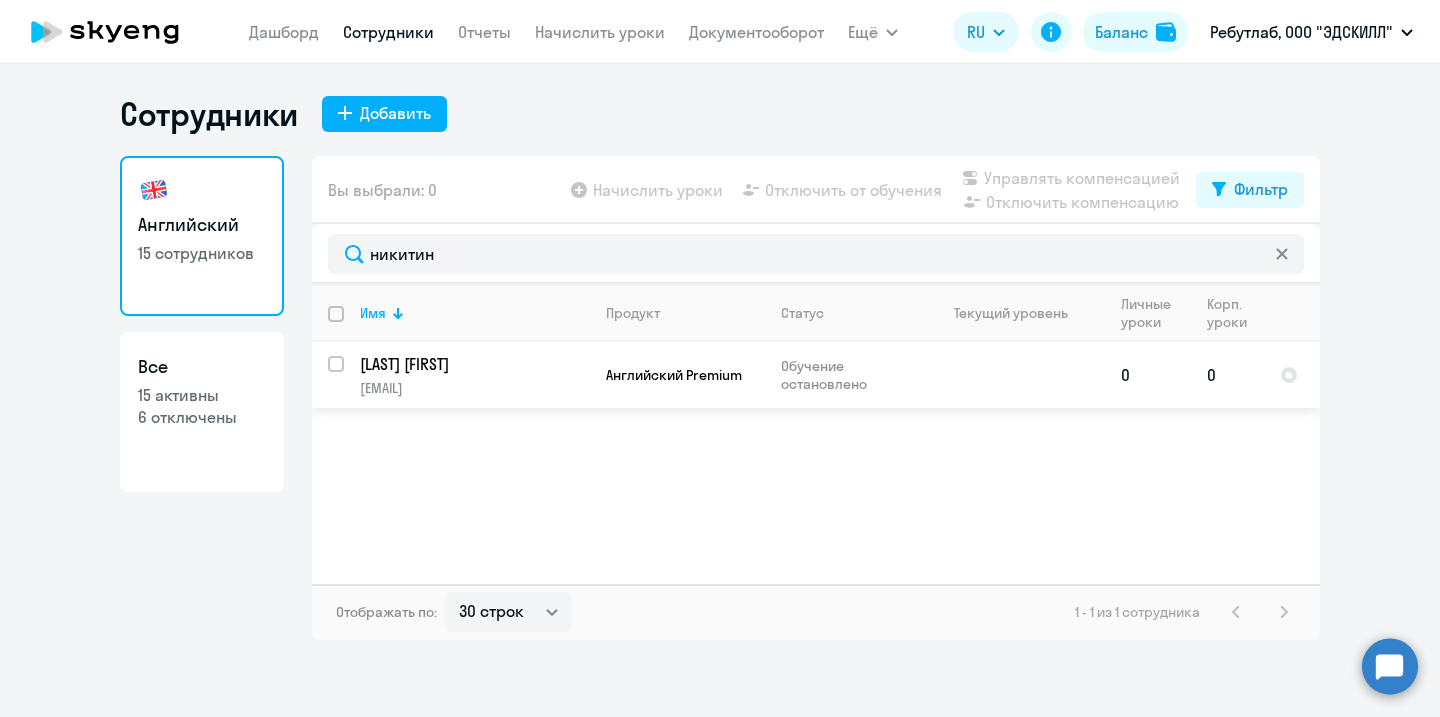 click on "[LAST] [FIRST] [EMAIL]" 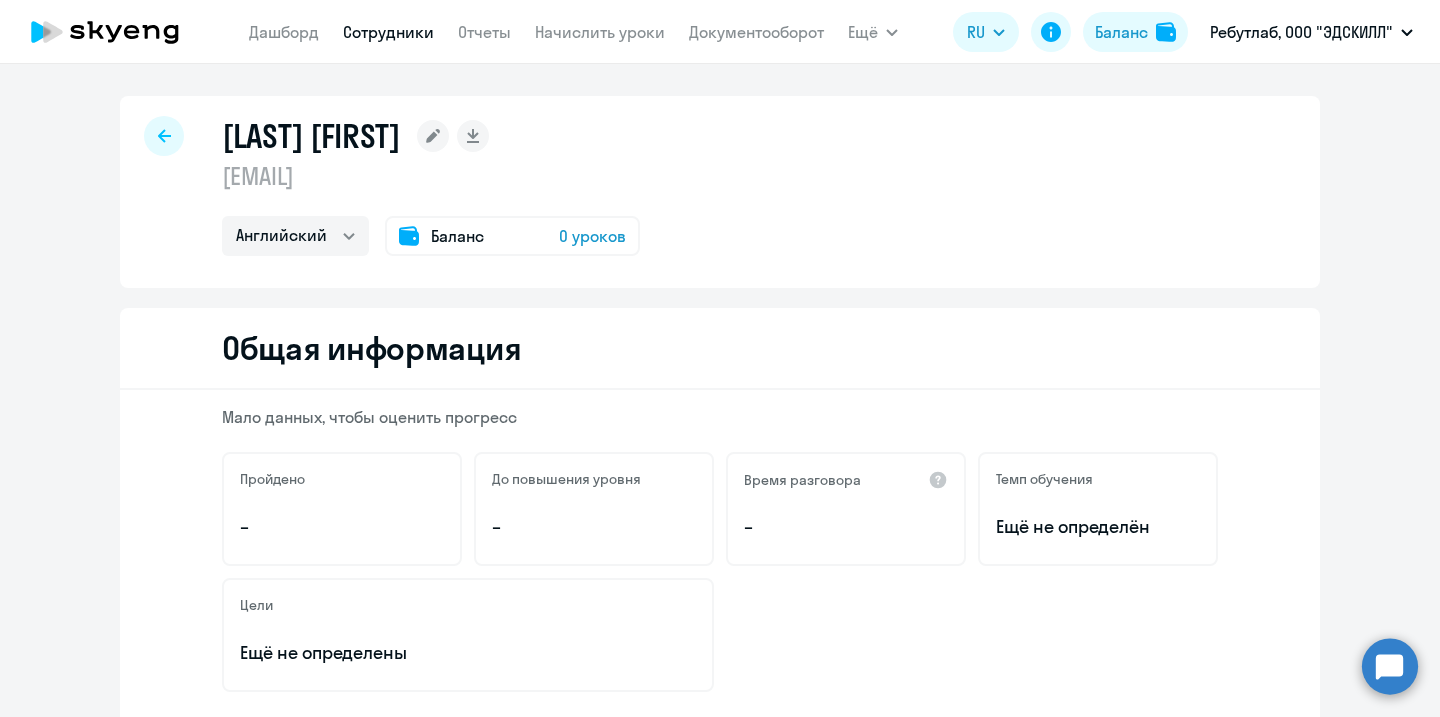 click on "Баланс 0 уроков" 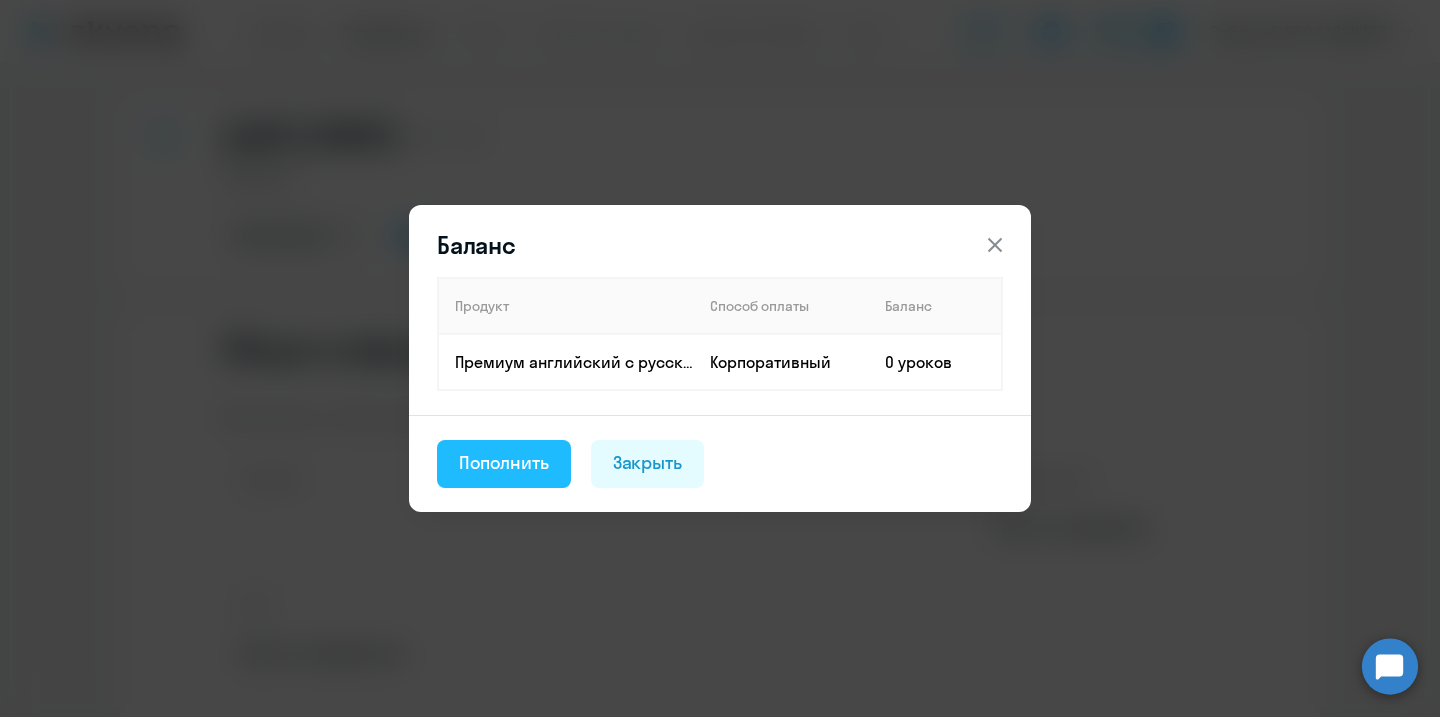 click on "Пополнить" at bounding box center (504, 463) 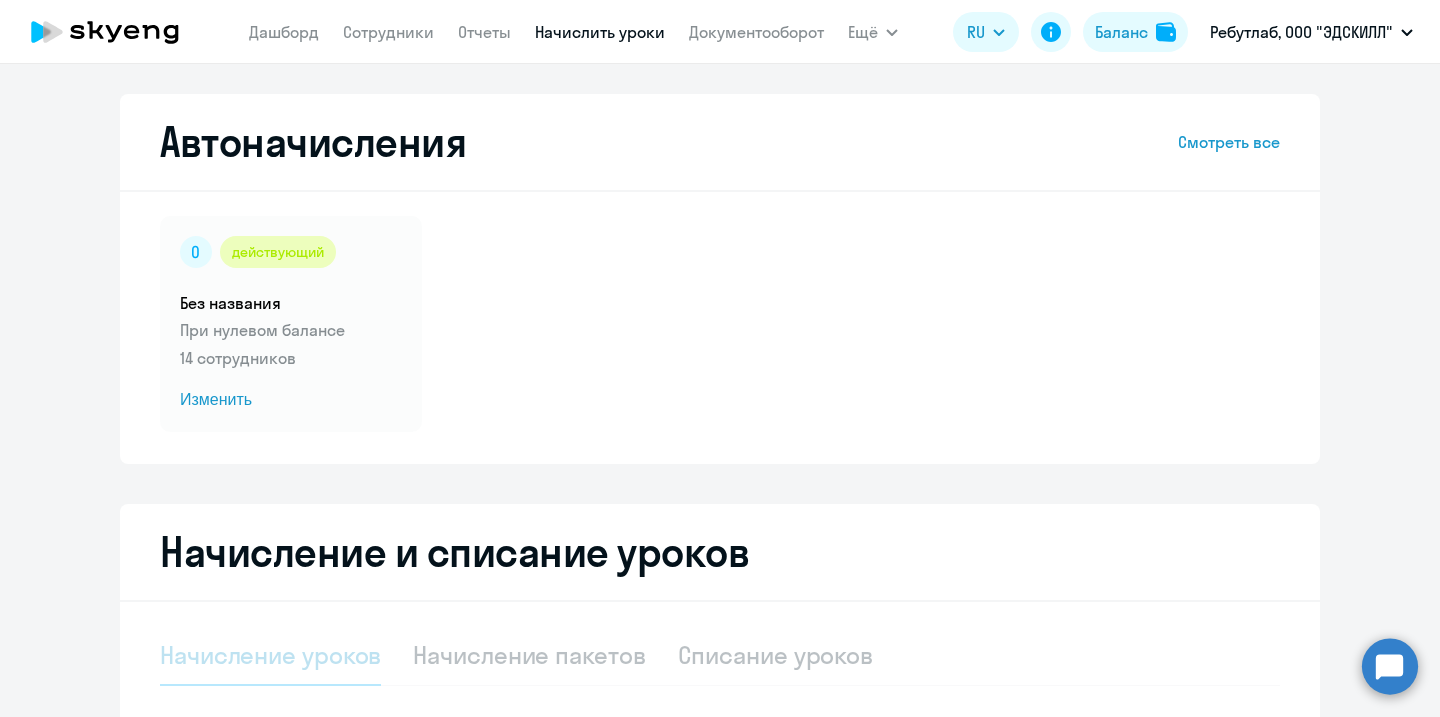 select on "10" 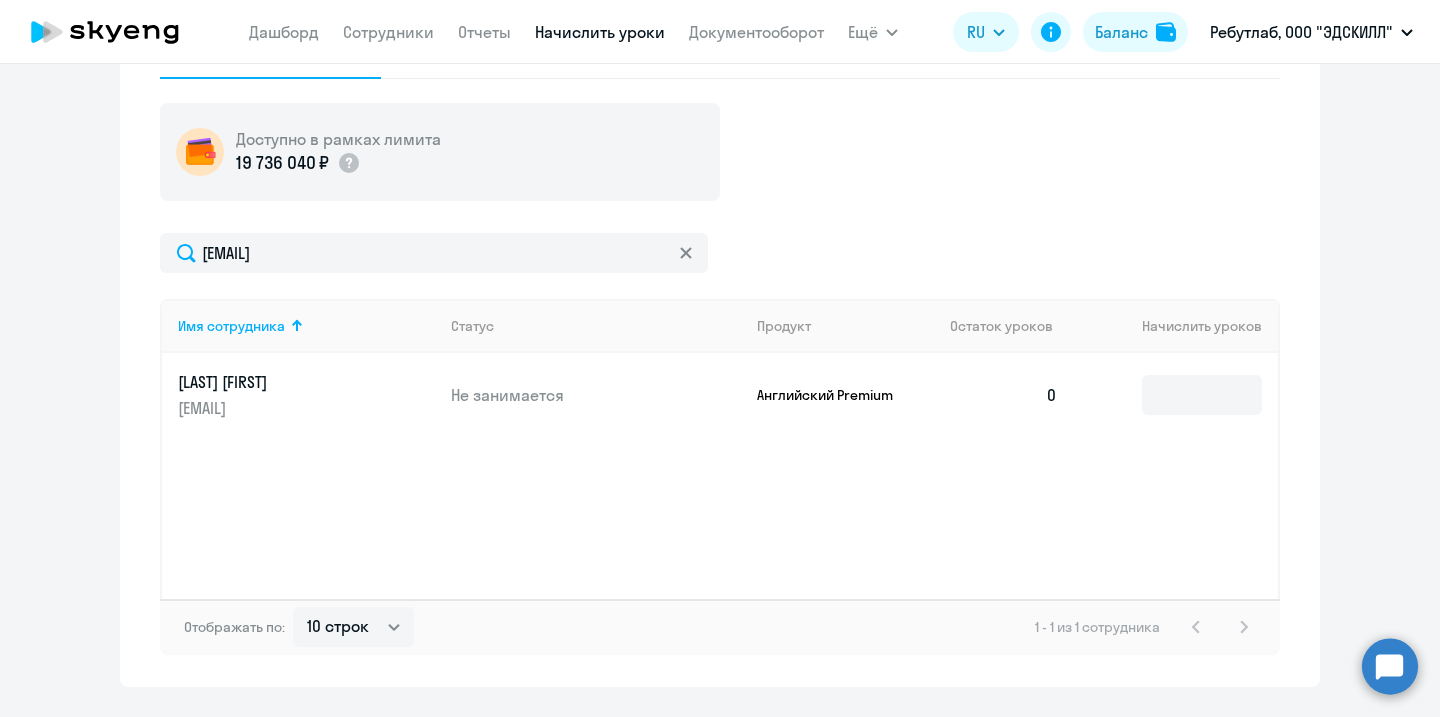 scroll, scrollTop: 605, scrollLeft: 0, axis: vertical 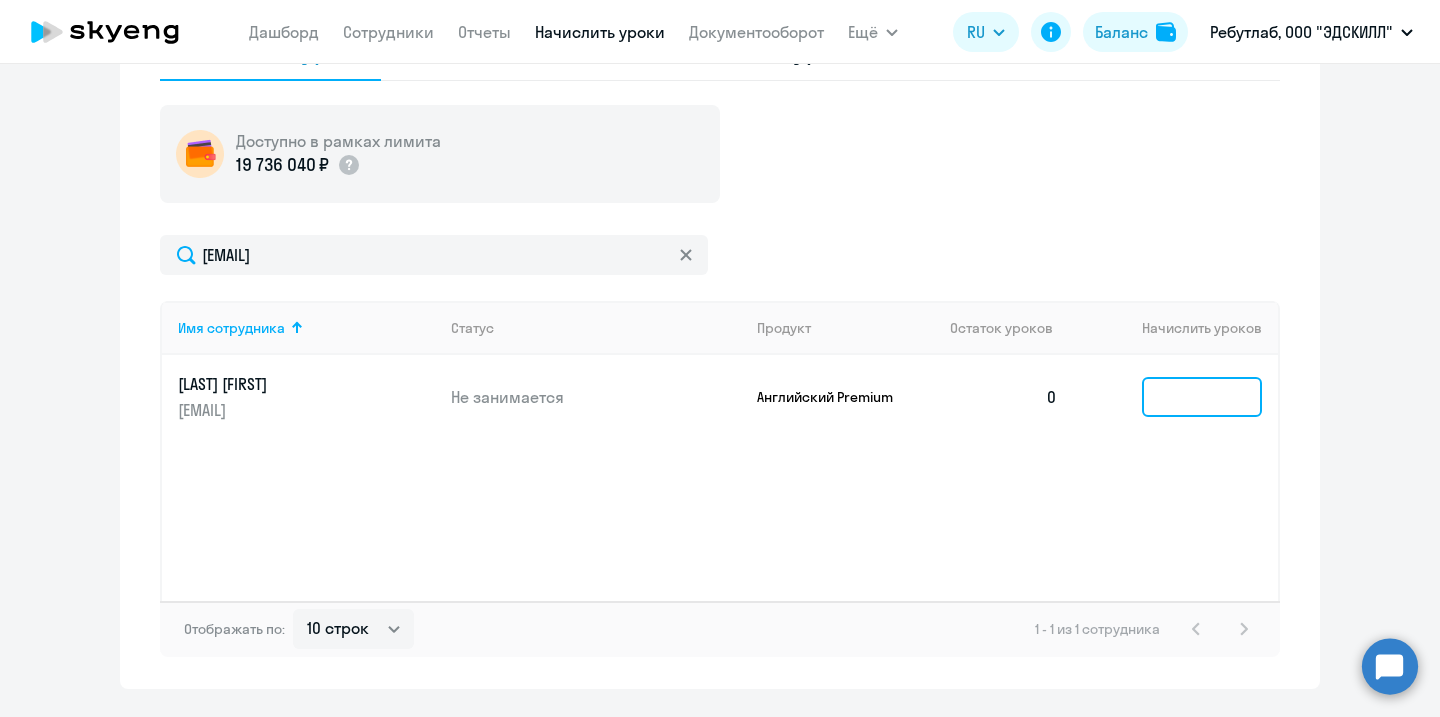 click 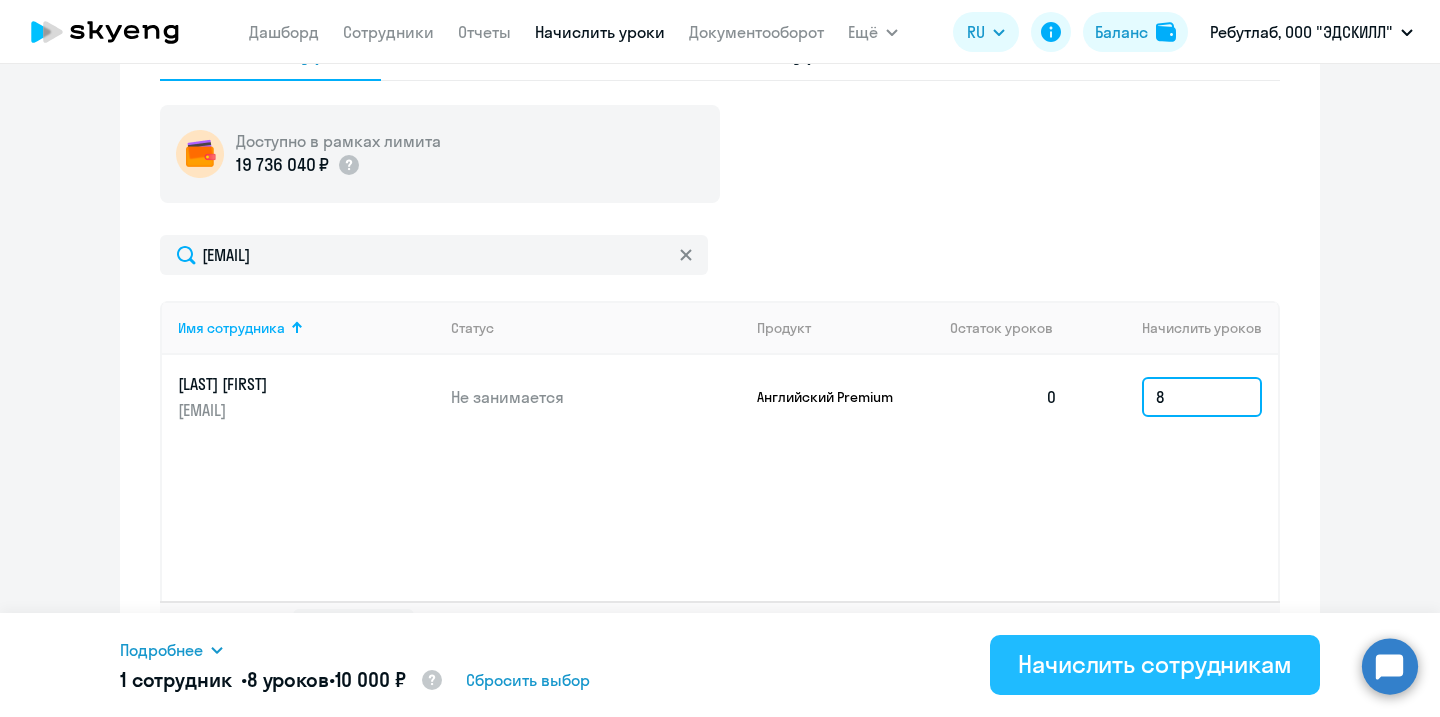 type on "8" 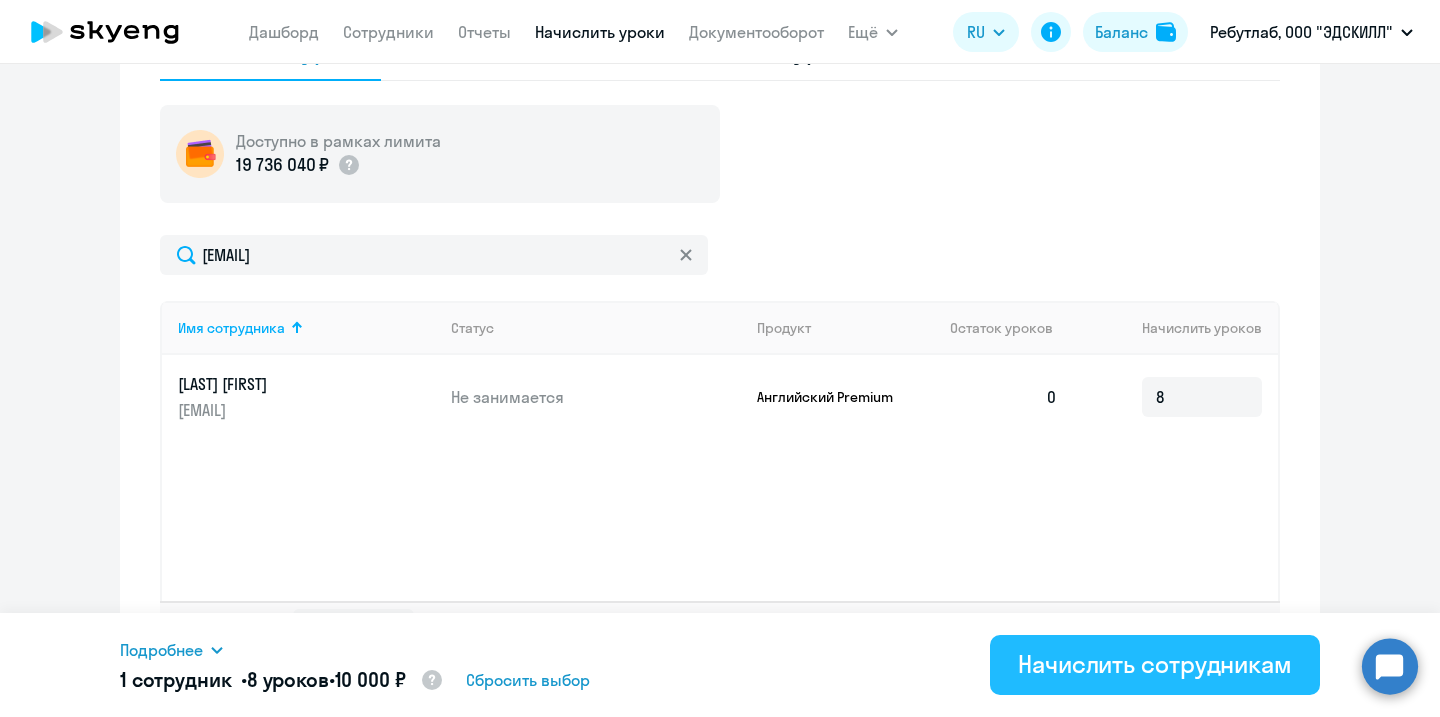 click on "Начислить сотрудникам" at bounding box center (1155, 664) 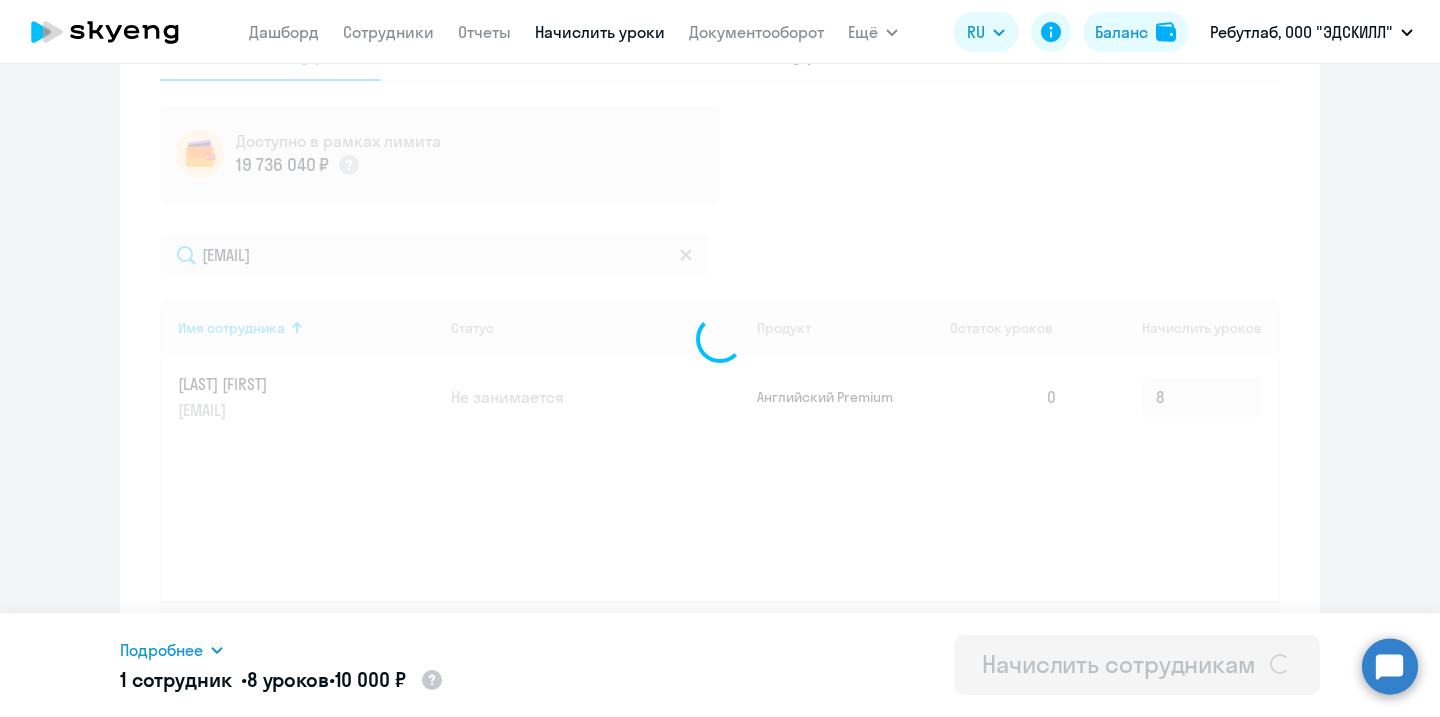 type 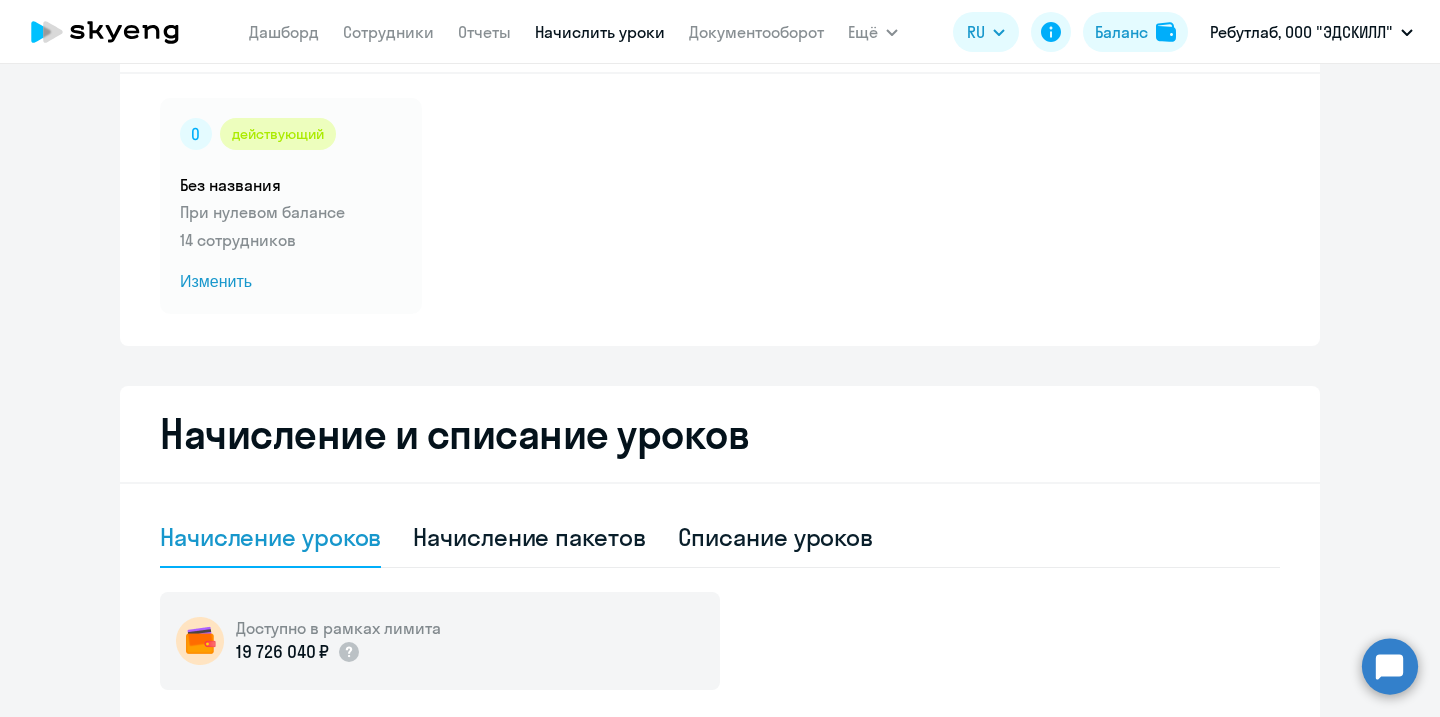 scroll, scrollTop: 0, scrollLeft: 0, axis: both 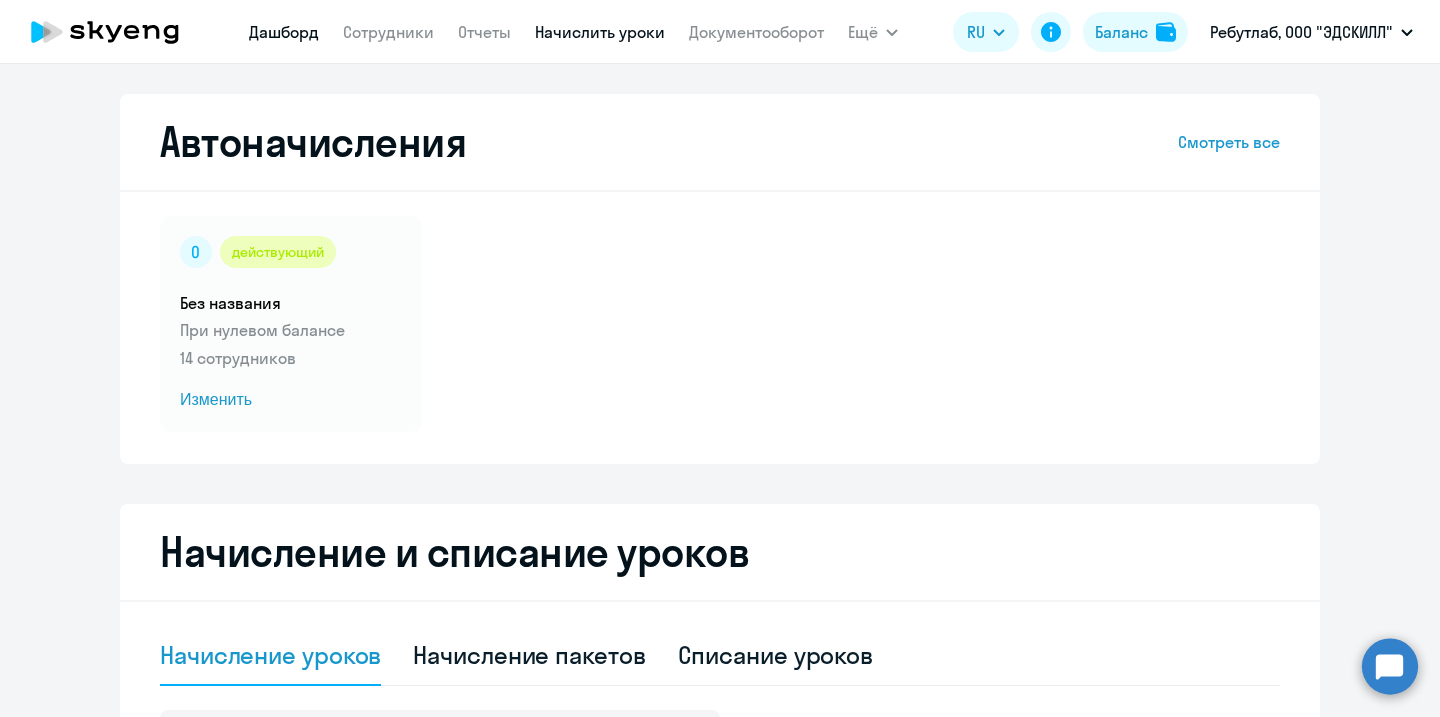 click on "Дашборд" at bounding box center [284, 32] 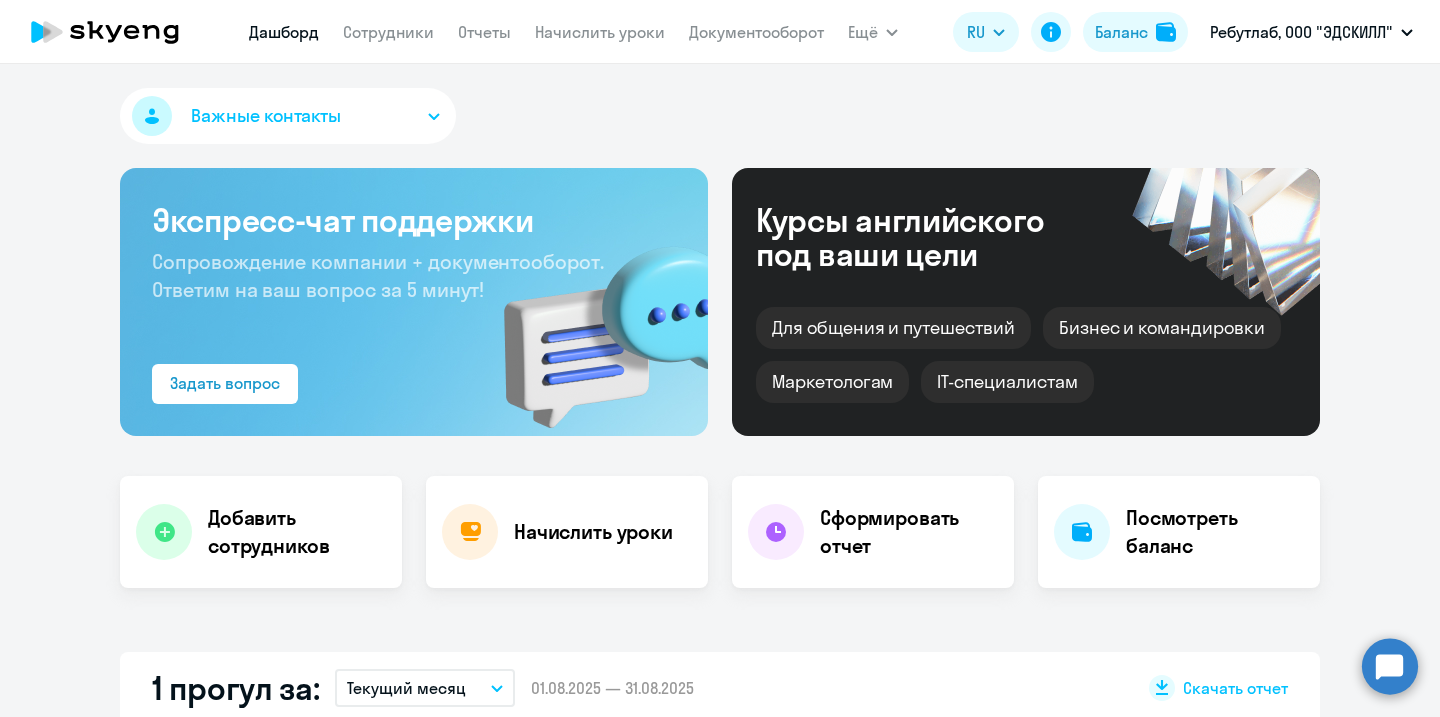 select on "30" 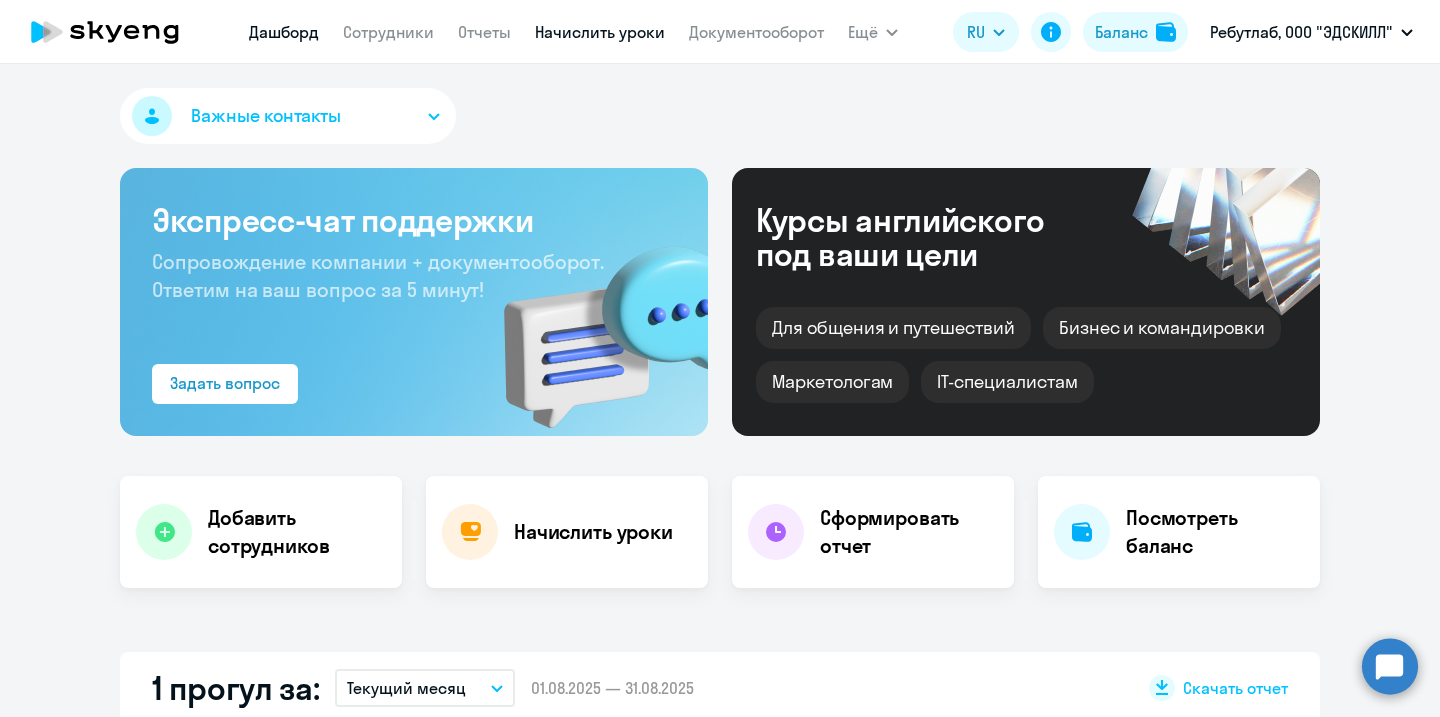 click on "Начислить уроки" at bounding box center [600, 32] 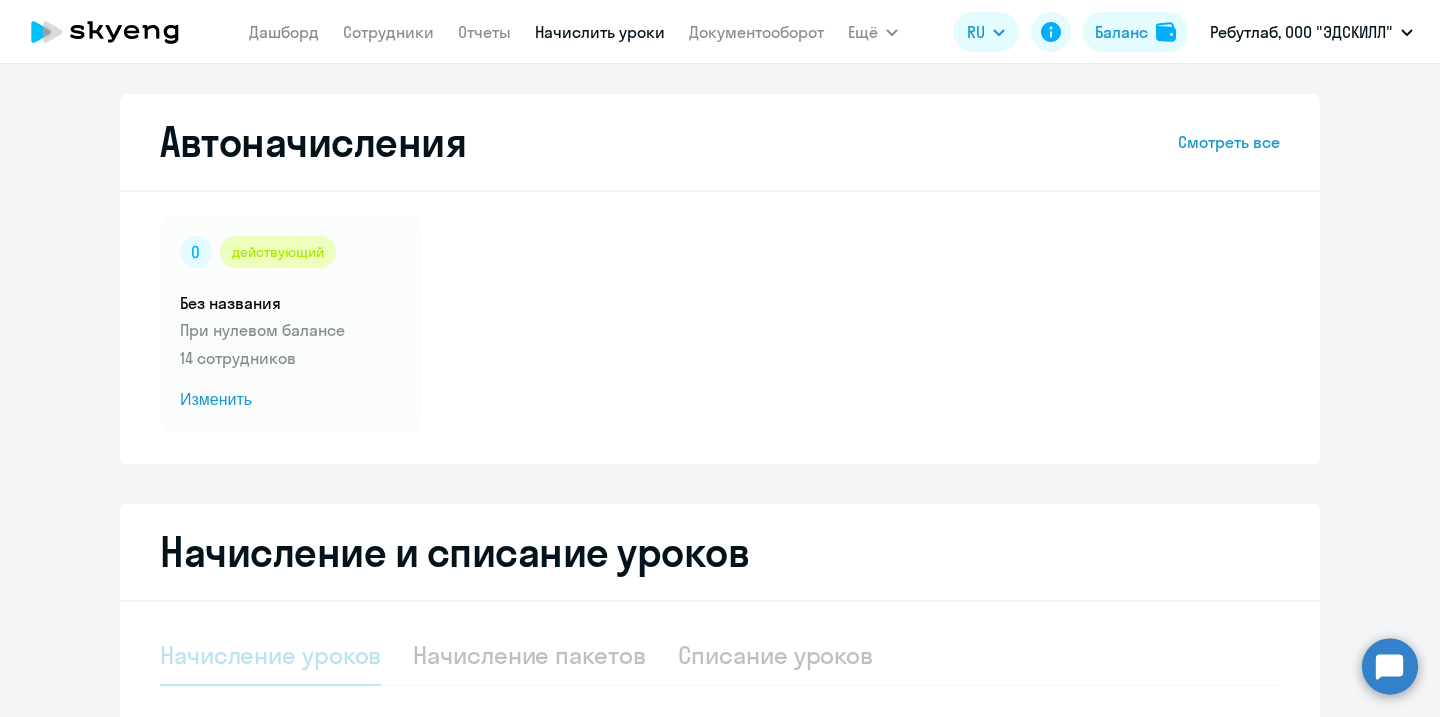 select on "10" 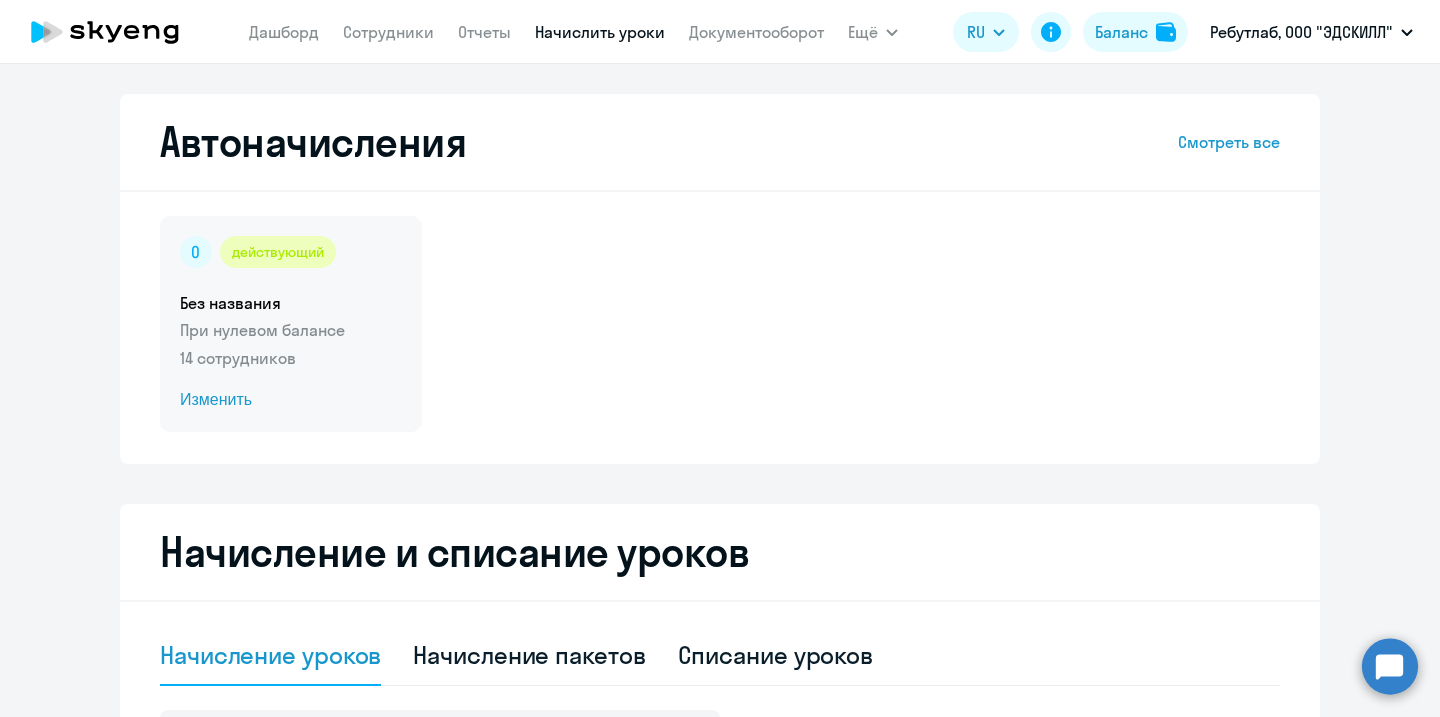 click on "Изменить" 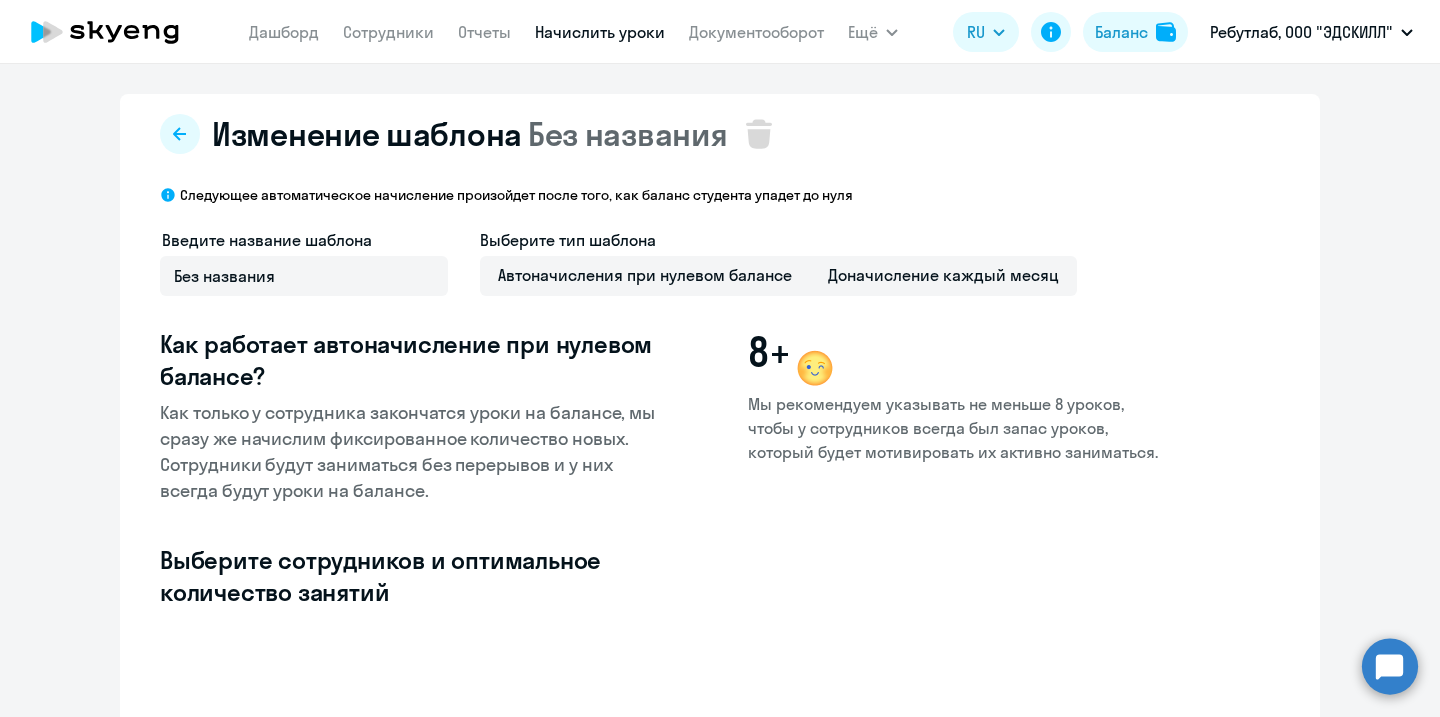 select on "10" 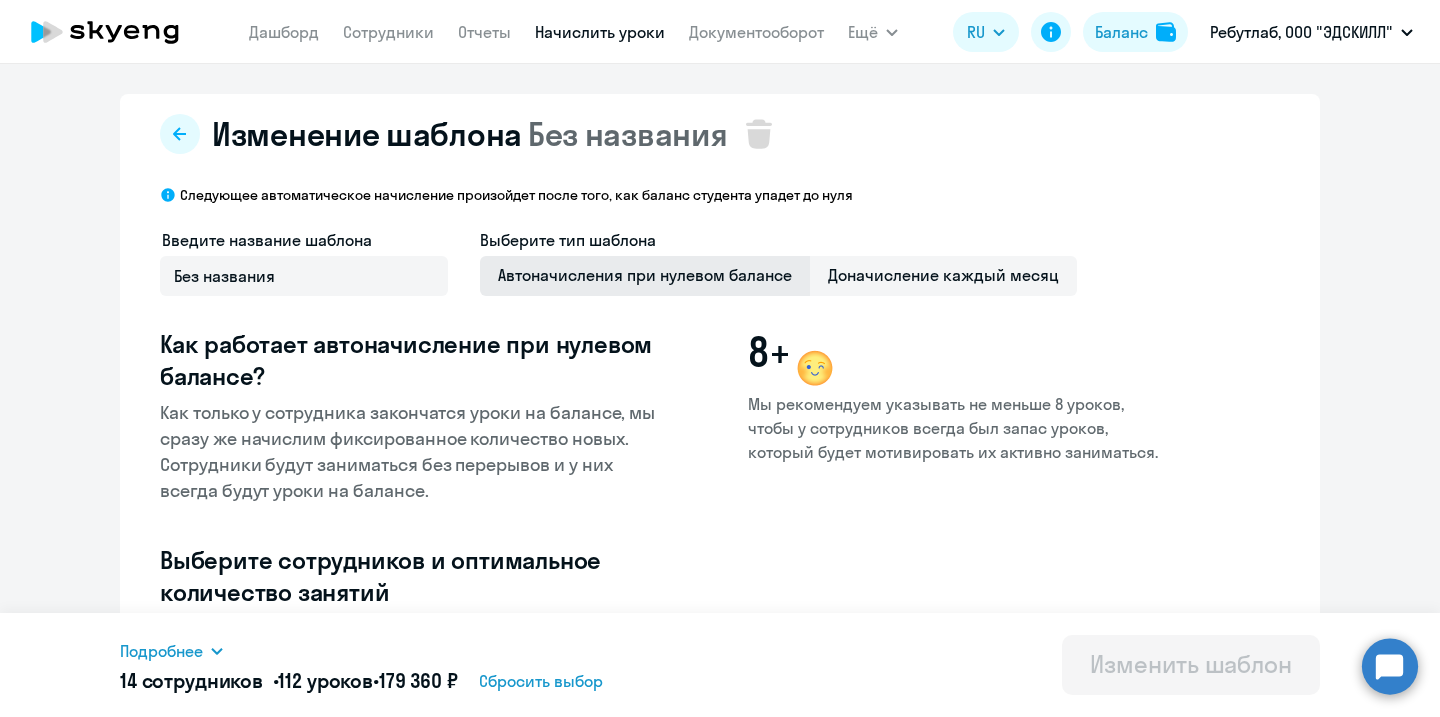 click on "Автоначисления при нулевом балансе" 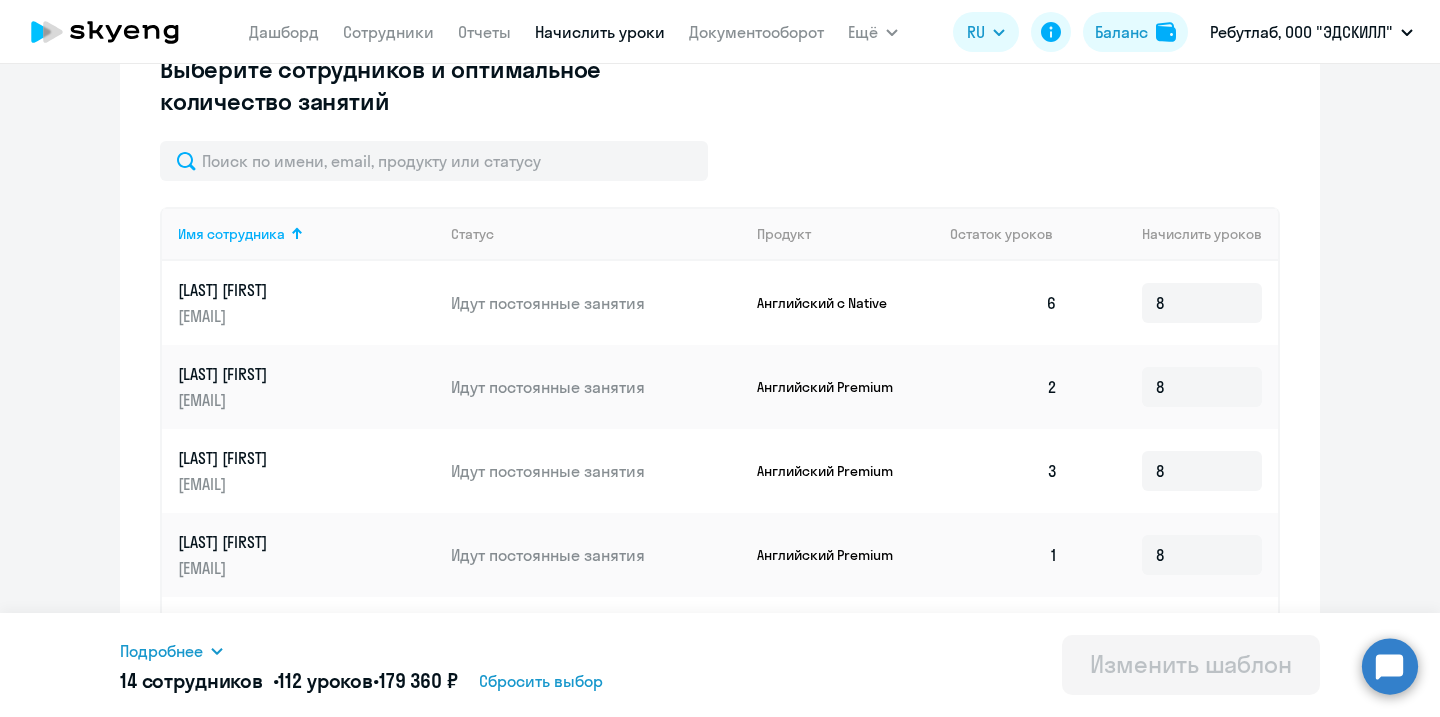 scroll, scrollTop: 376, scrollLeft: 0, axis: vertical 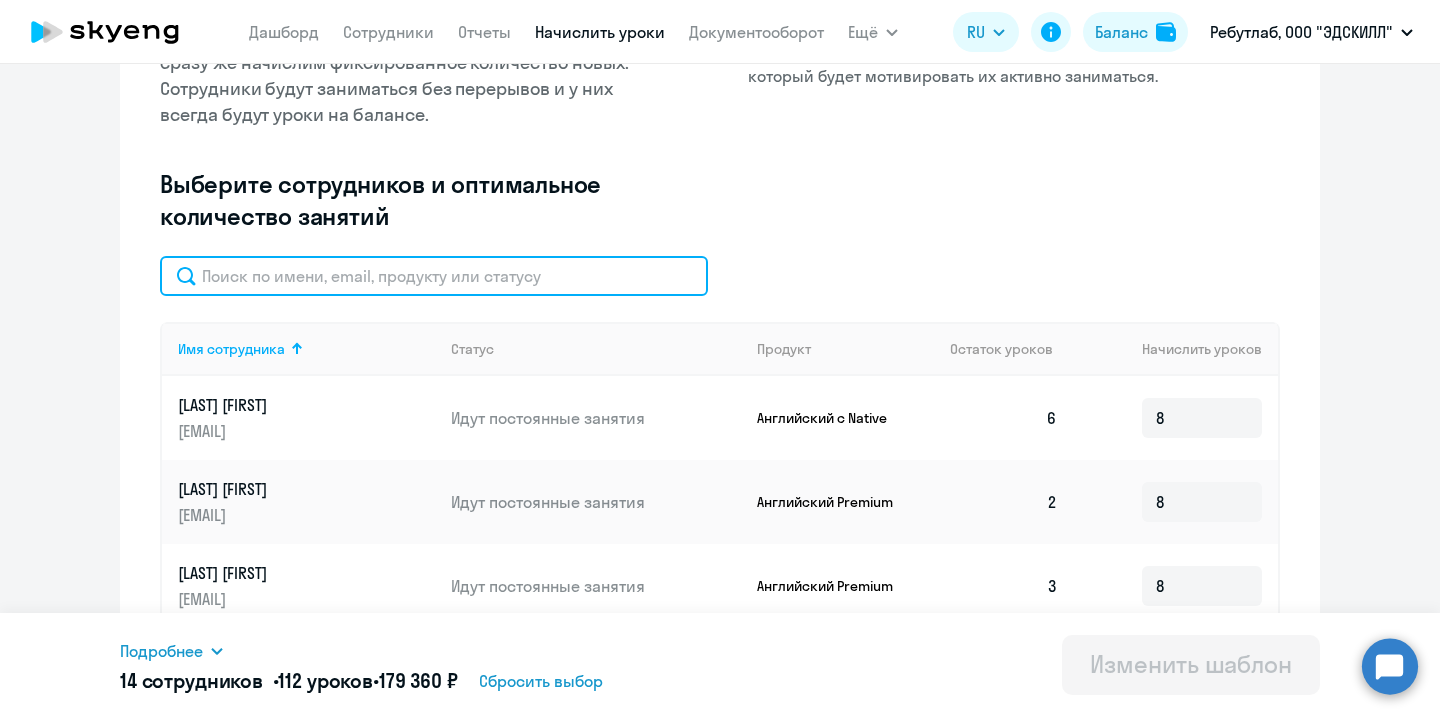 click 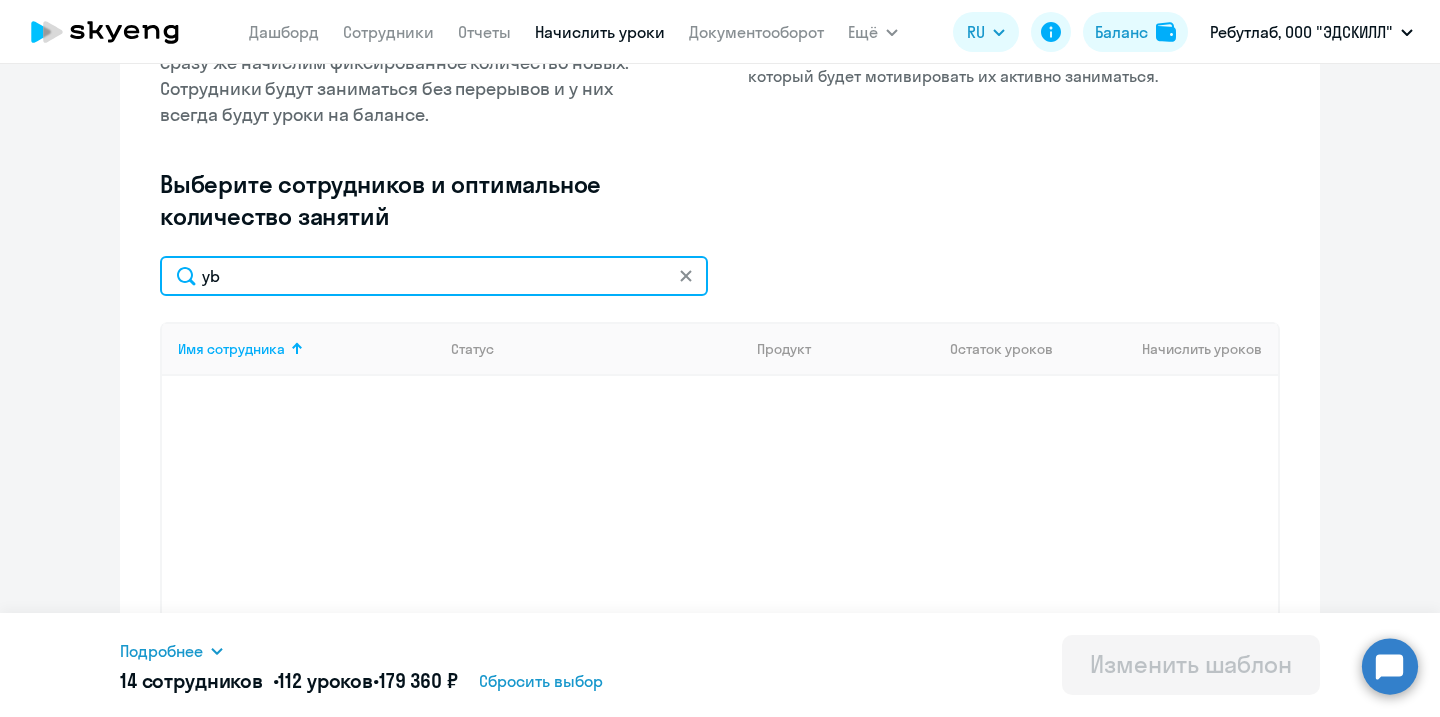 type on "y" 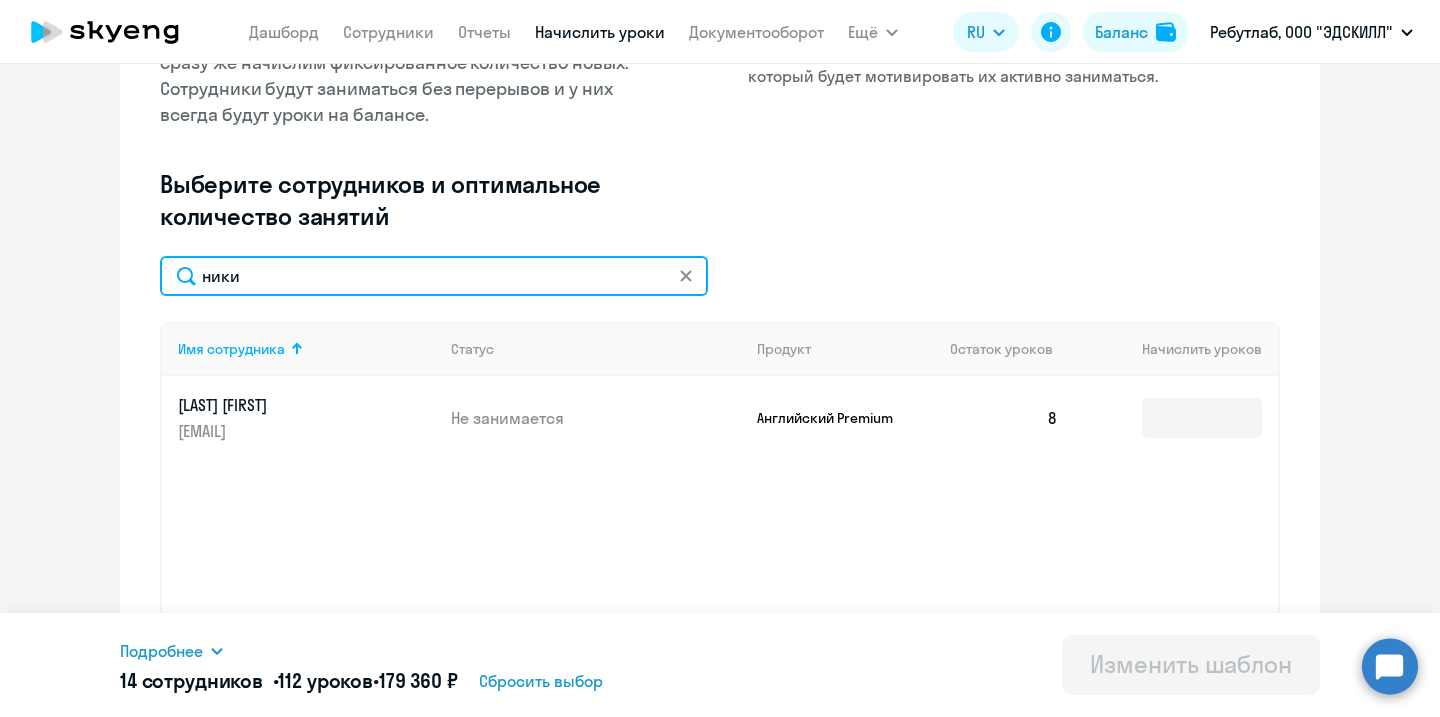 type on "ники" 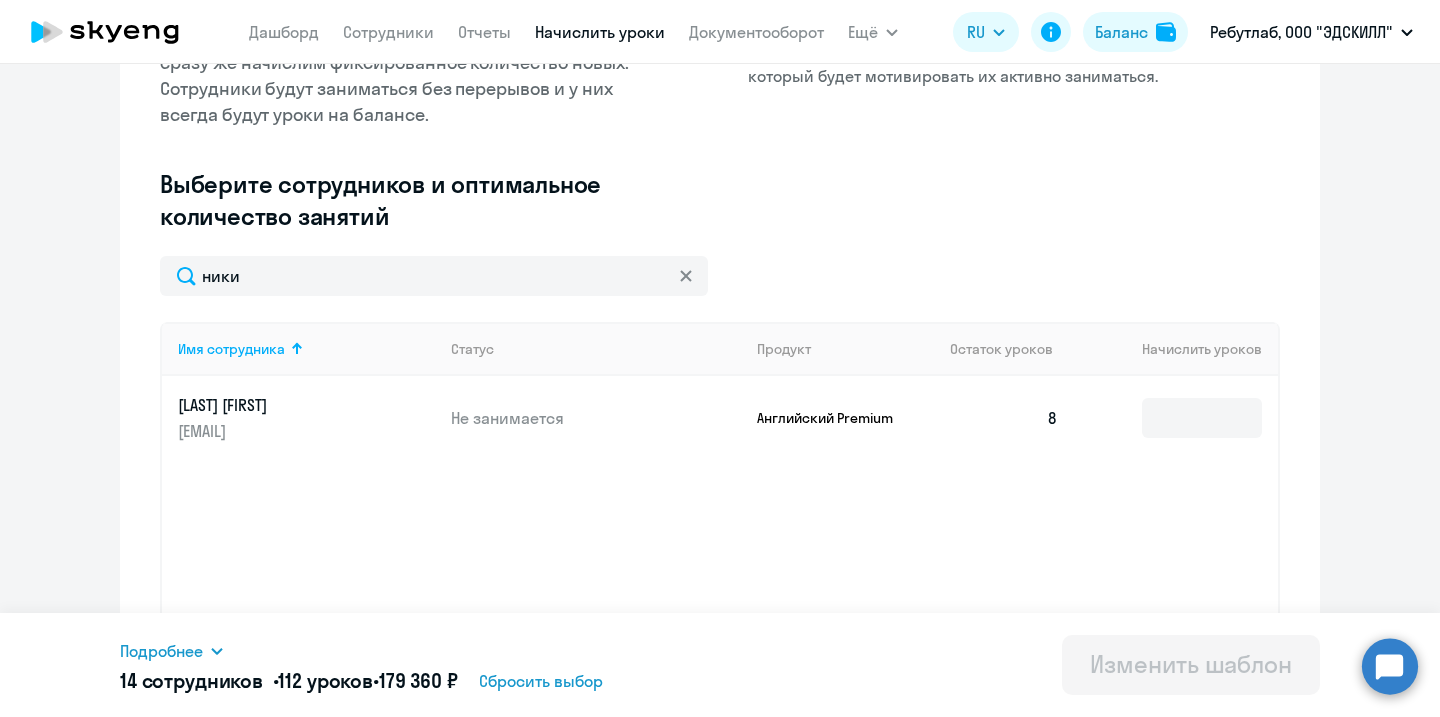 click on "[LAST] [FIRST]" 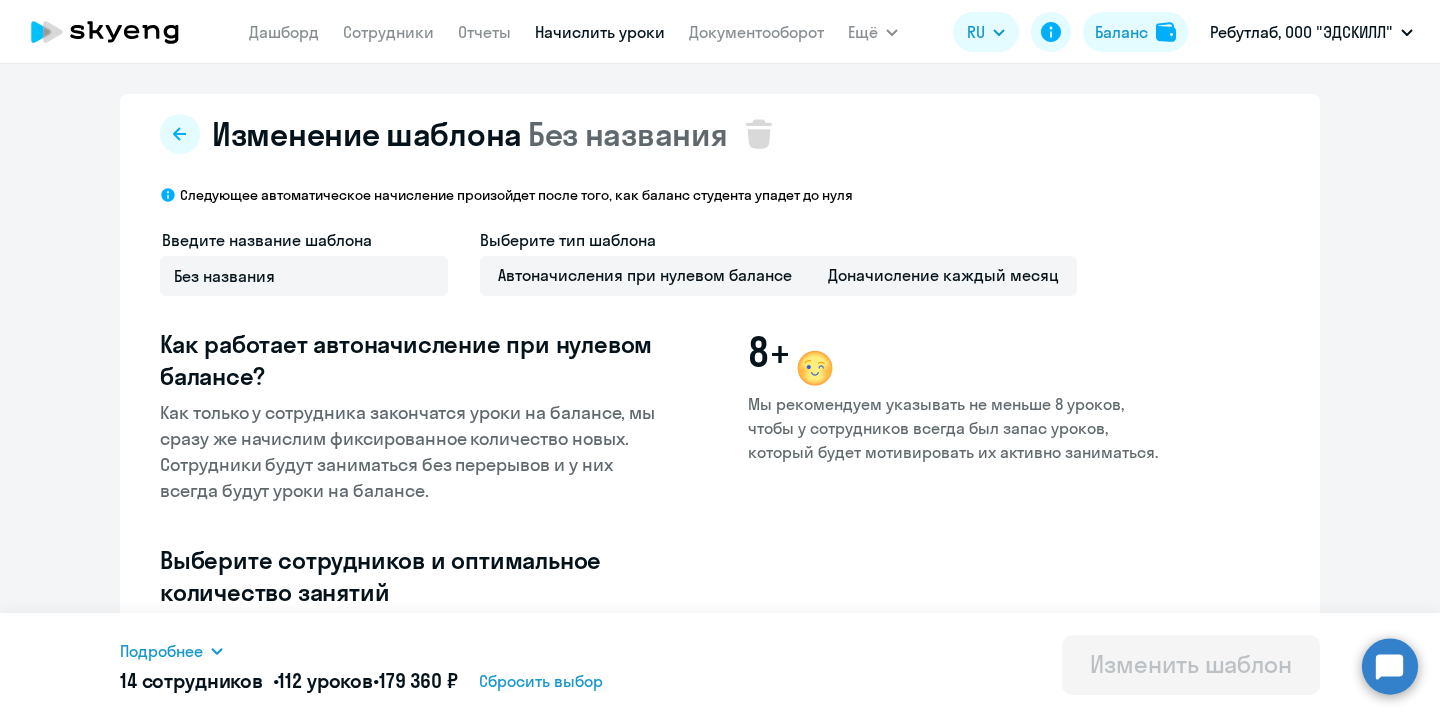 select on "english" 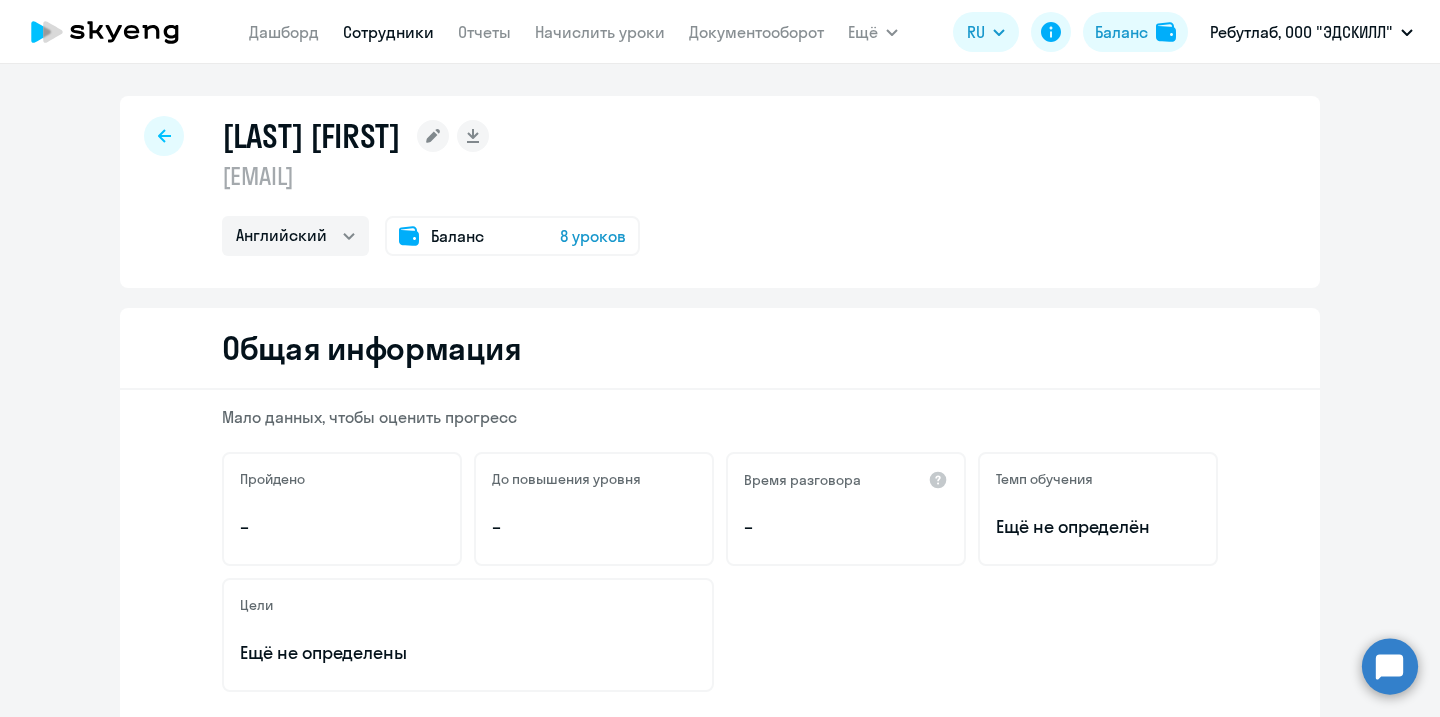 click 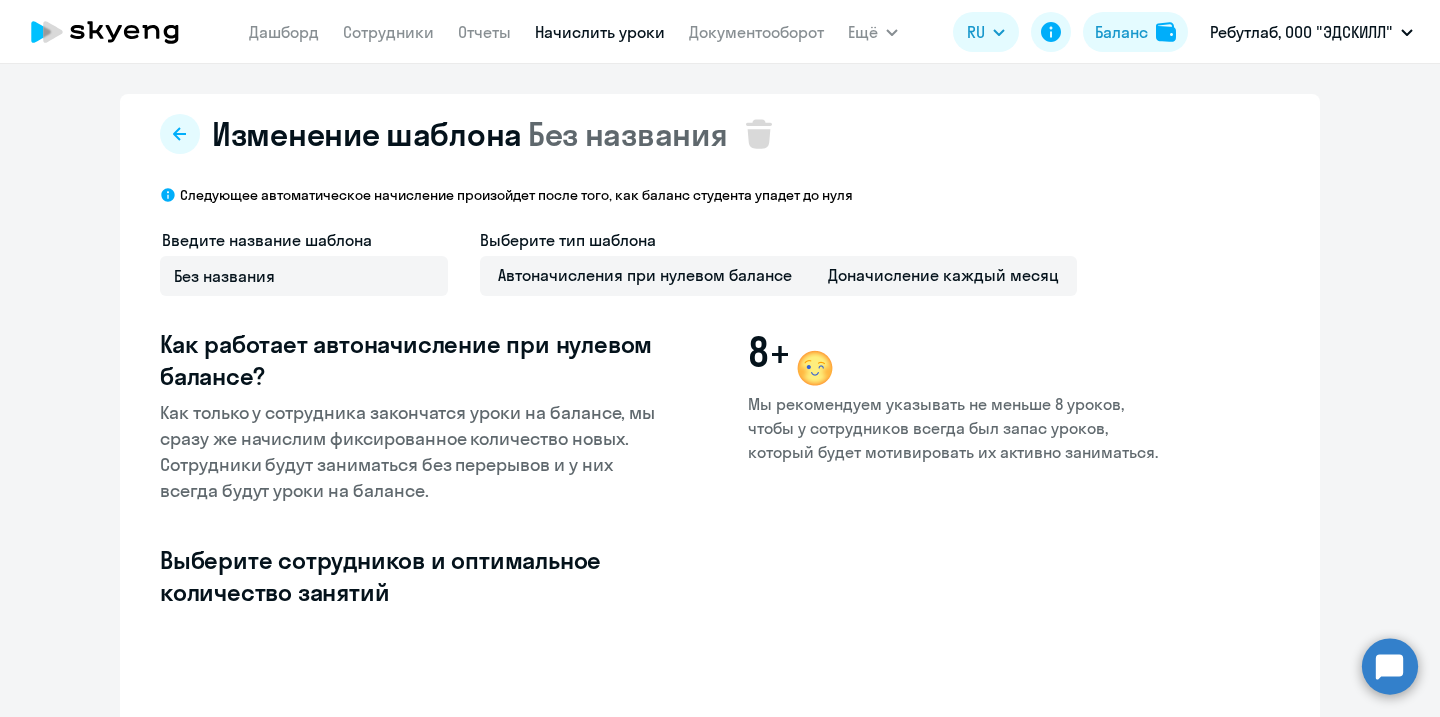 select on "10" 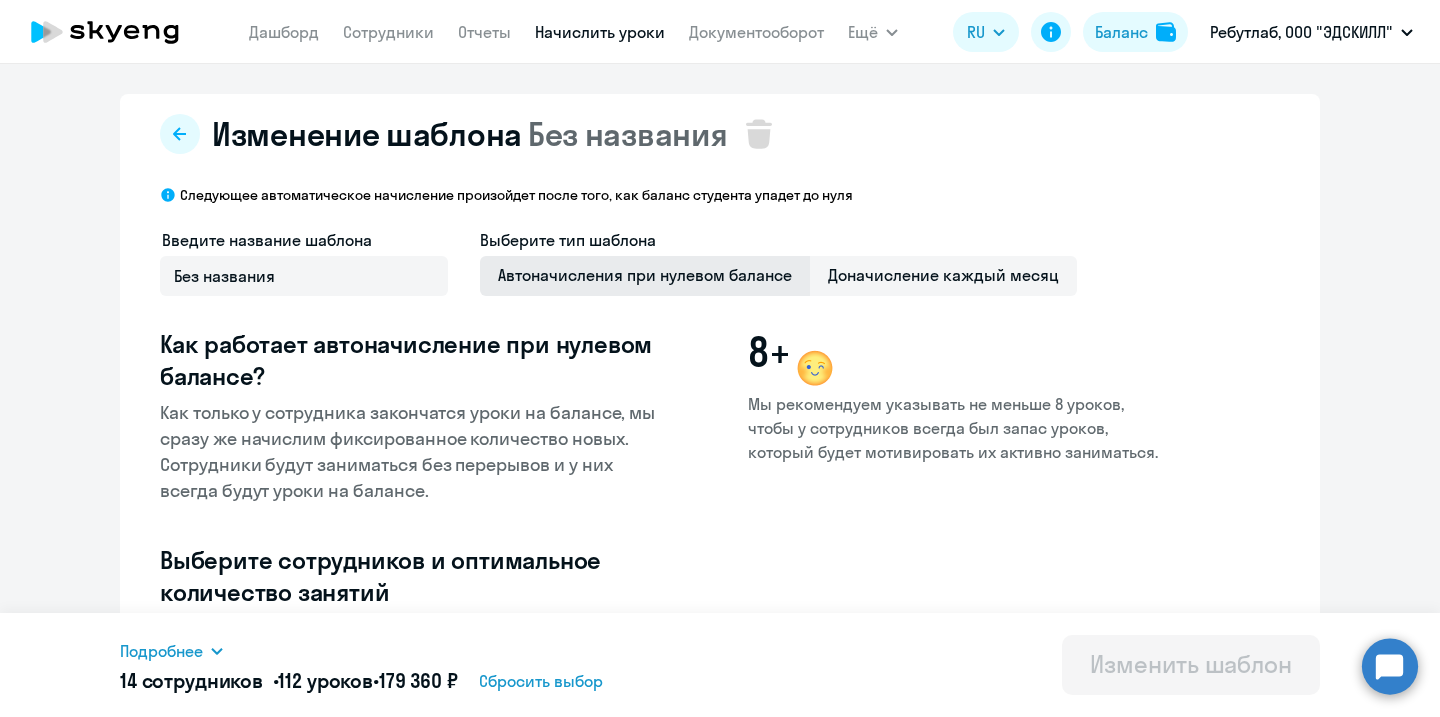 click on "Автоначисления при нулевом балансе" 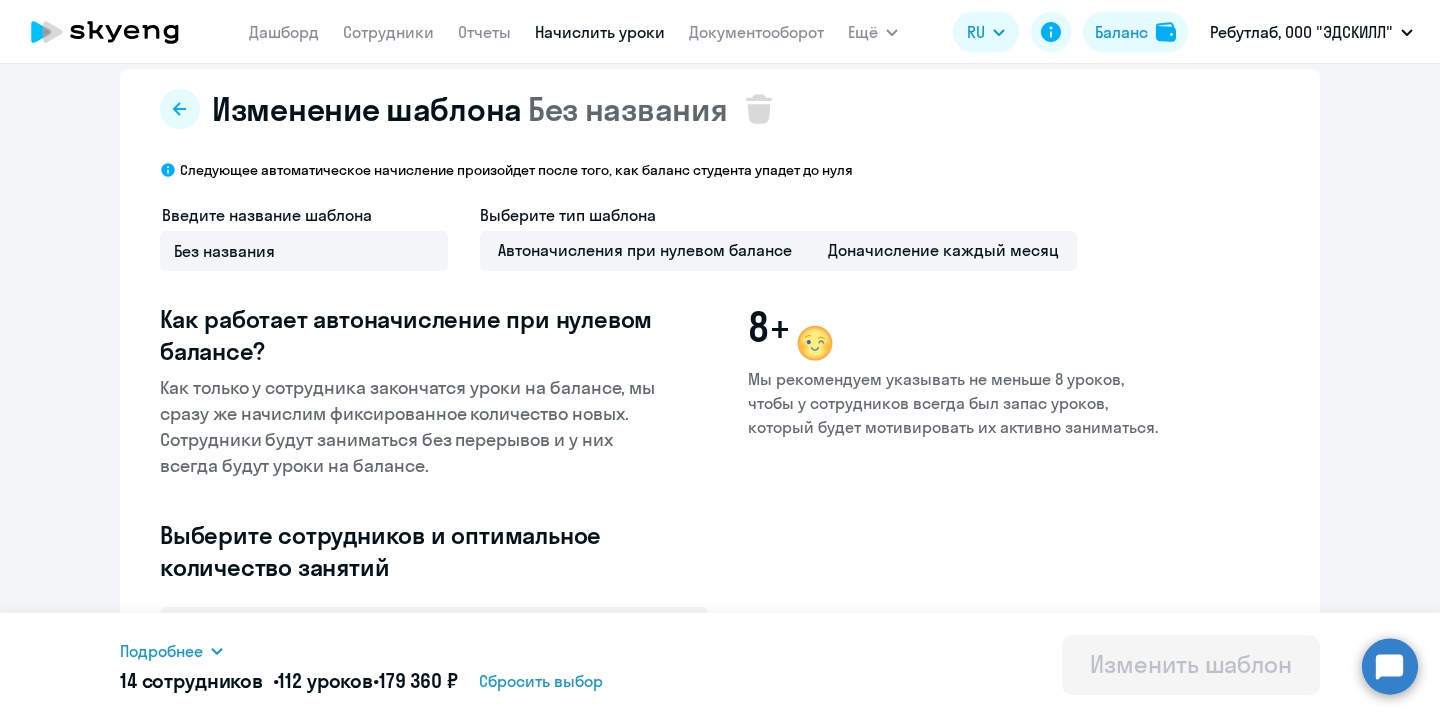 scroll, scrollTop: 0, scrollLeft: 0, axis: both 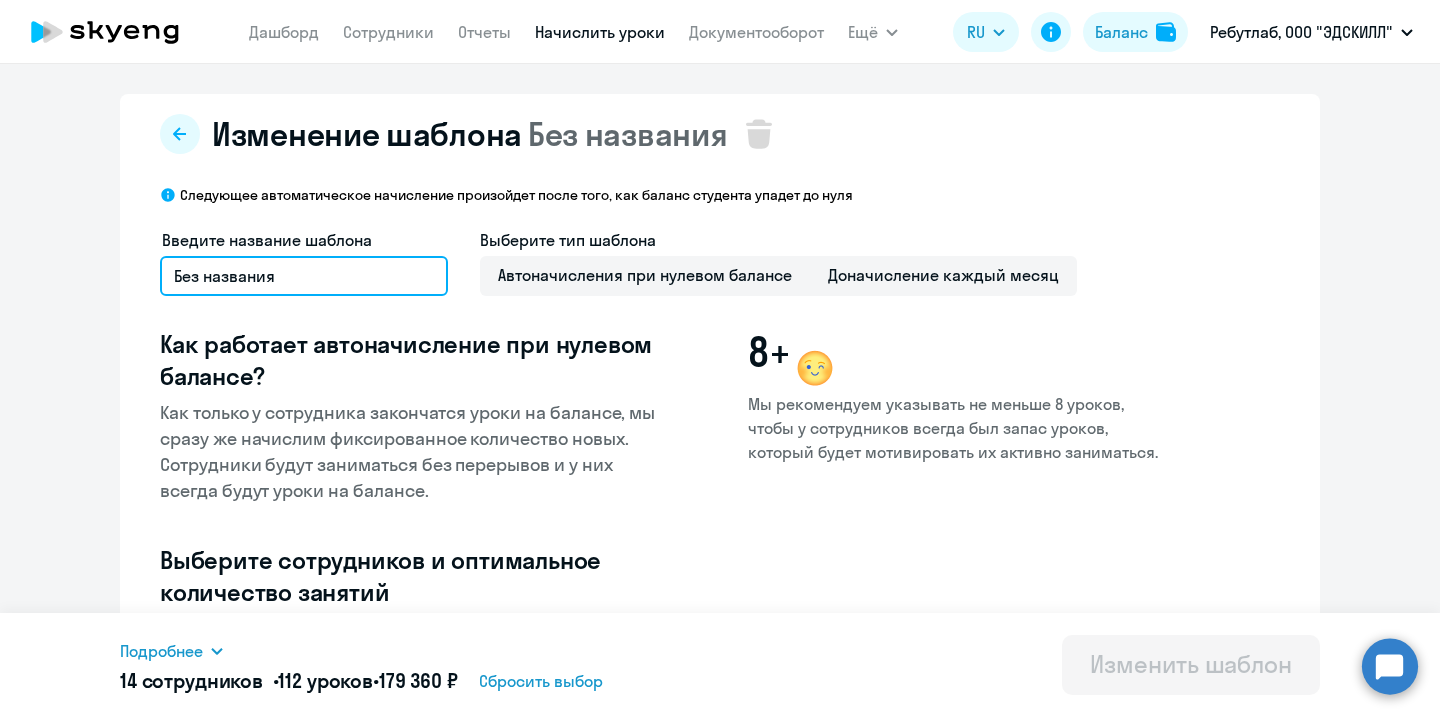 click on "Без названия" 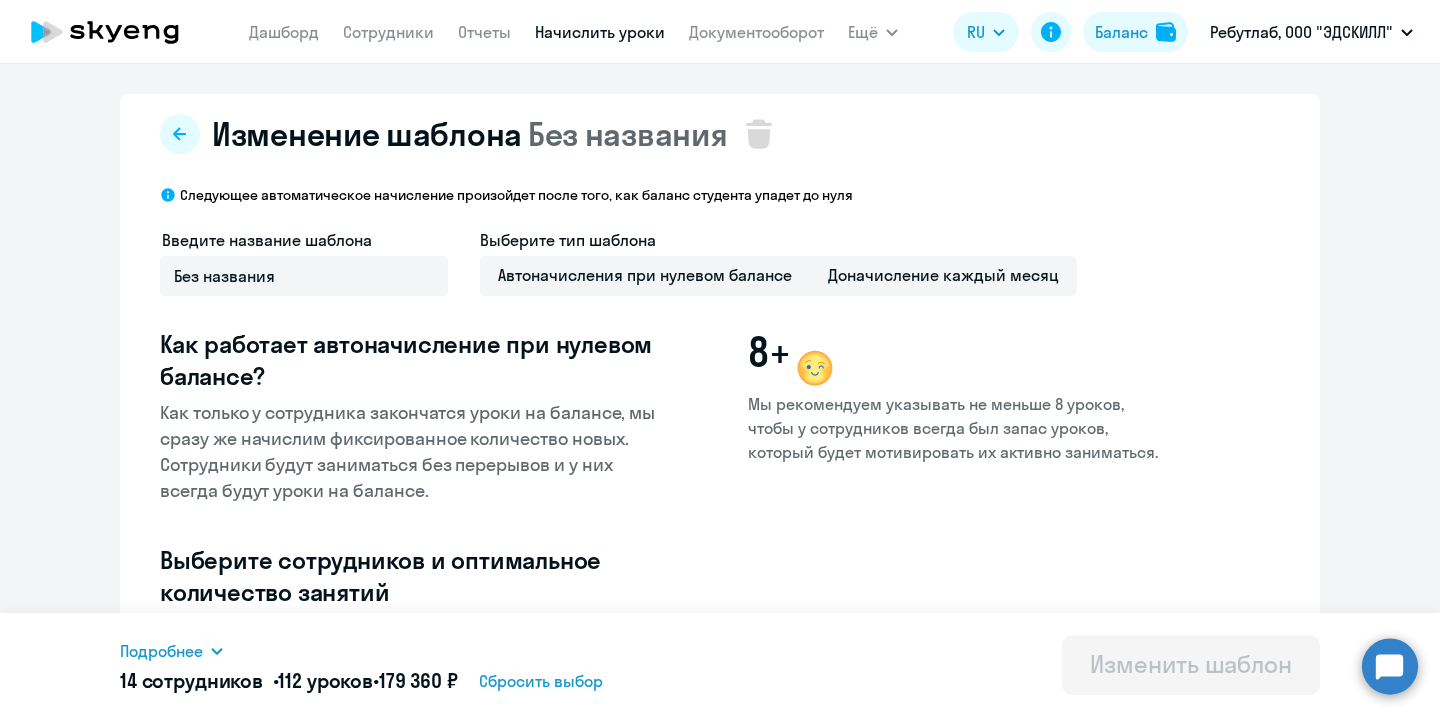 click on "Введите название шаблона" 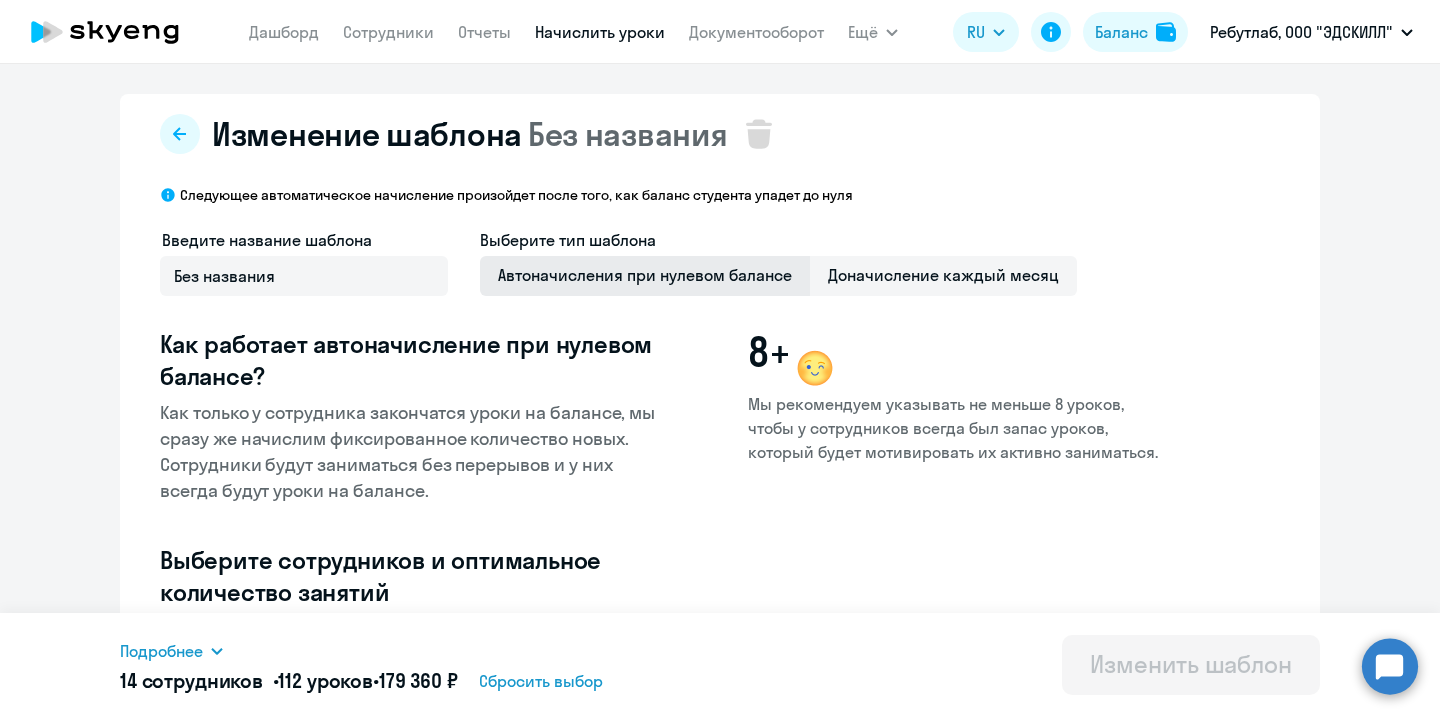 click on "Автоначисления при нулевом балансе" 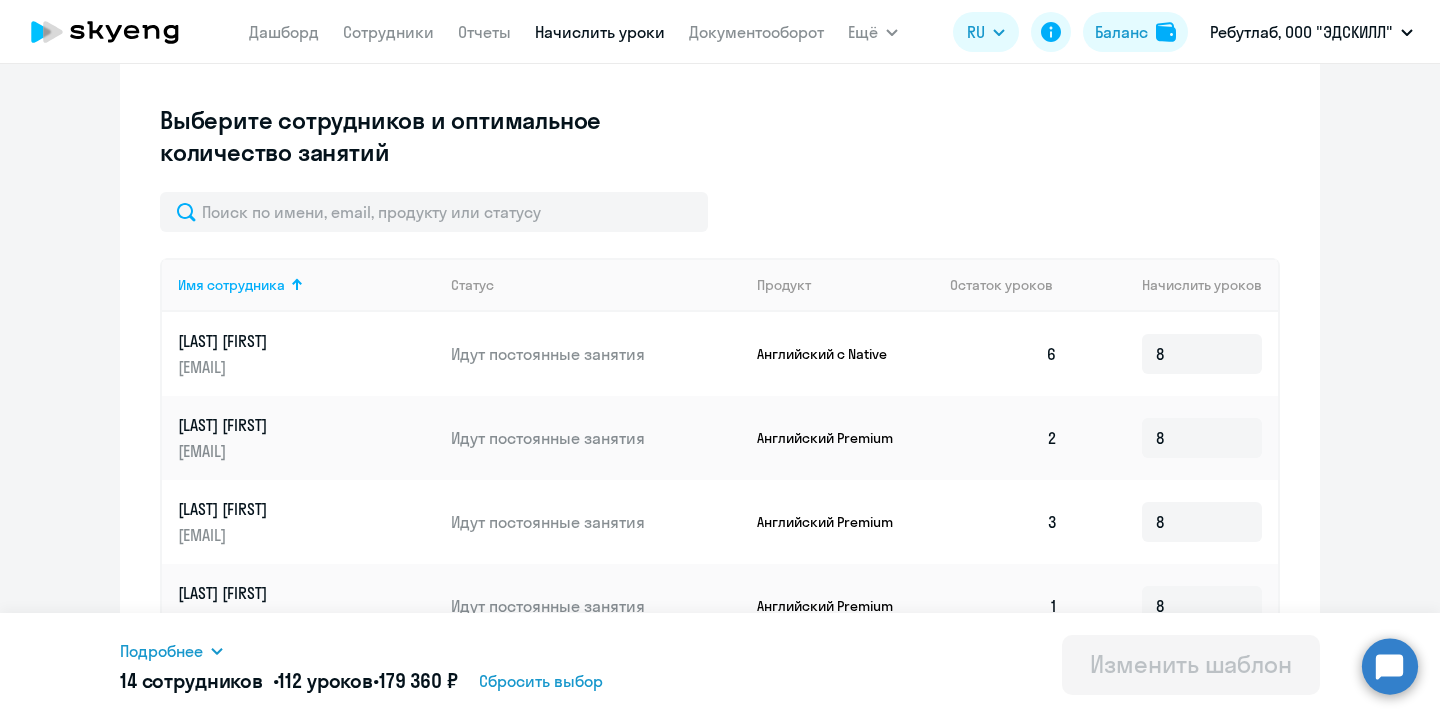 scroll, scrollTop: 443, scrollLeft: 0, axis: vertical 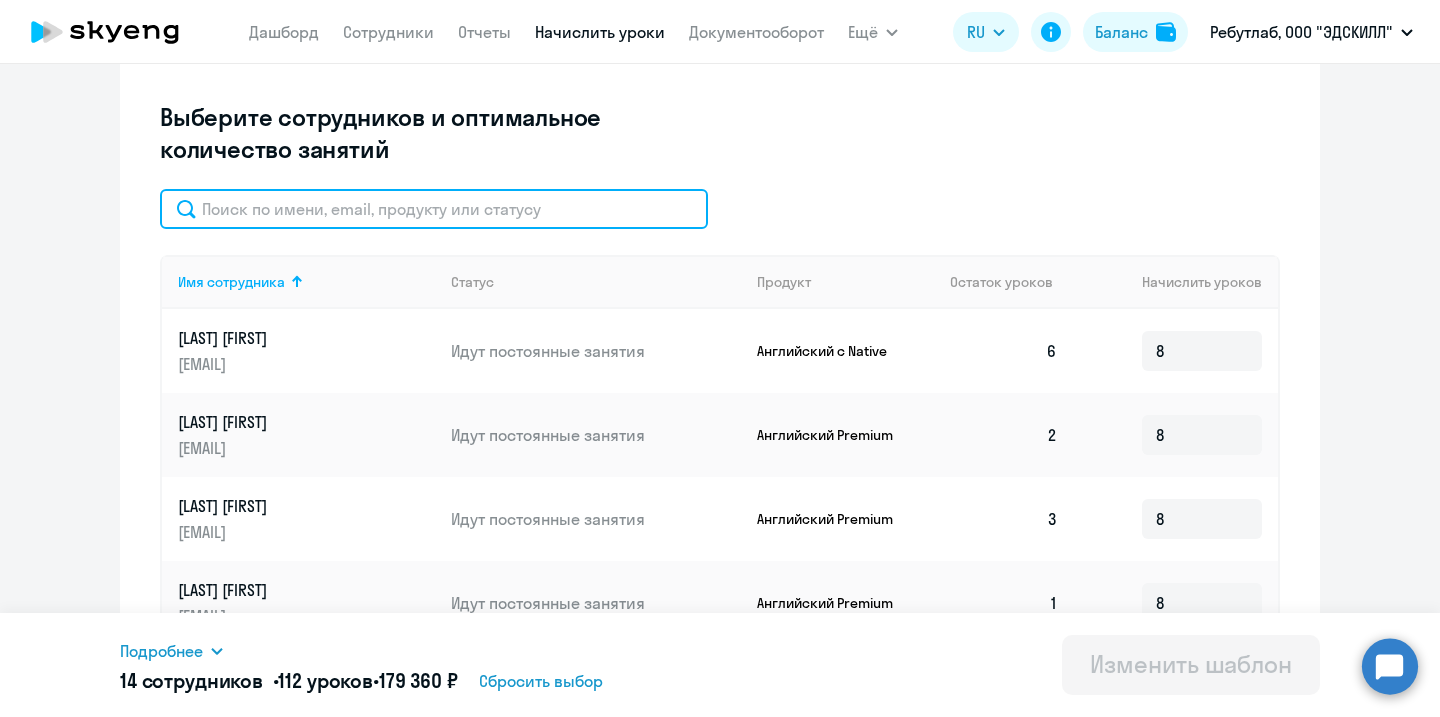 click 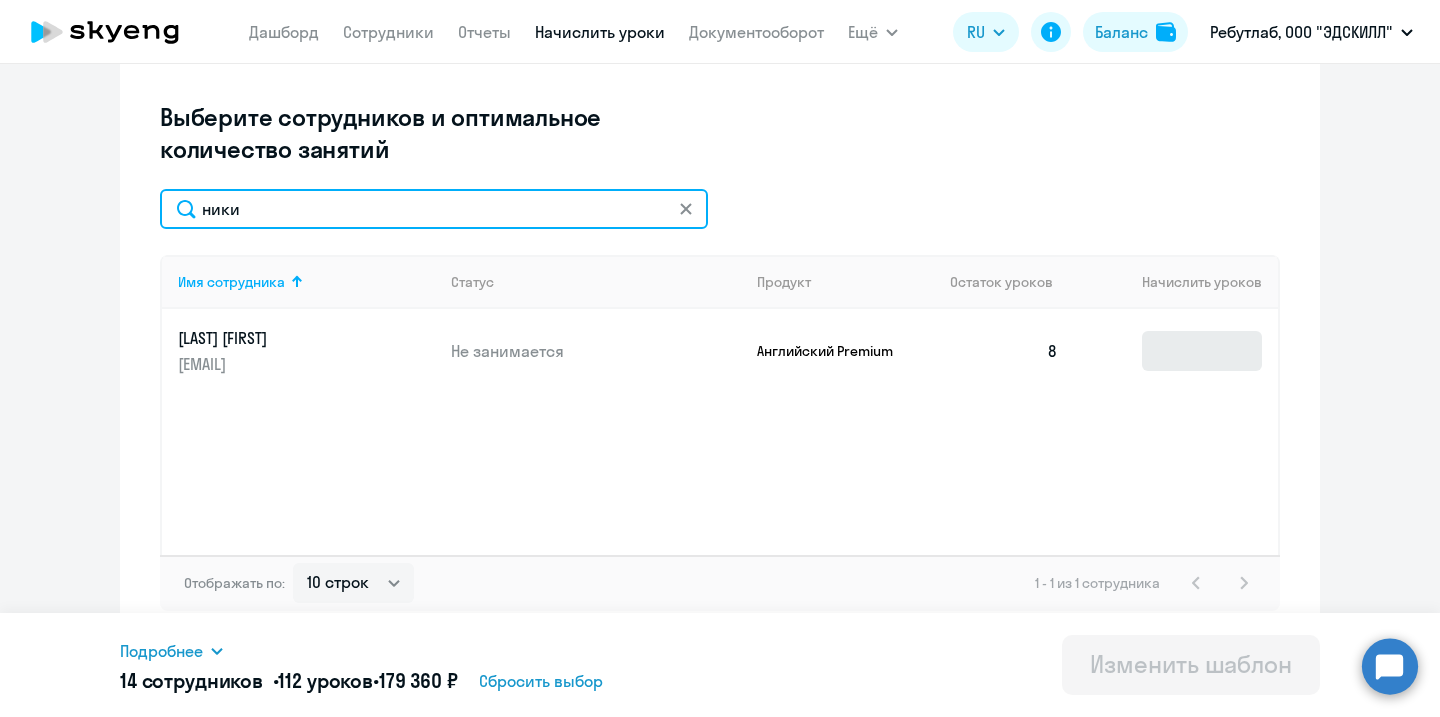 type on "ники" 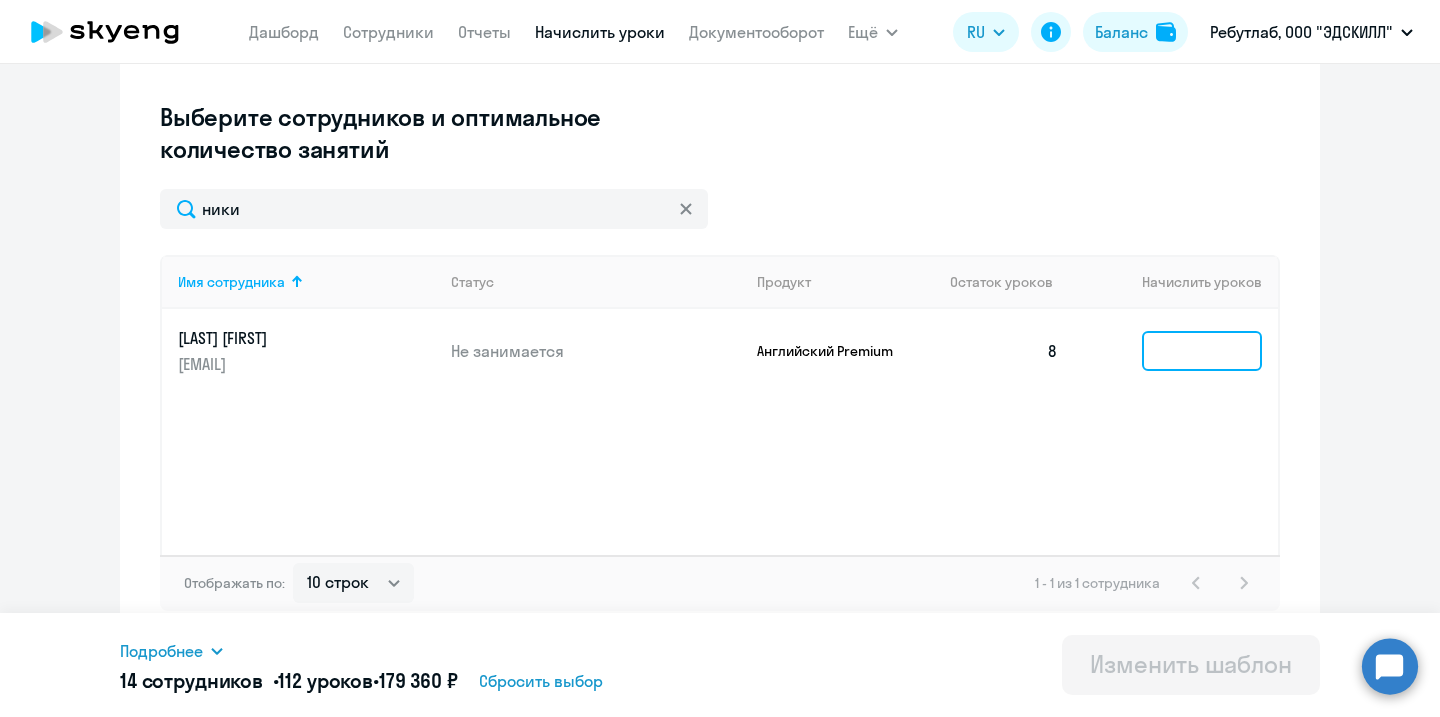 click 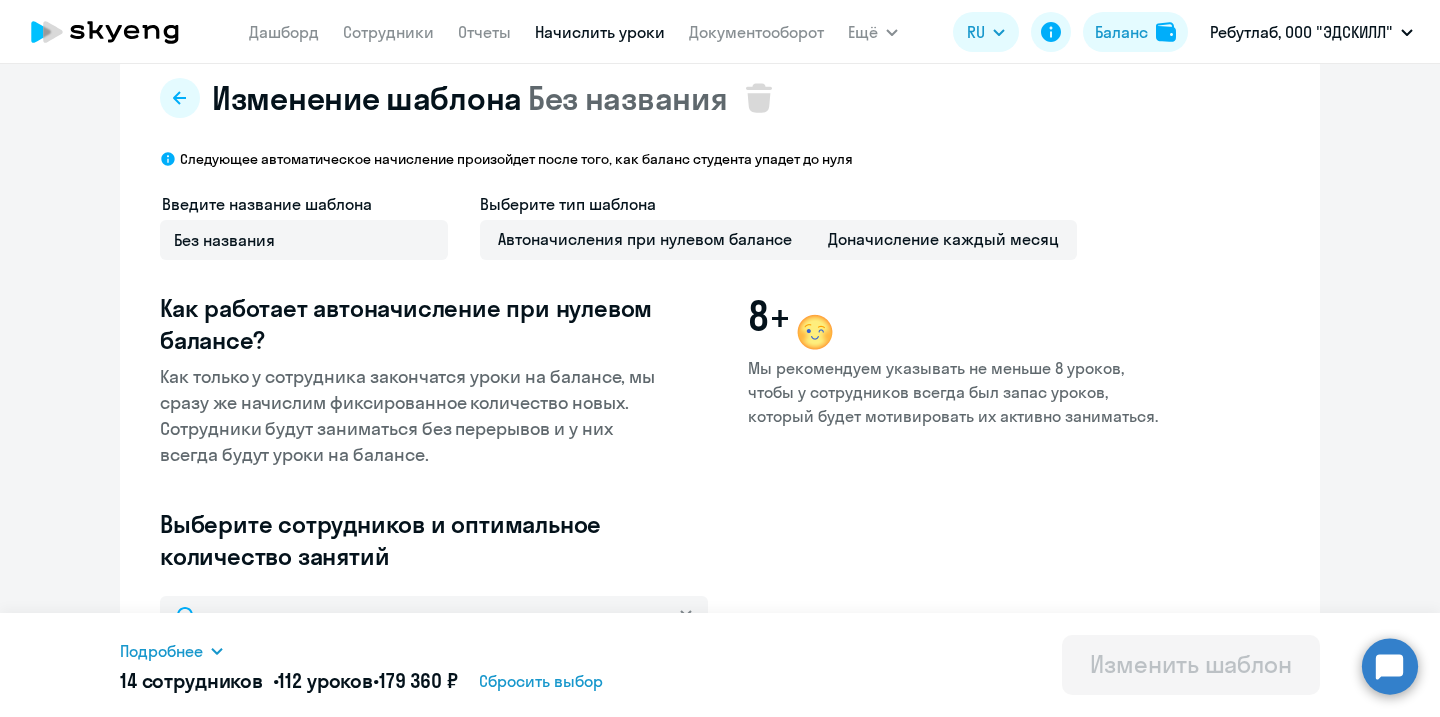 scroll, scrollTop: 37, scrollLeft: 0, axis: vertical 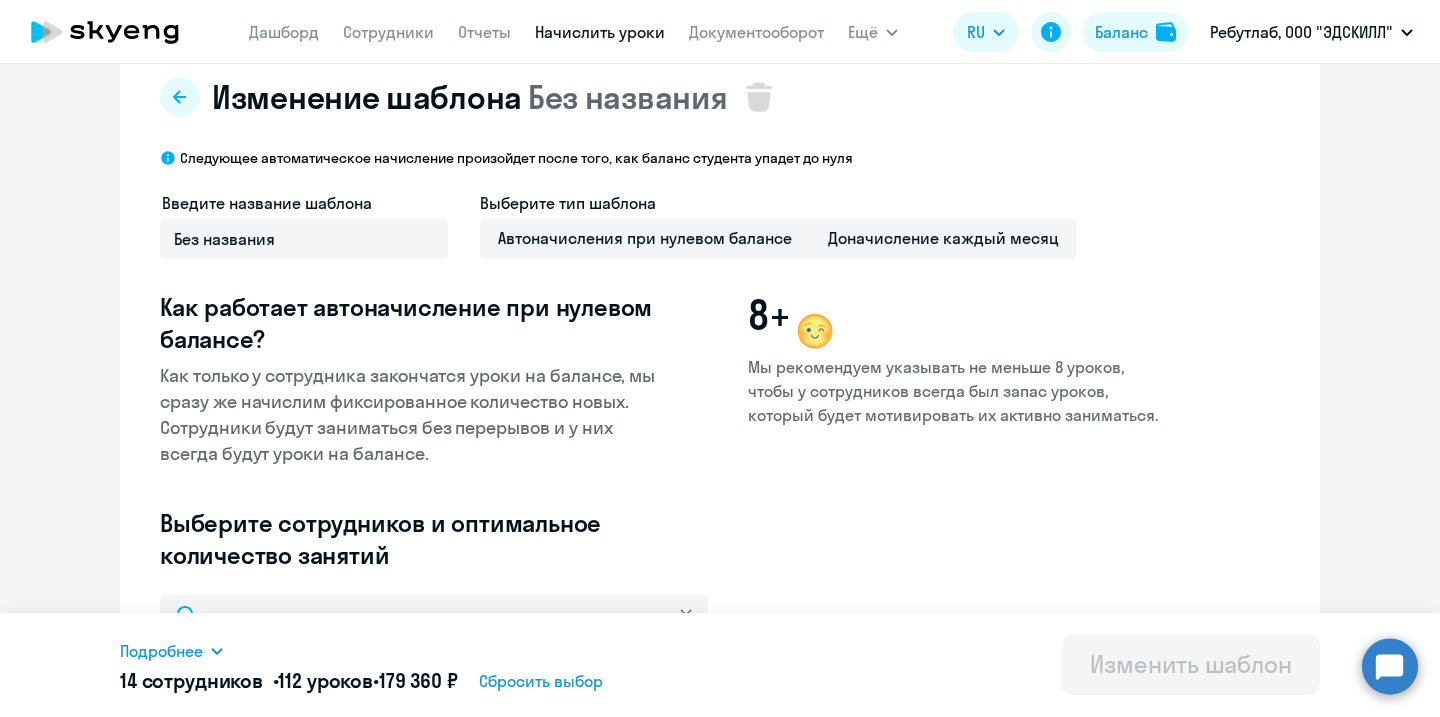 click on "Изменить шаблон" at bounding box center (1191, 664) 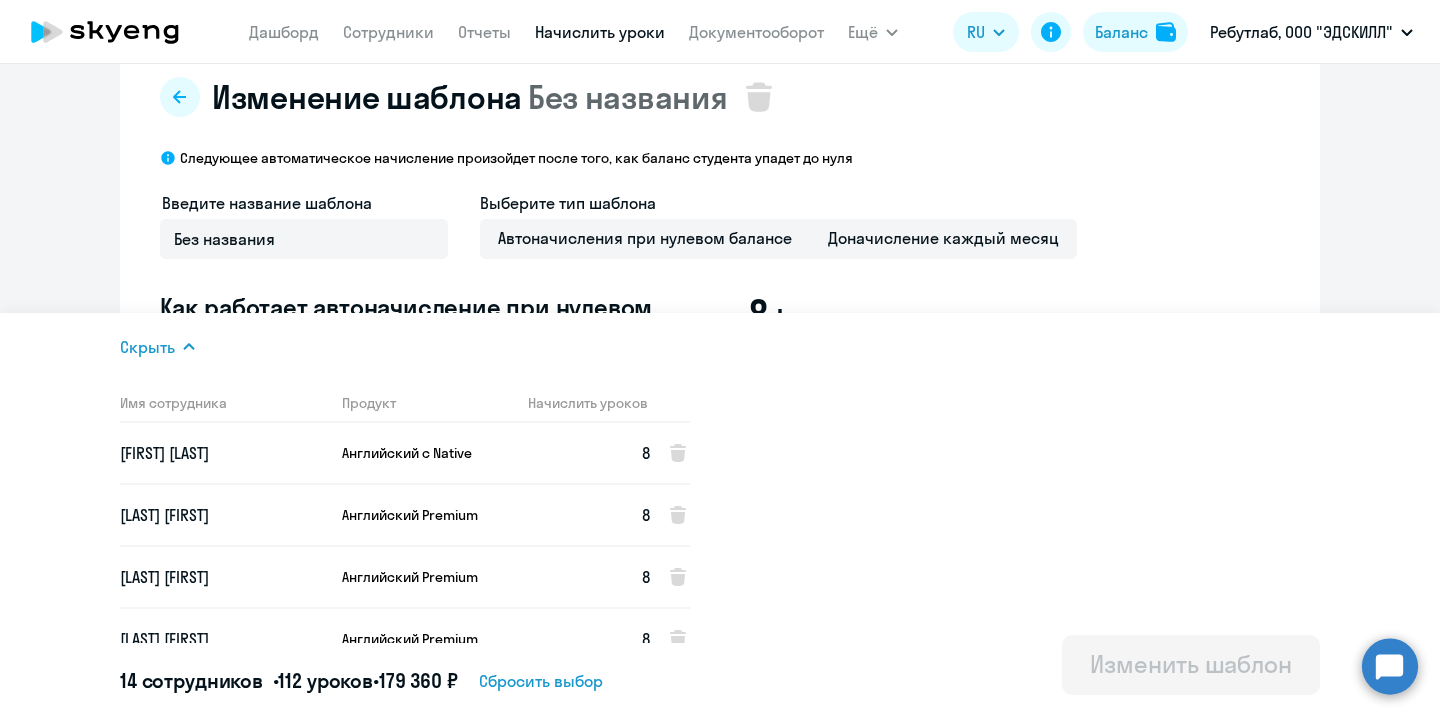click on "Скрыть" at bounding box center [411, 347] 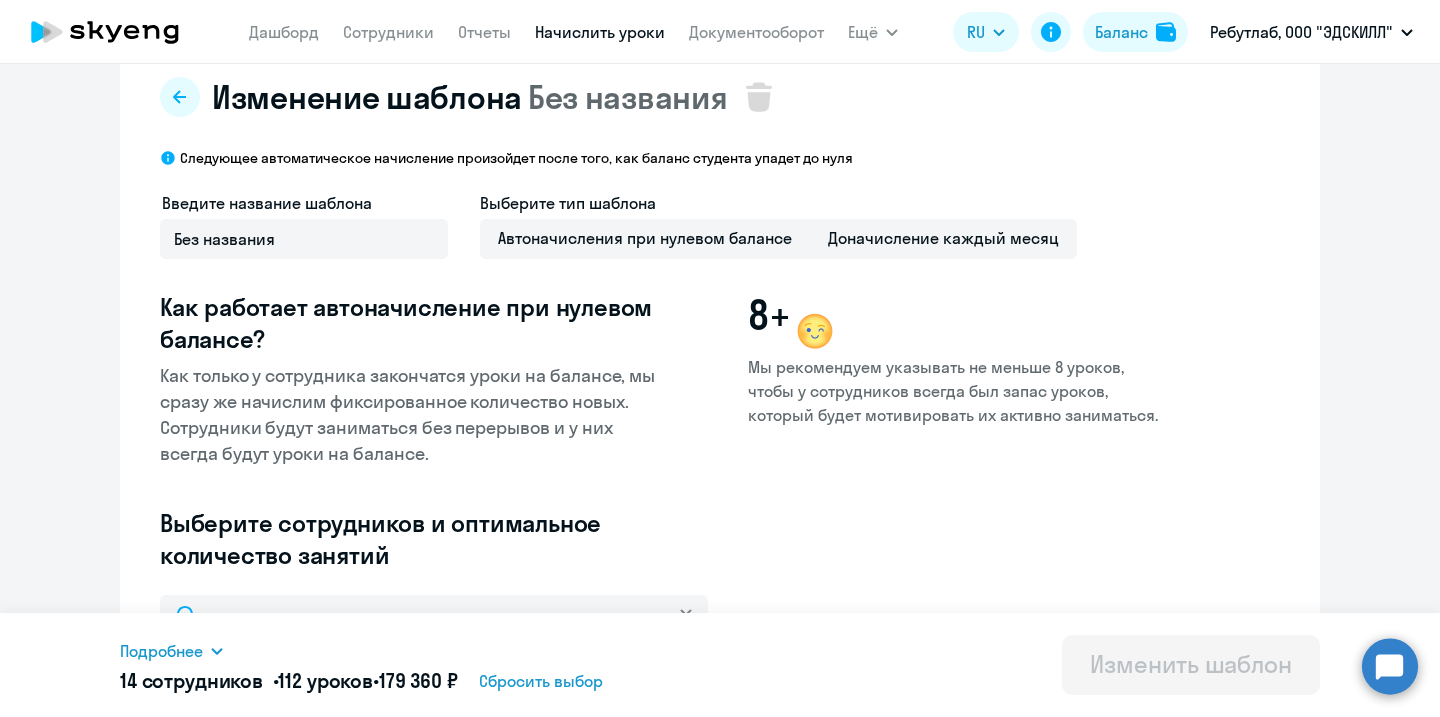 click on "[FIRST] [LAST]" at bounding box center (720, 665) 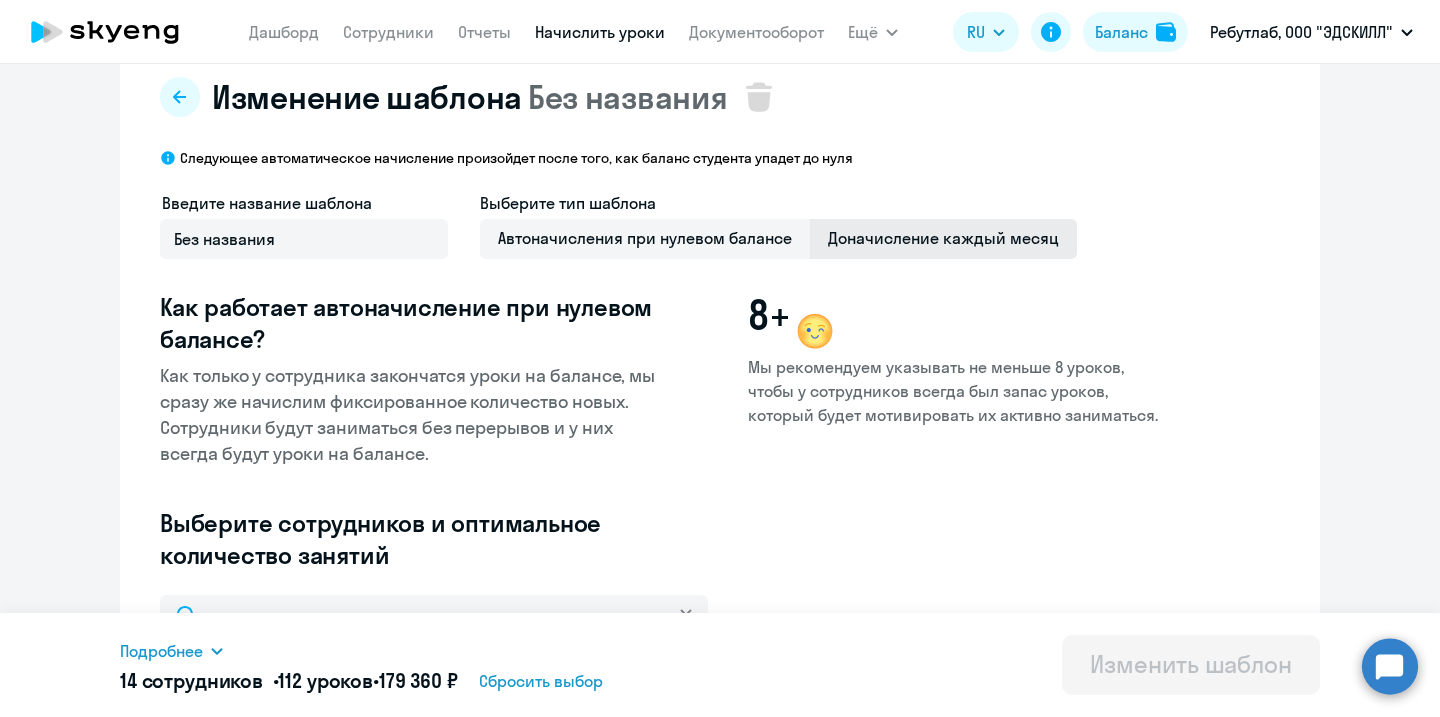 click on "Доначисление каждый месяц" 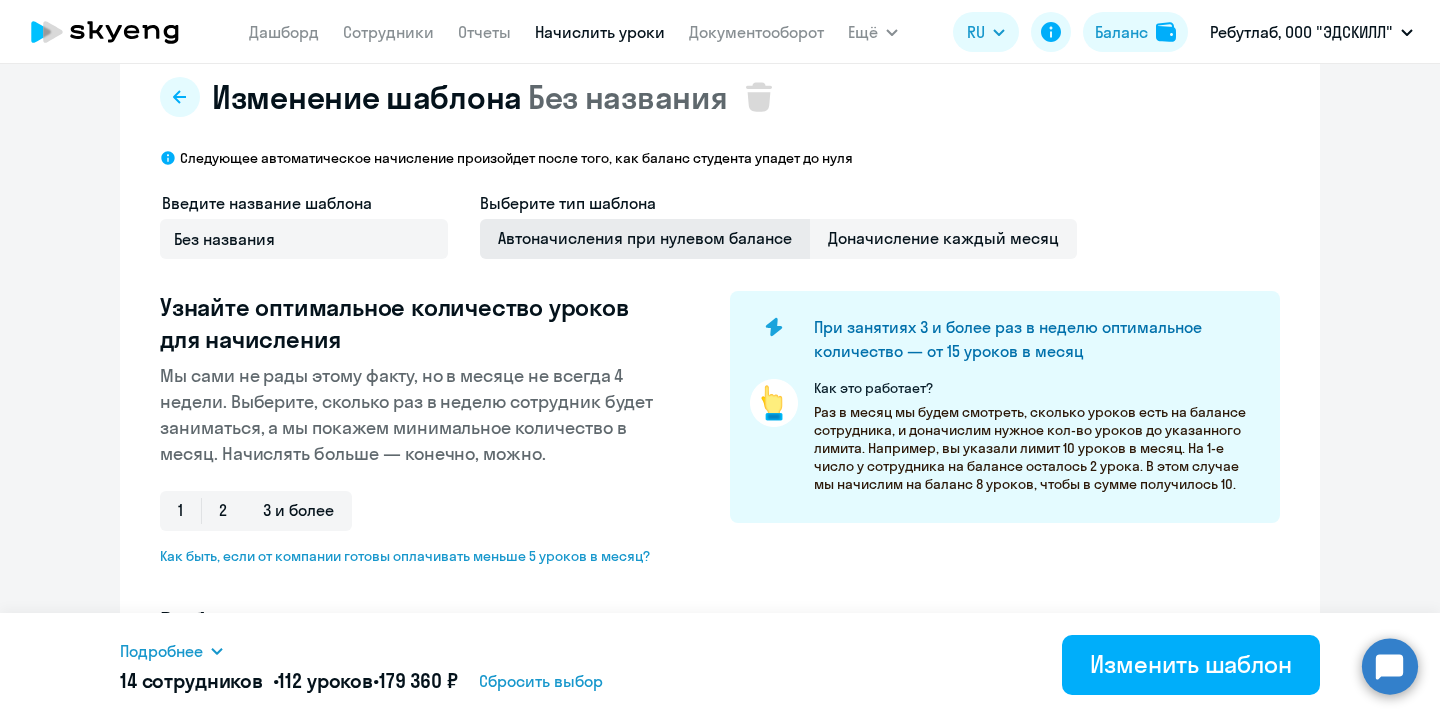 click on "Автоначисления при нулевом балансе" 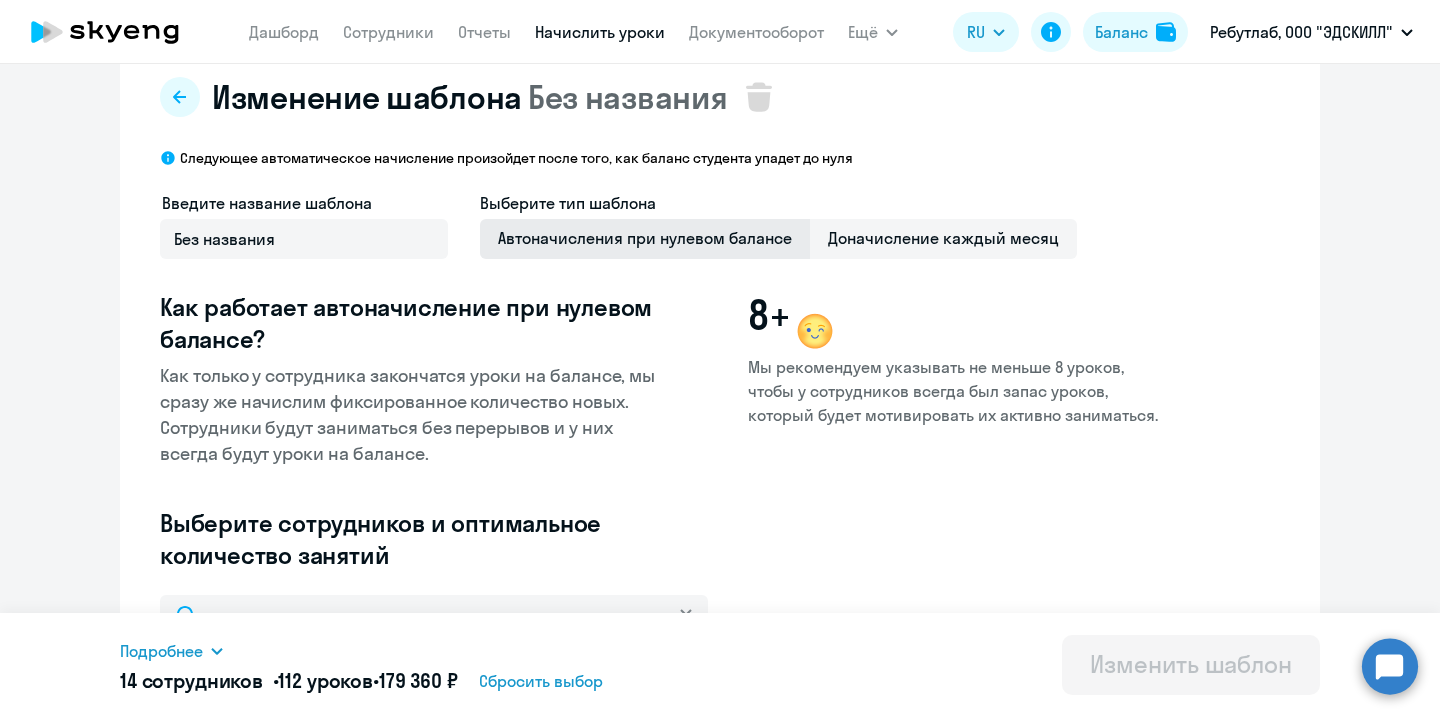 click on "Автоначисления при нулевом балансе" 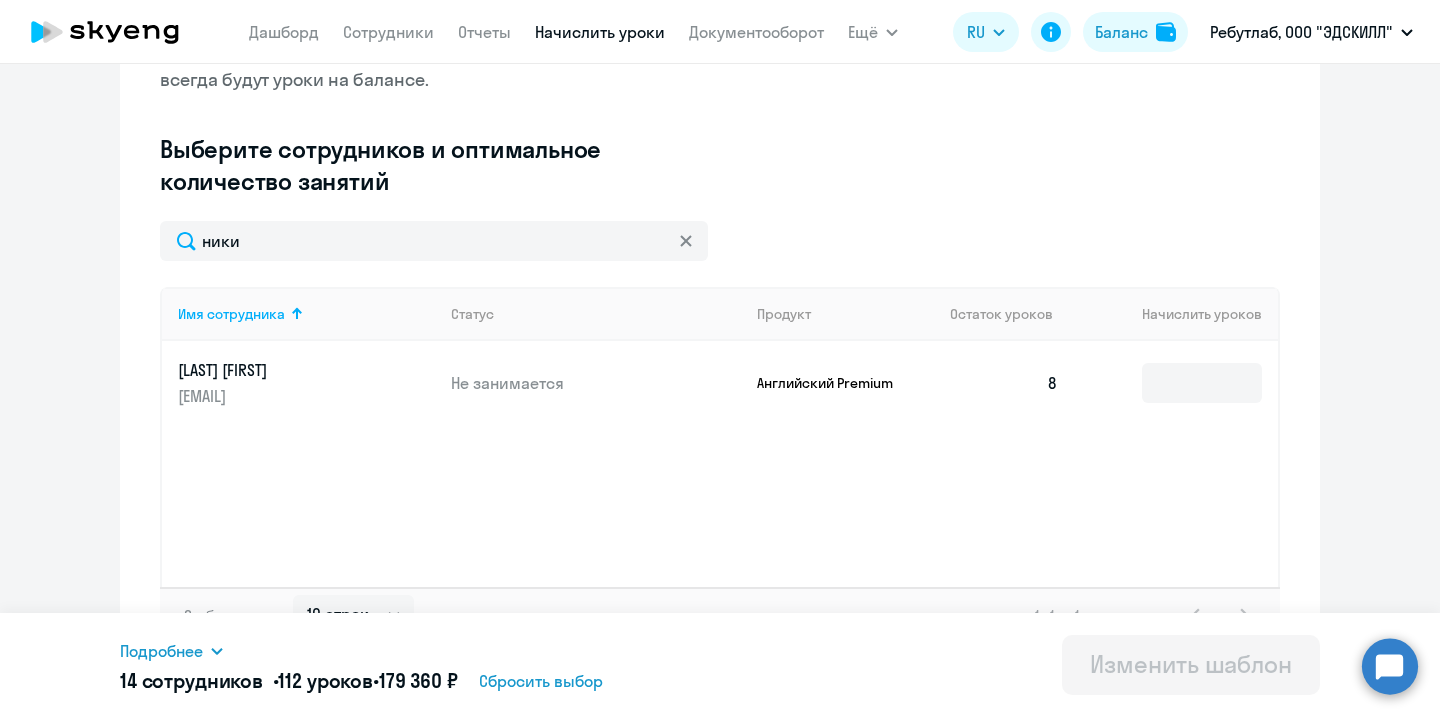 scroll, scrollTop: 420, scrollLeft: 0, axis: vertical 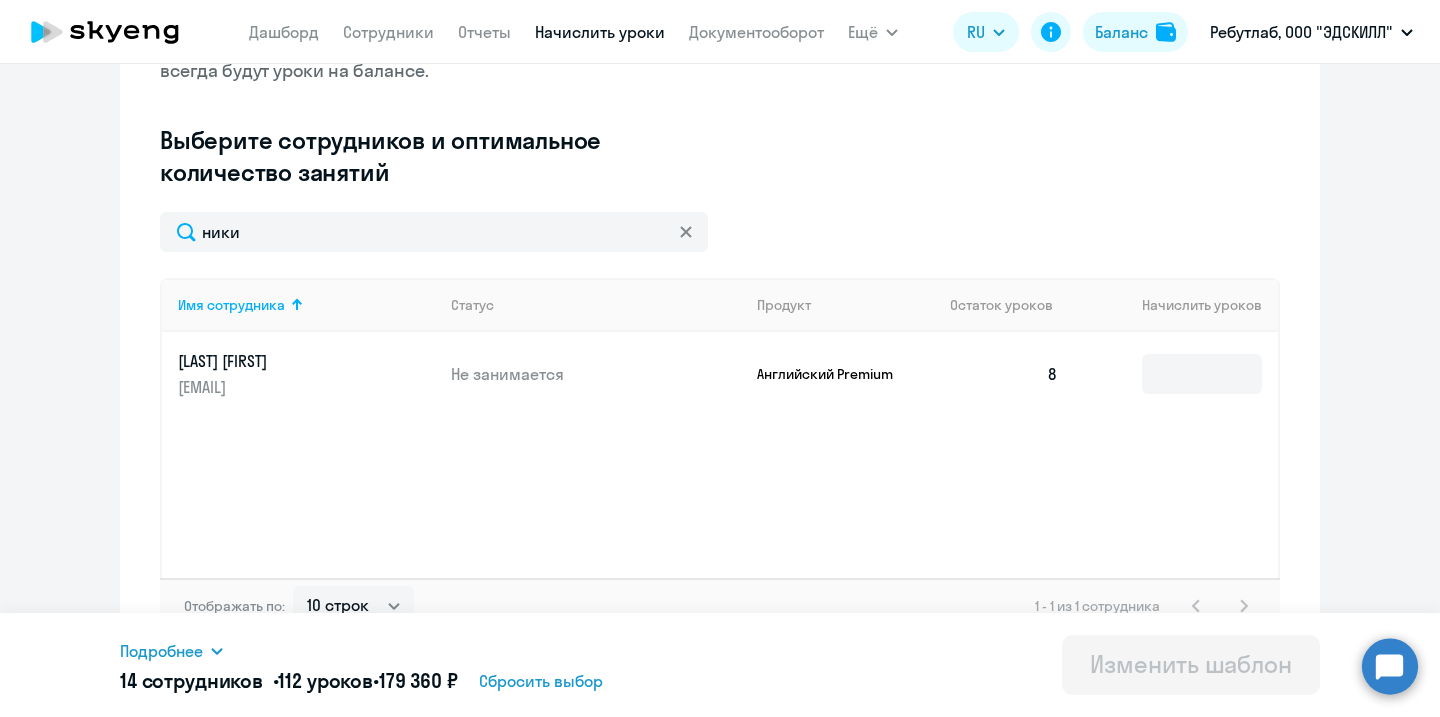 click on "[LAST] [FIRST]" 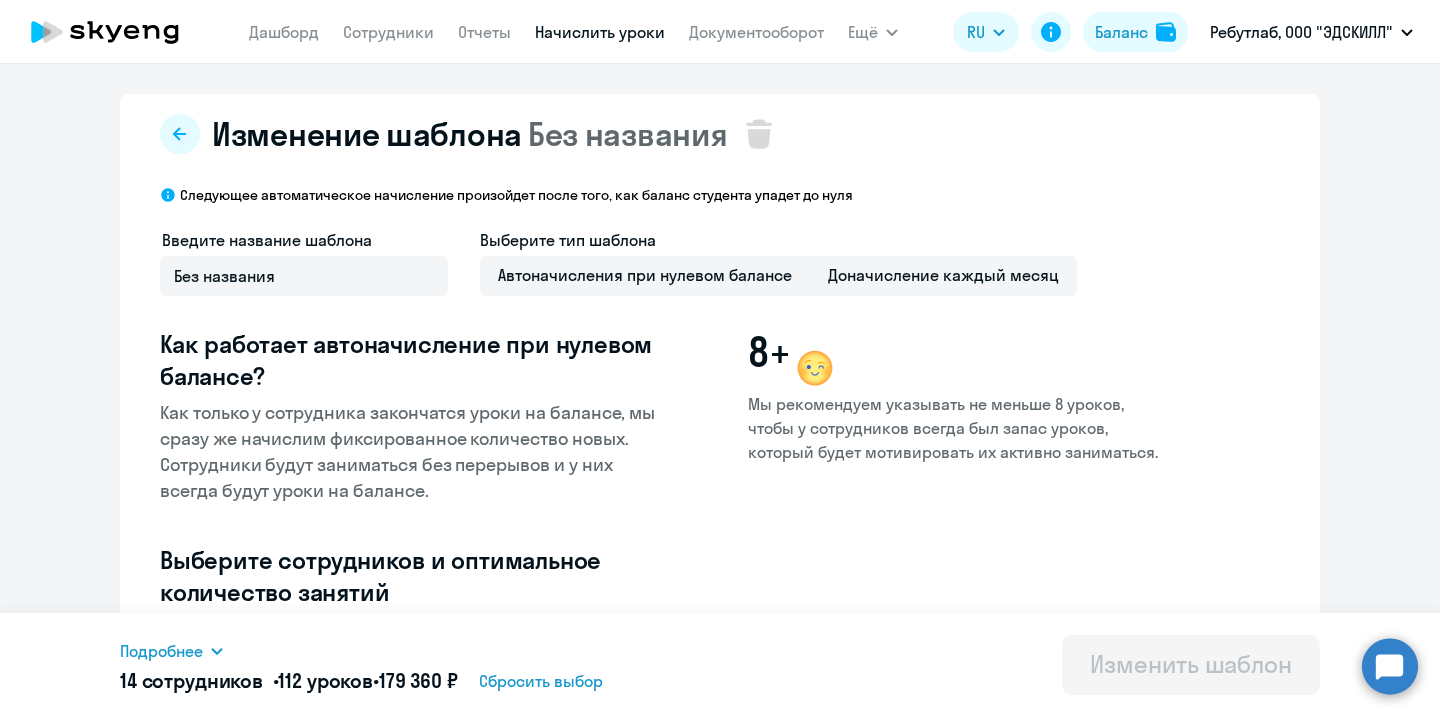 select on "english" 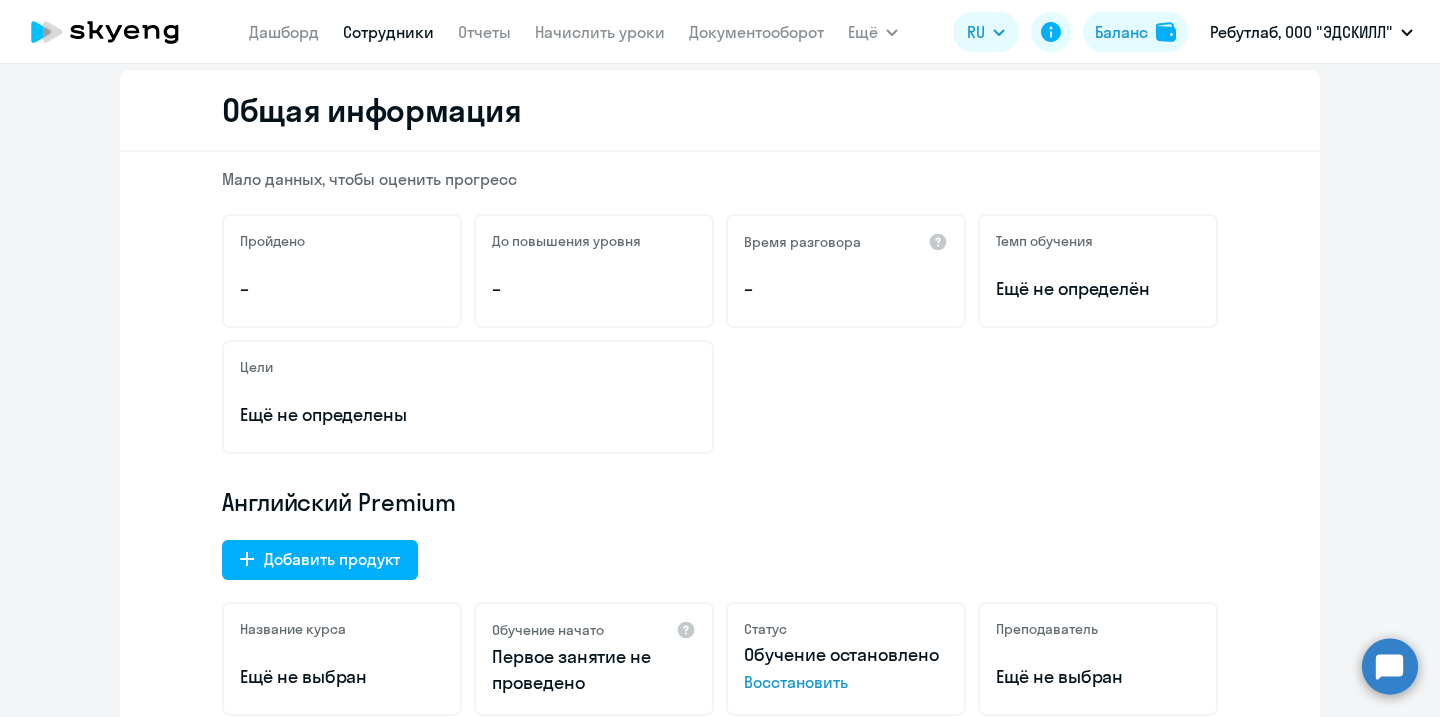 scroll, scrollTop: 153, scrollLeft: 0, axis: vertical 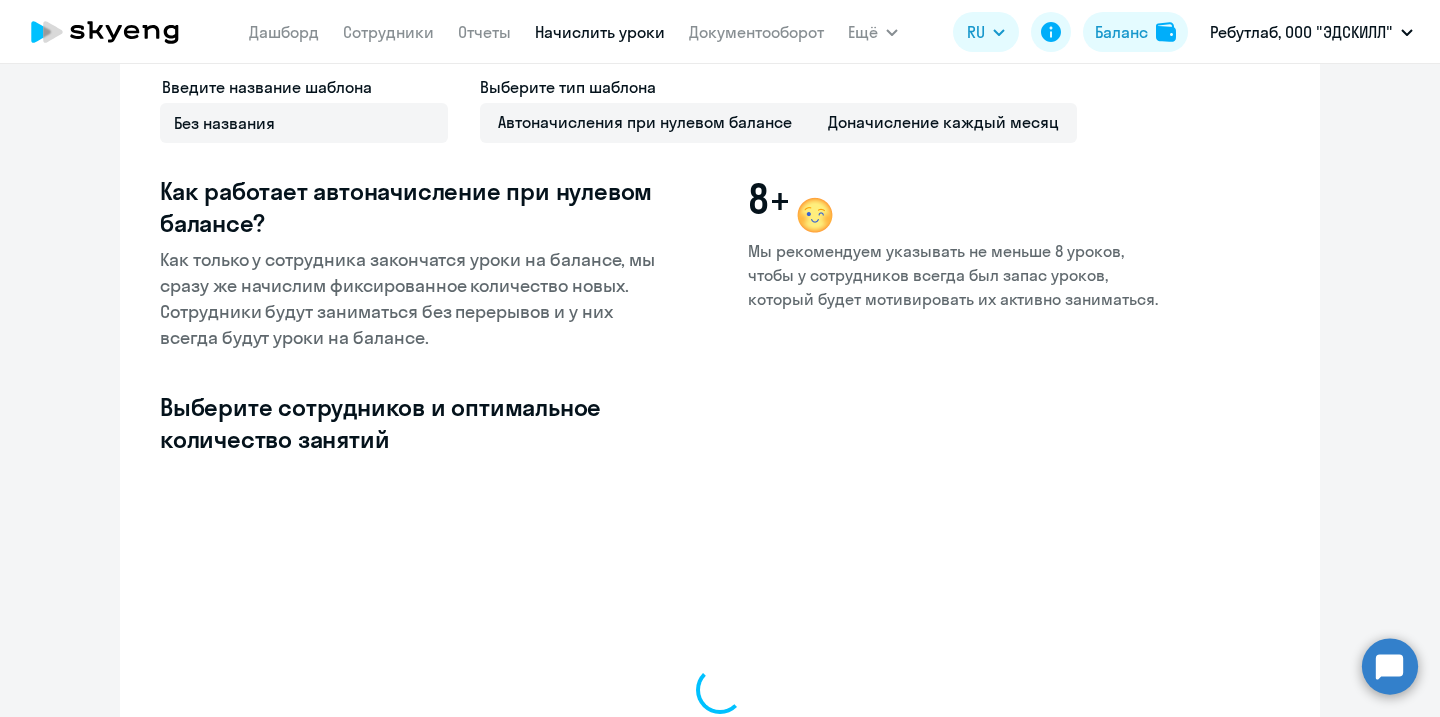select on "10" 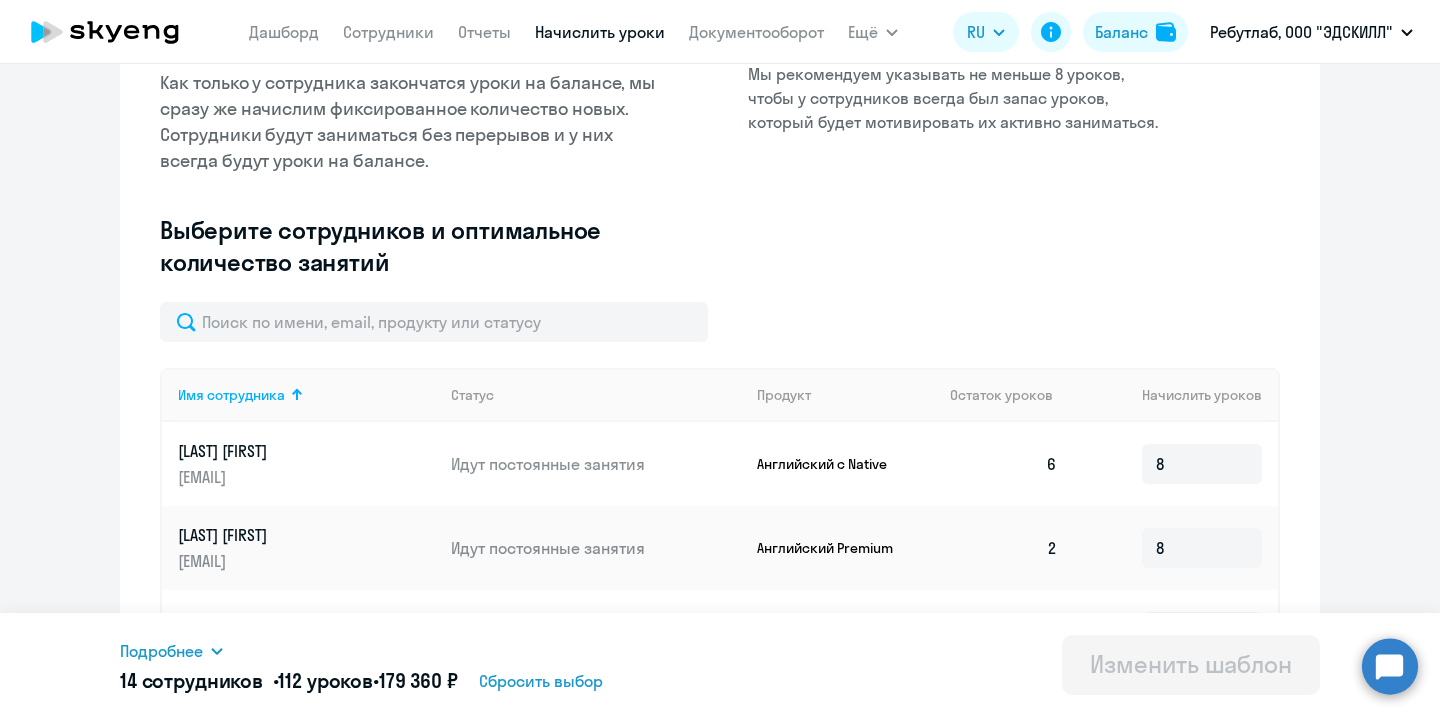 scroll, scrollTop: 126, scrollLeft: 0, axis: vertical 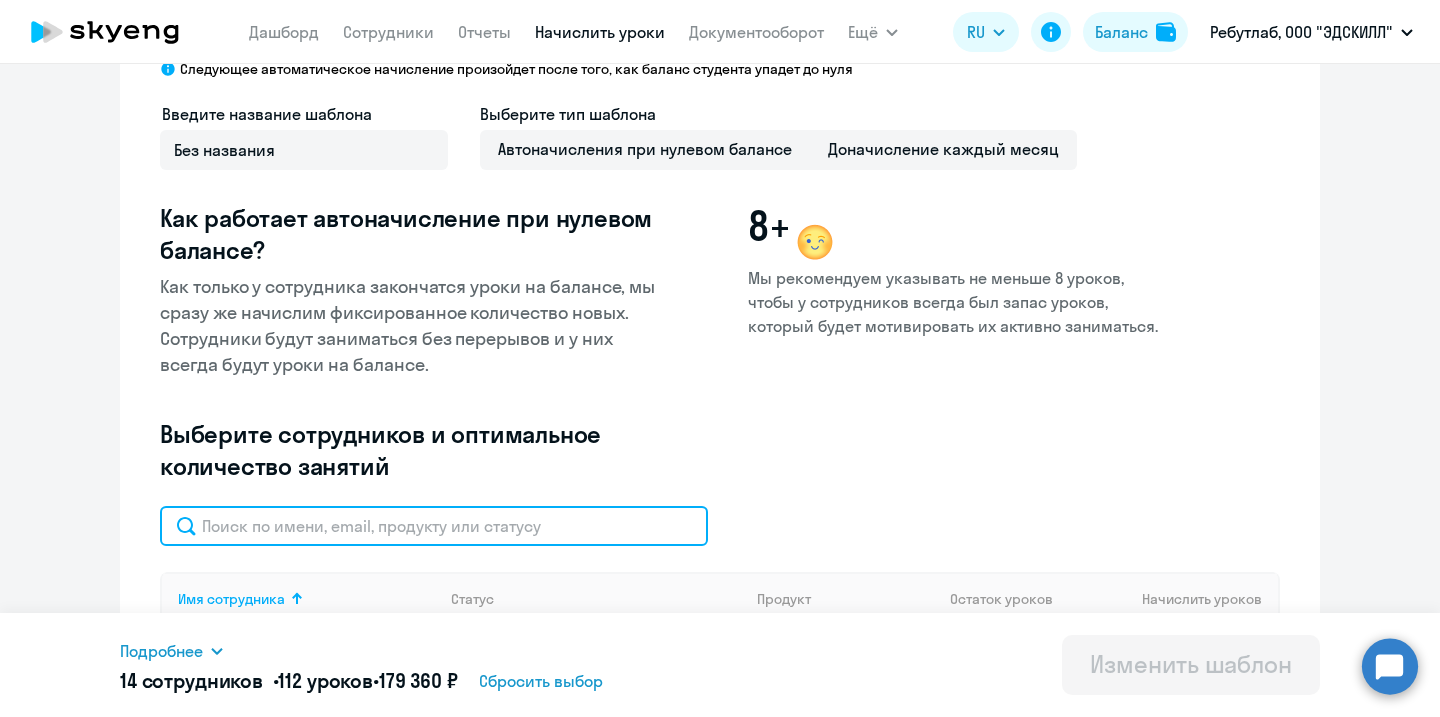click 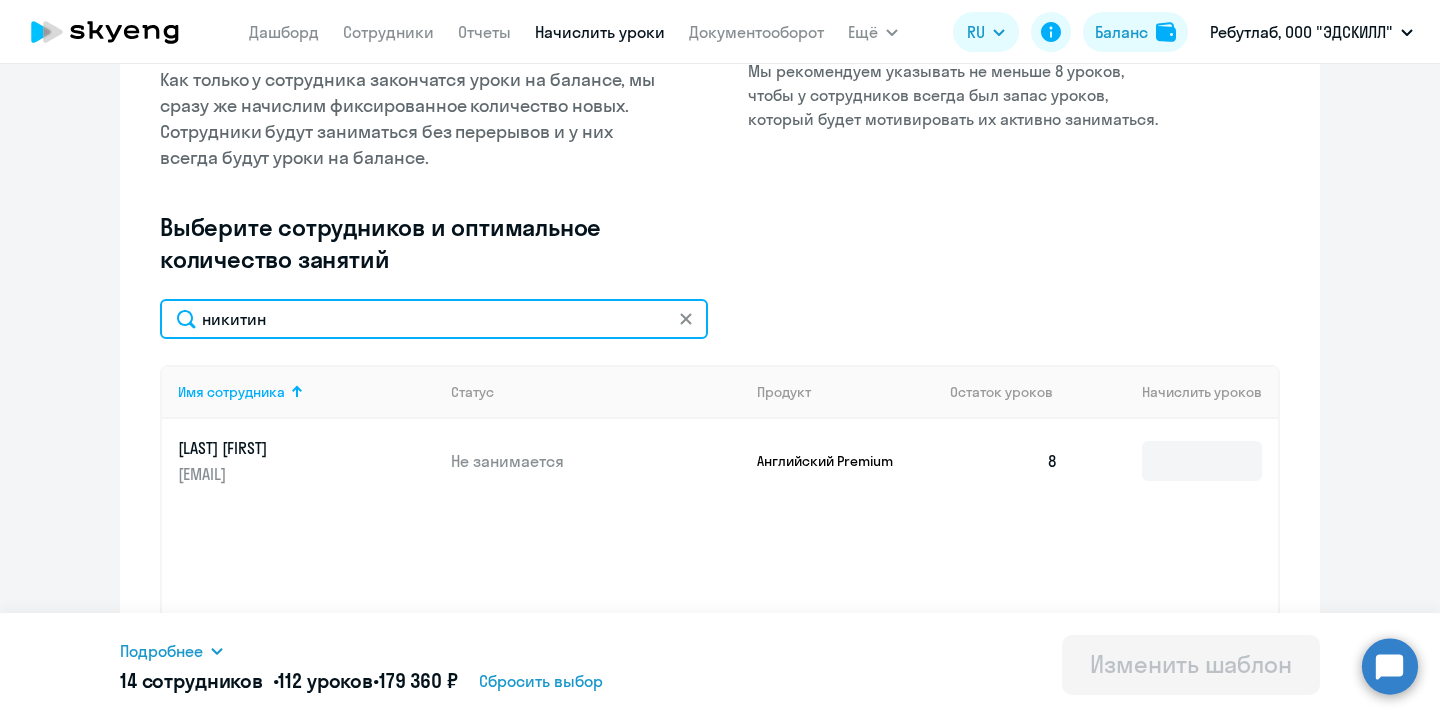 scroll, scrollTop: 449, scrollLeft: 0, axis: vertical 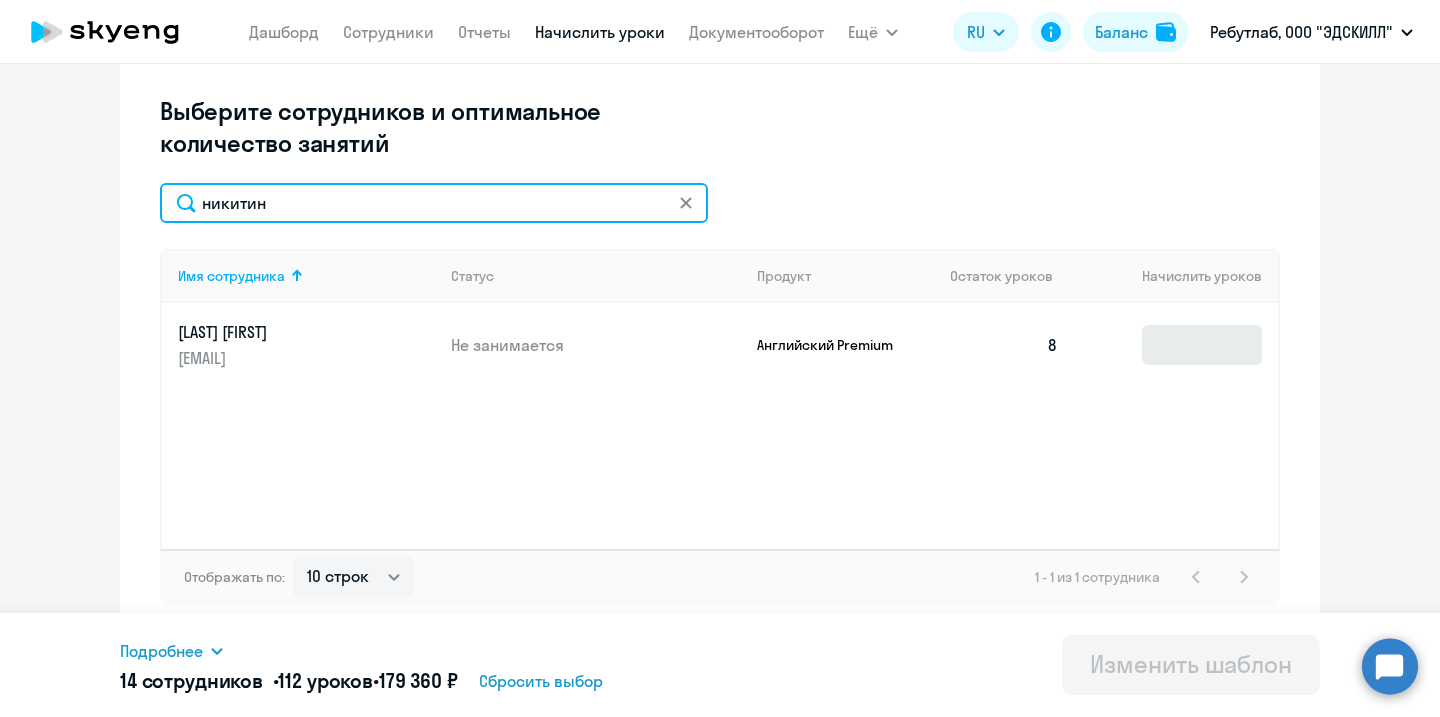 type on "никитин" 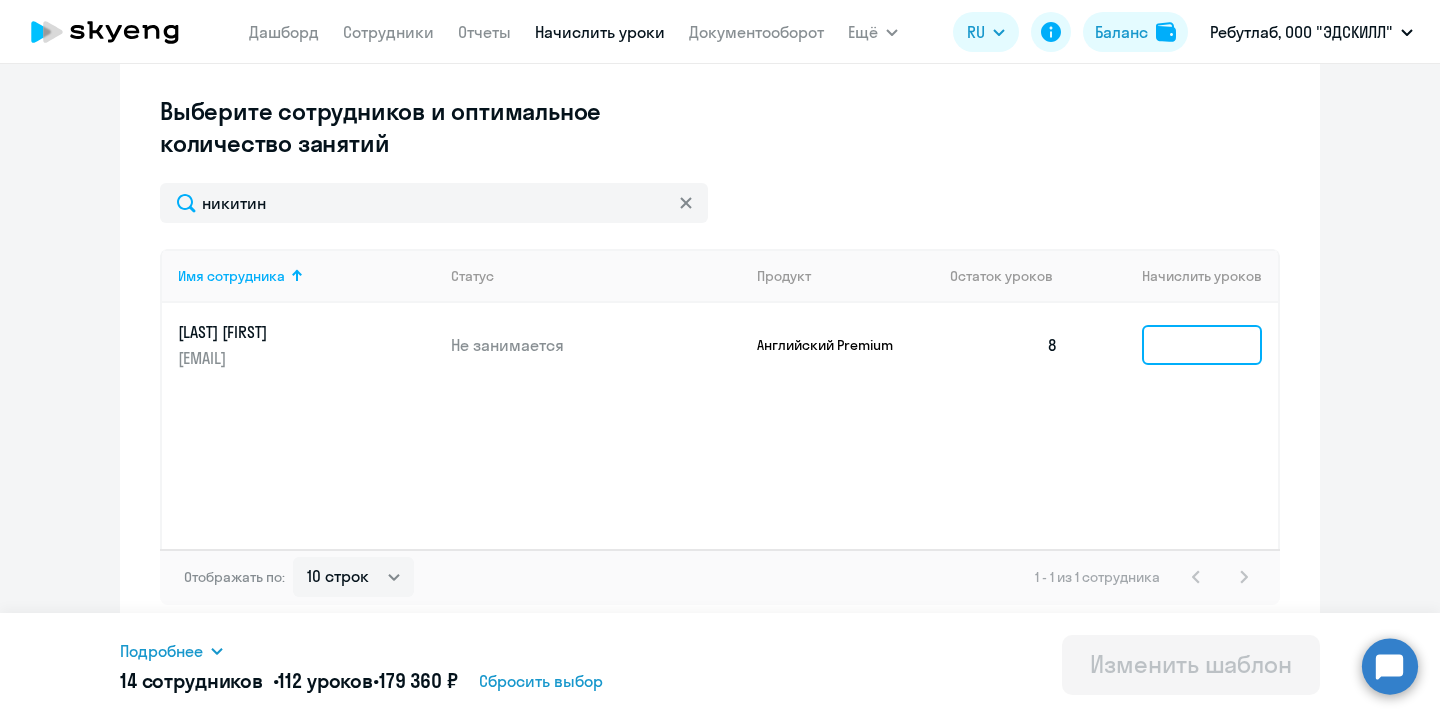 click 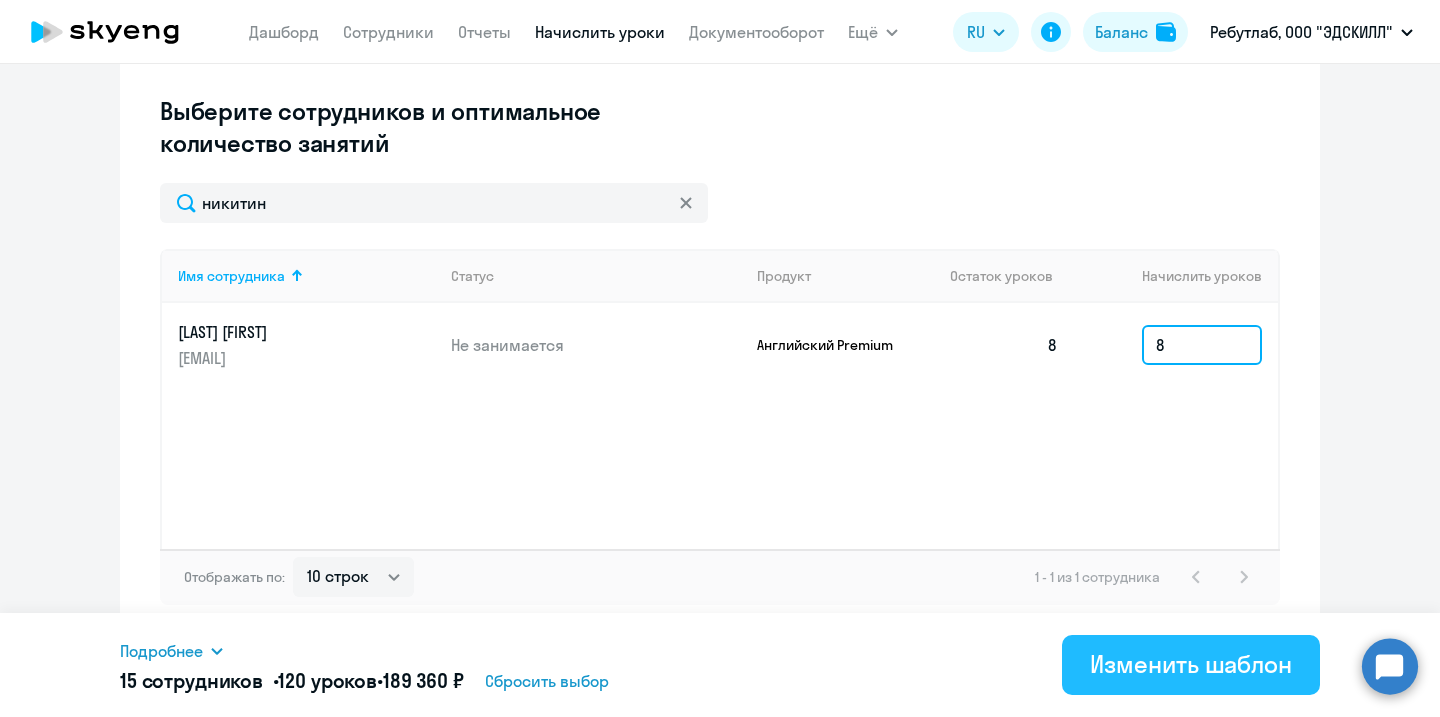 type on "8" 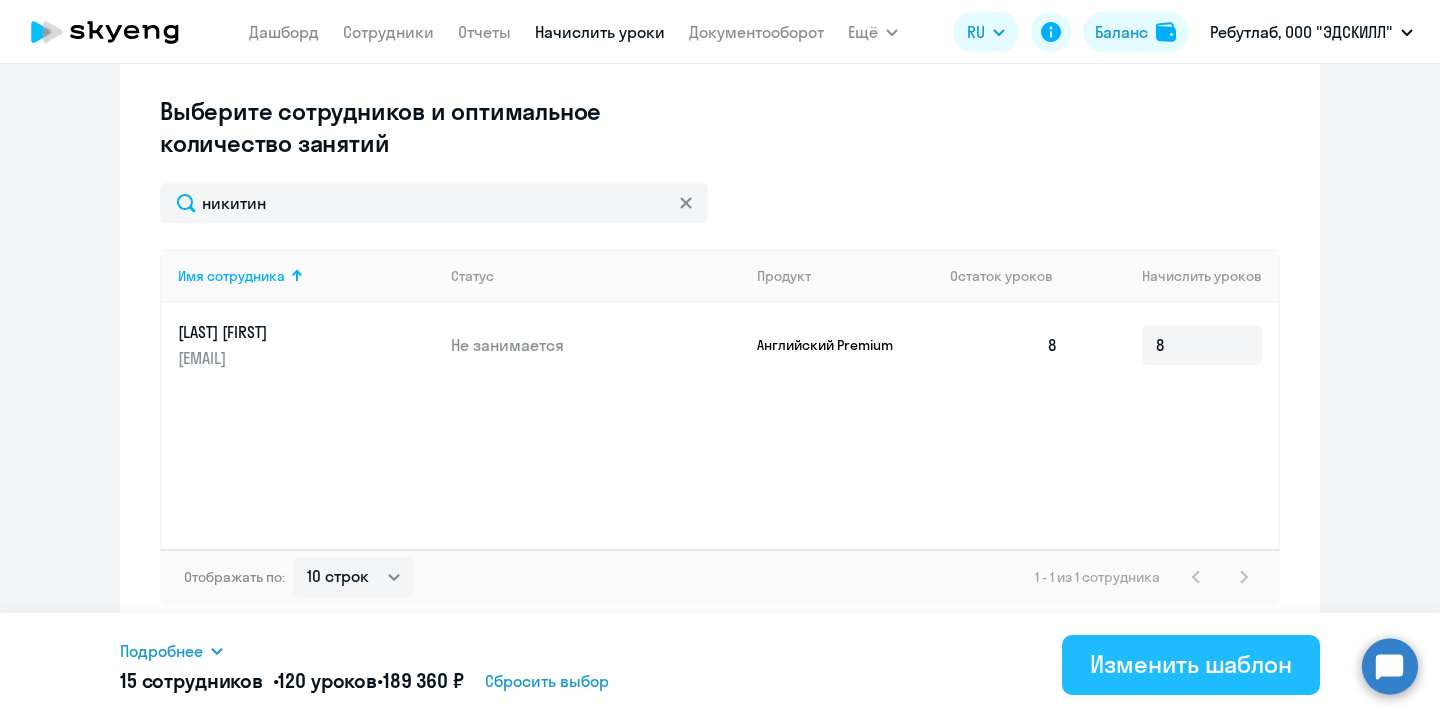 click on "Изменить шаблон" at bounding box center (1191, 665) 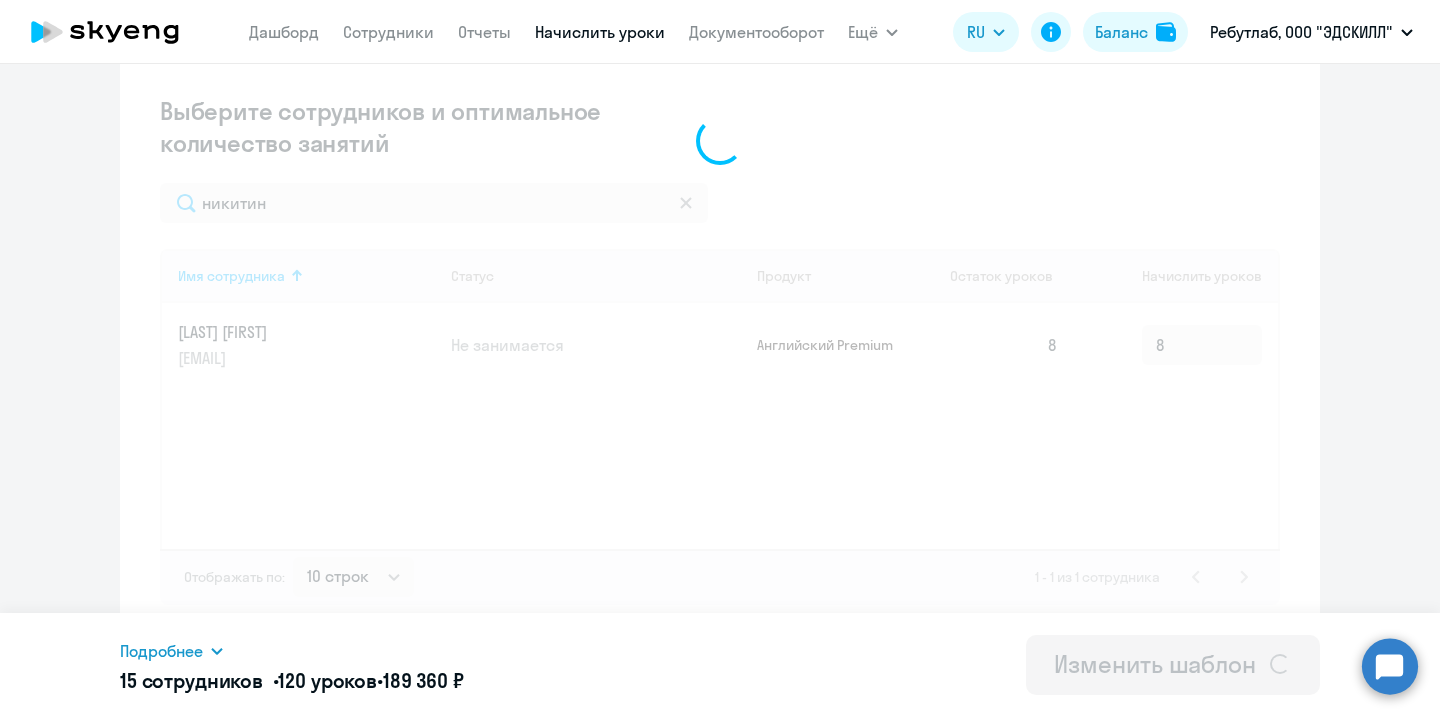 scroll, scrollTop: 0, scrollLeft: 0, axis: both 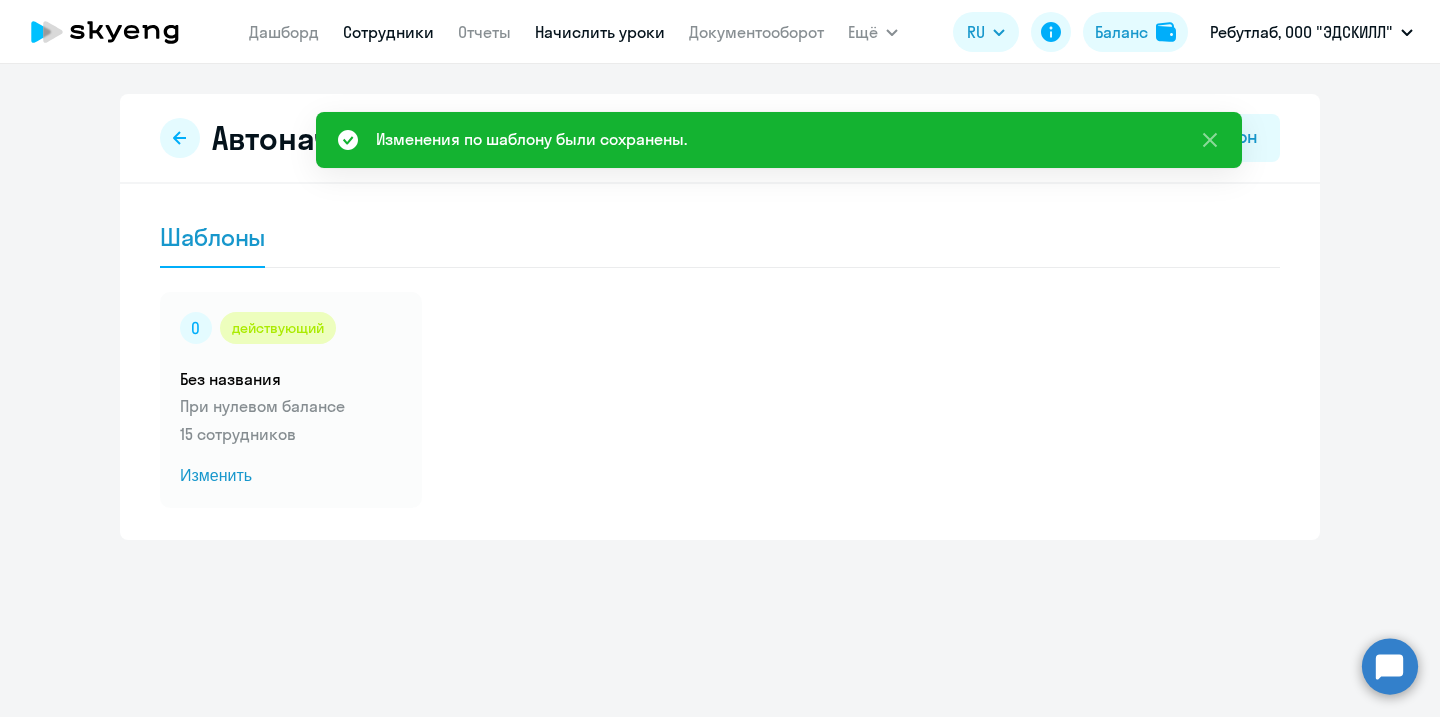 click on "Сотрудники" at bounding box center [388, 32] 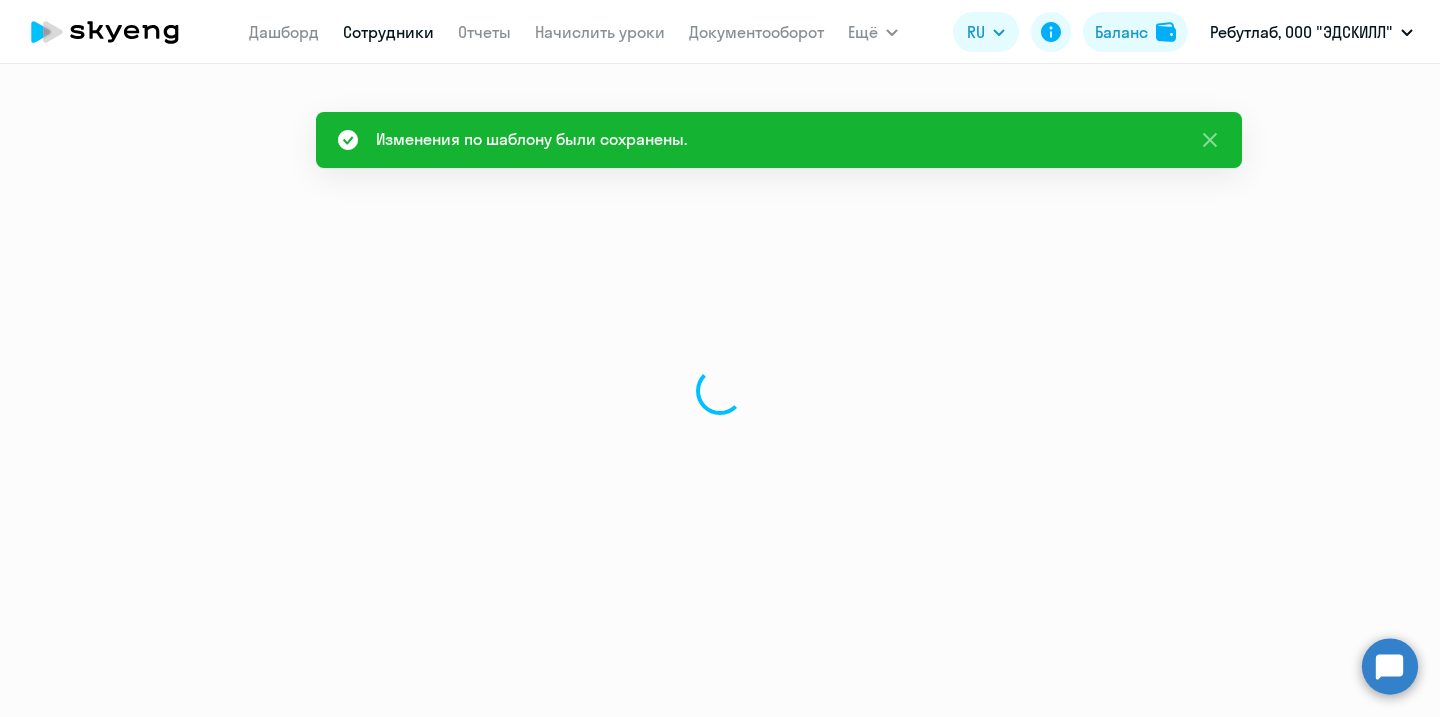 select on "30" 